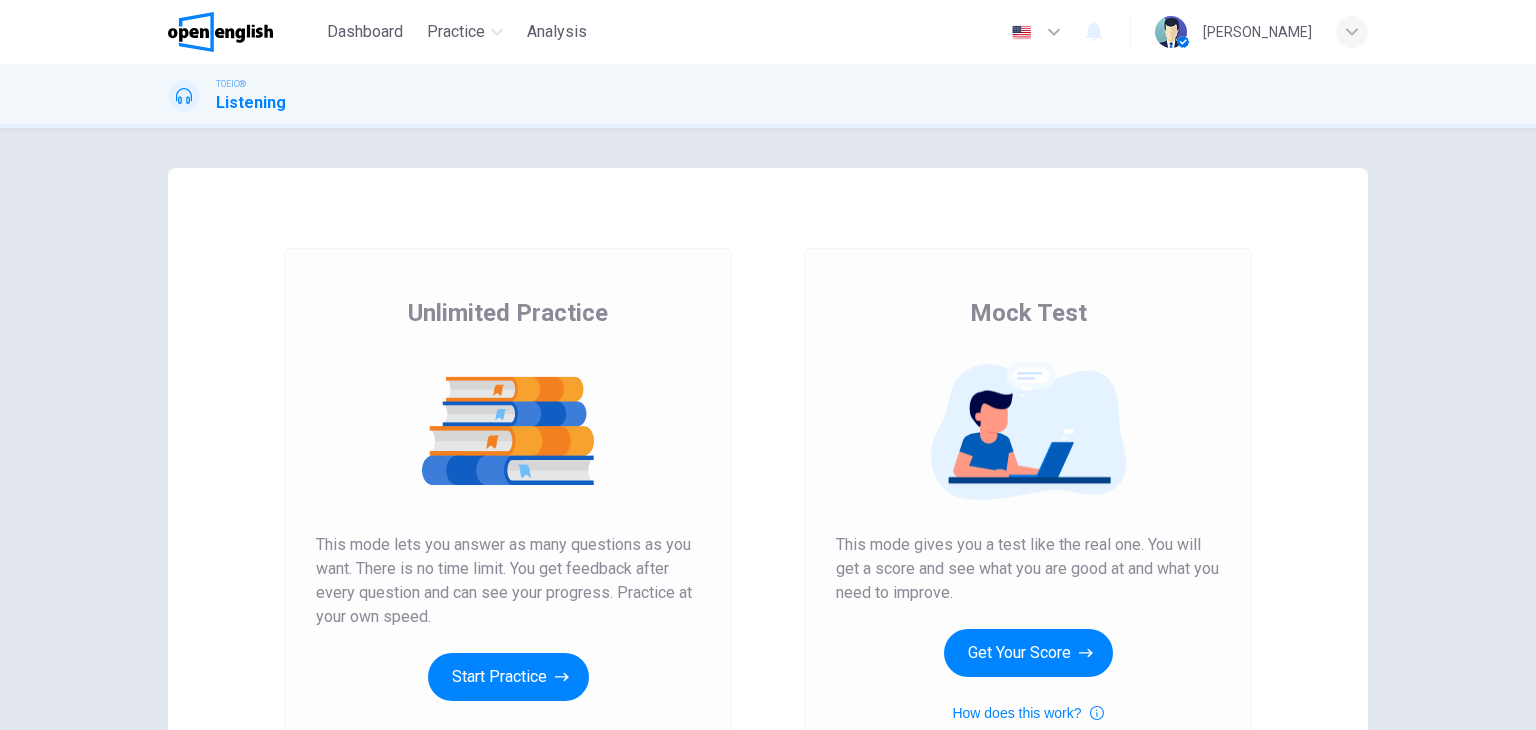 scroll, scrollTop: 0, scrollLeft: 0, axis: both 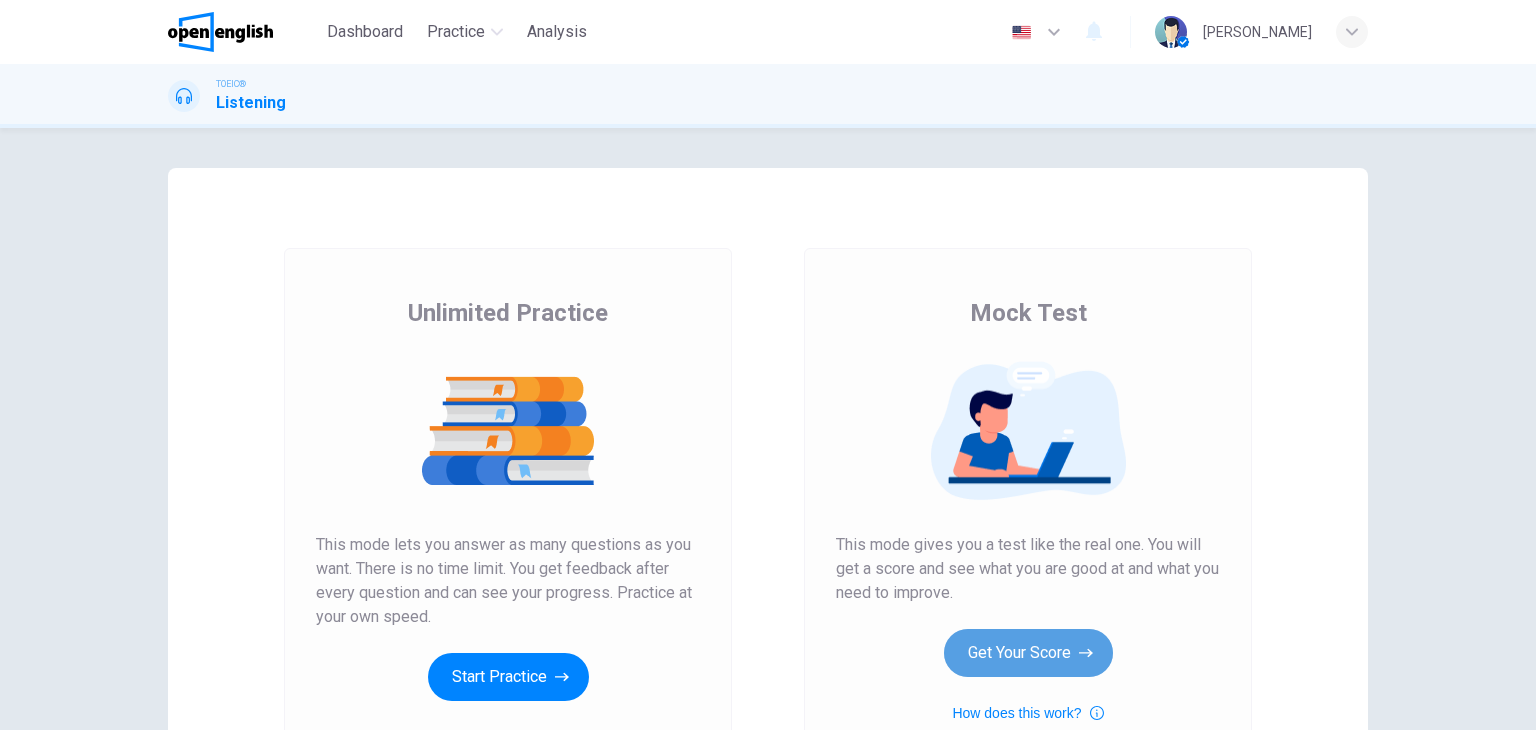 click on "Get Your Score" at bounding box center (1028, 653) 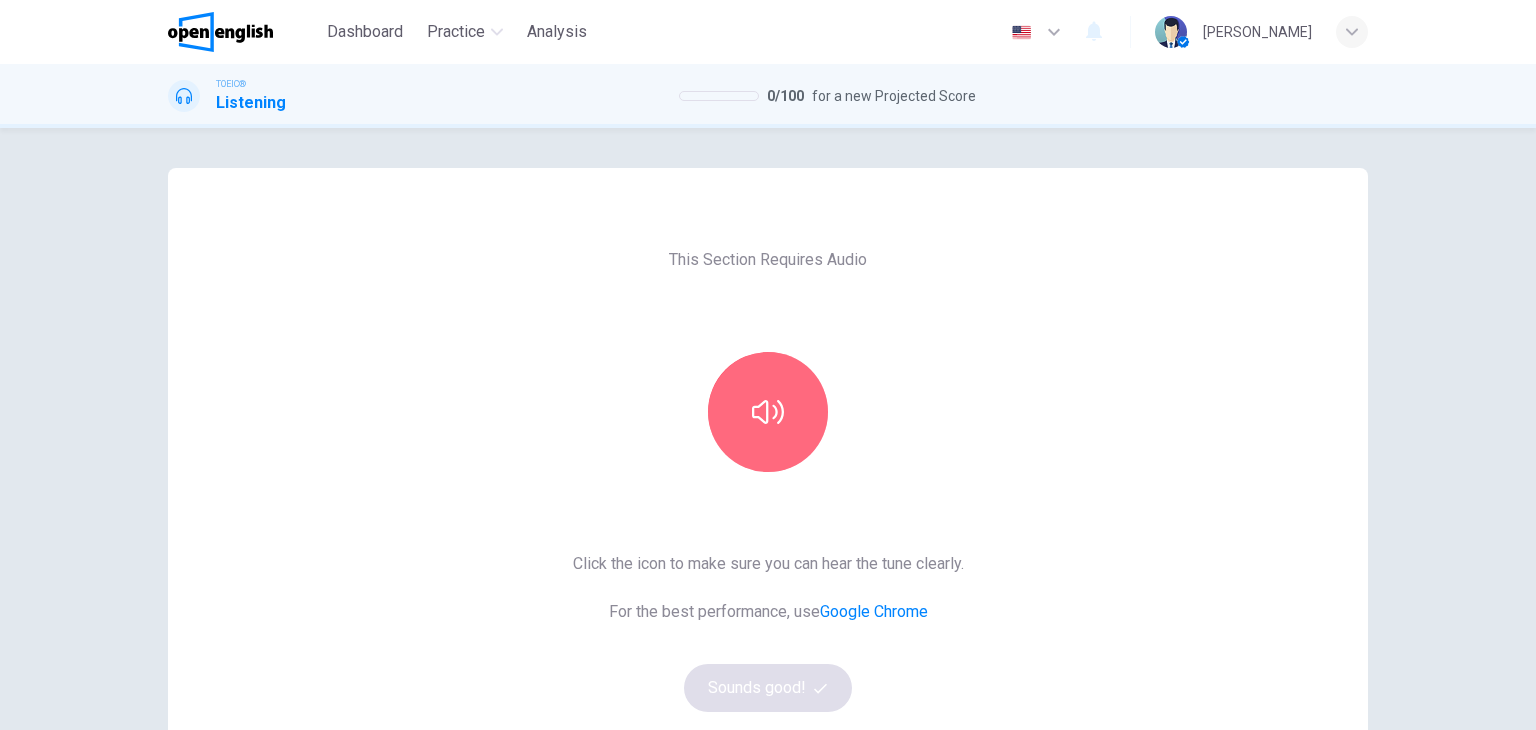 drag, startPoint x: 776, startPoint y: 424, endPoint x: 870, endPoint y: 608, distance: 206.62042 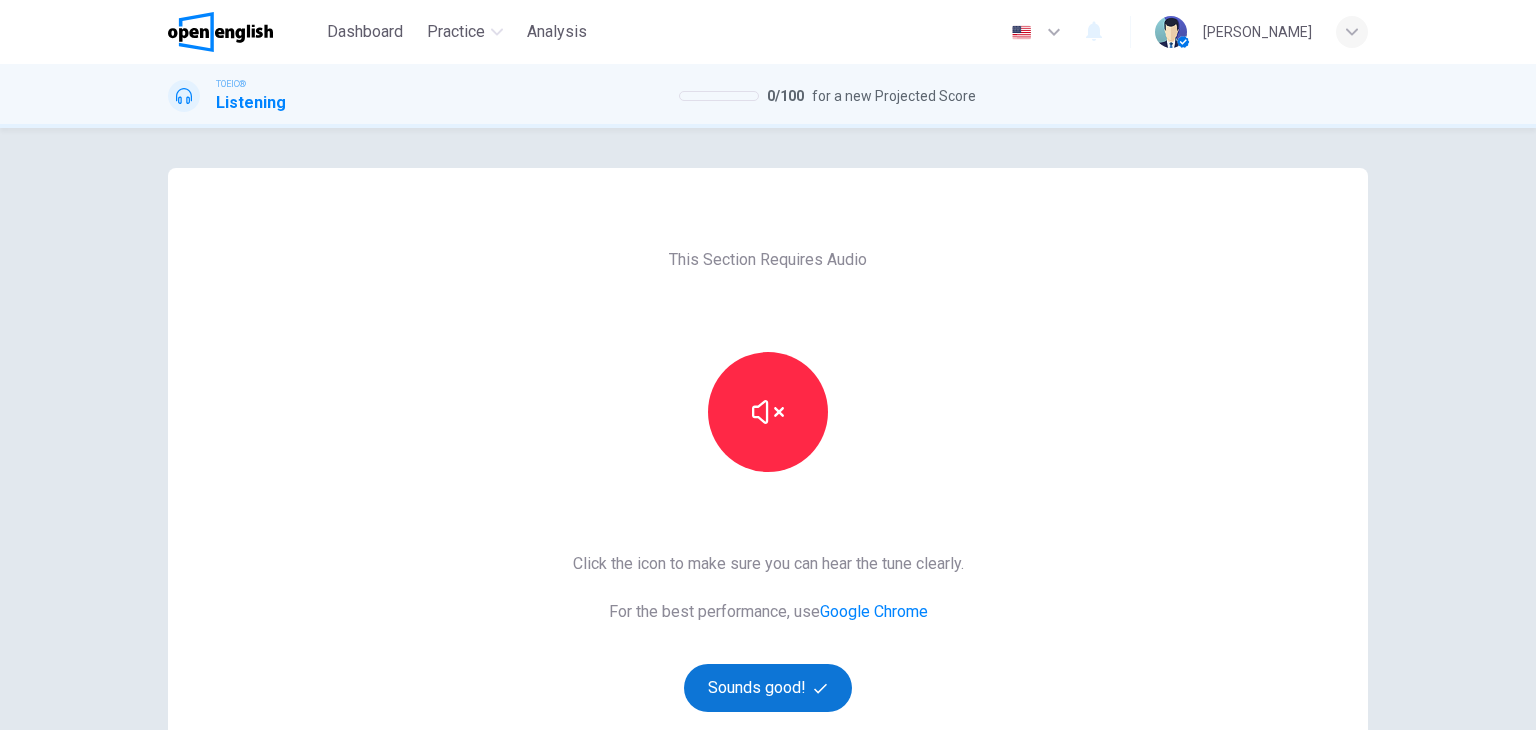 click 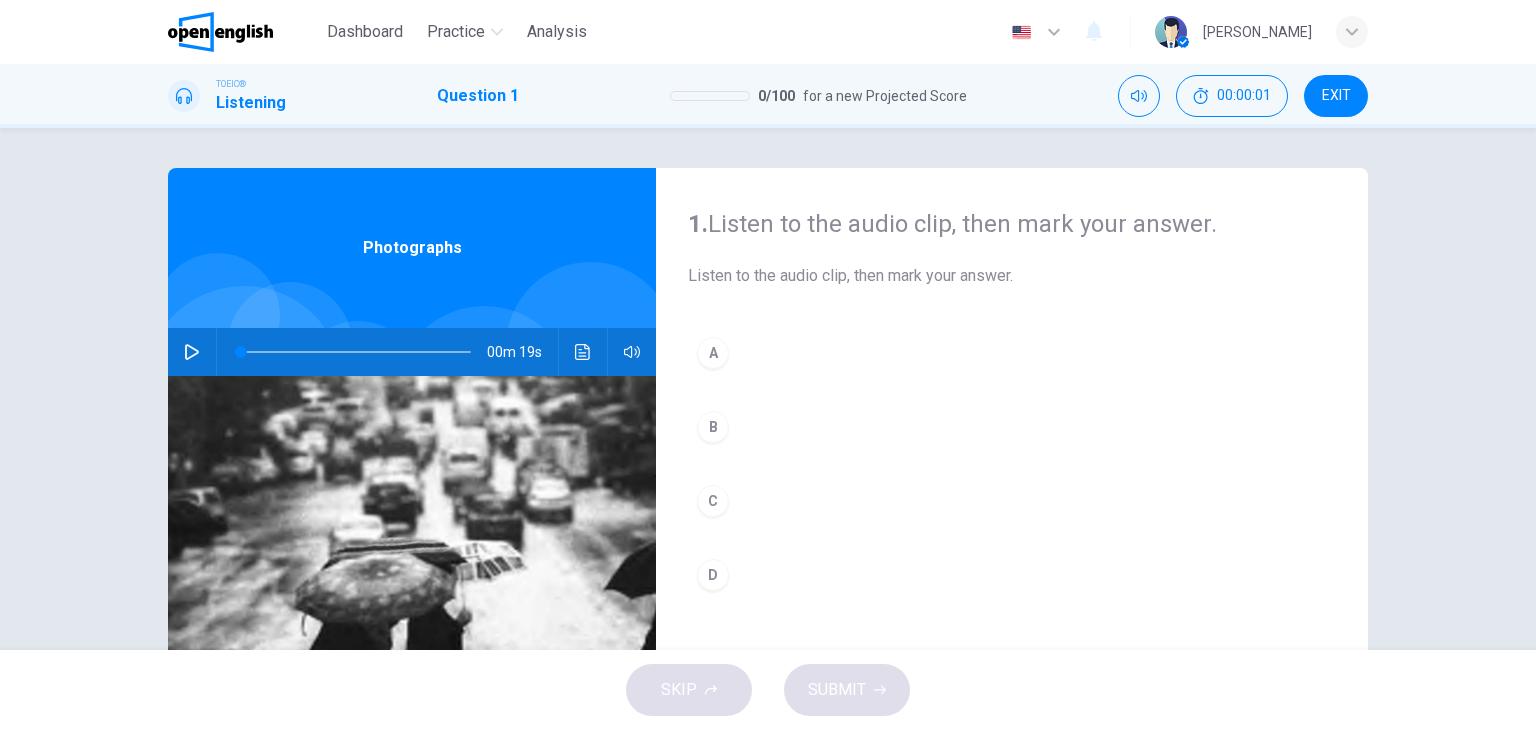 click 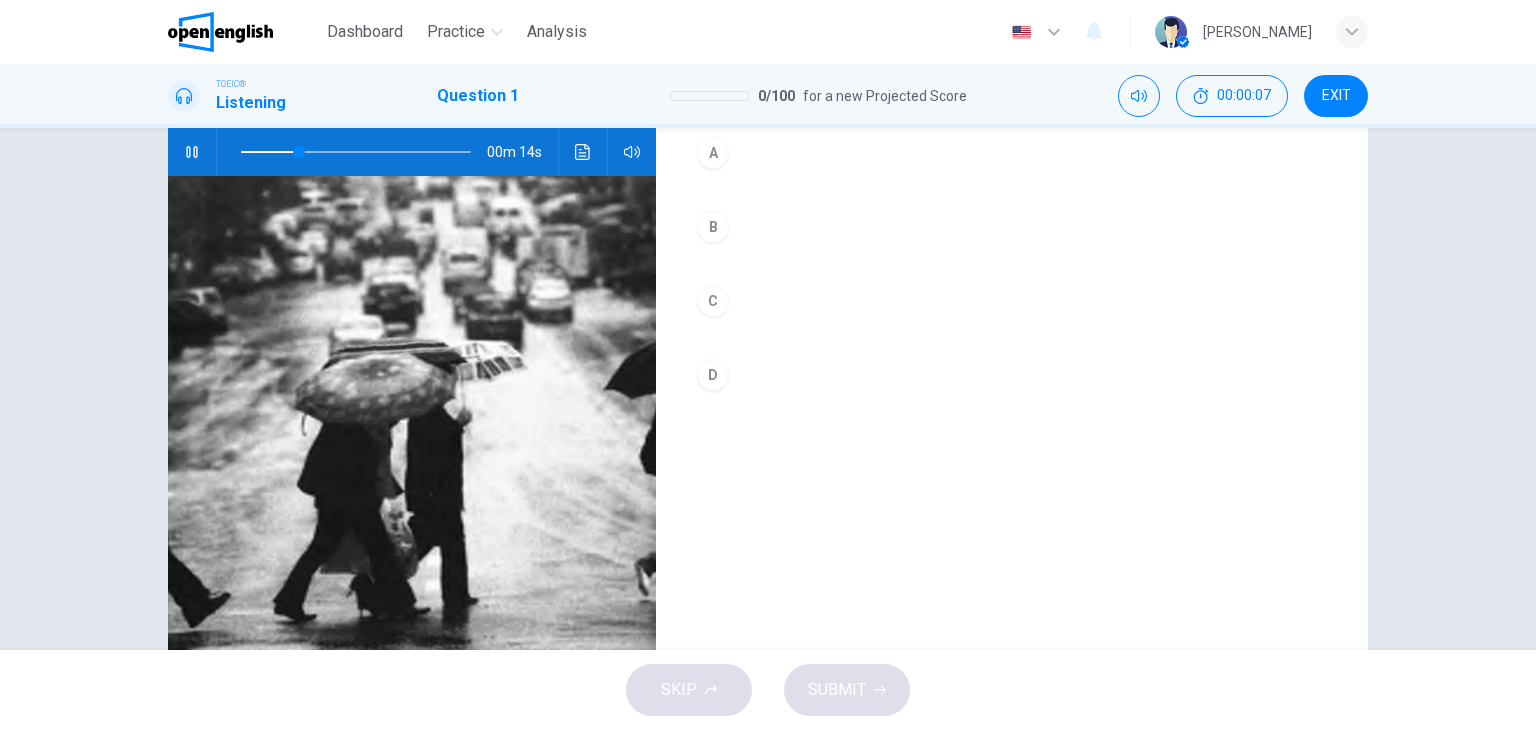 scroll, scrollTop: 100, scrollLeft: 0, axis: vertical 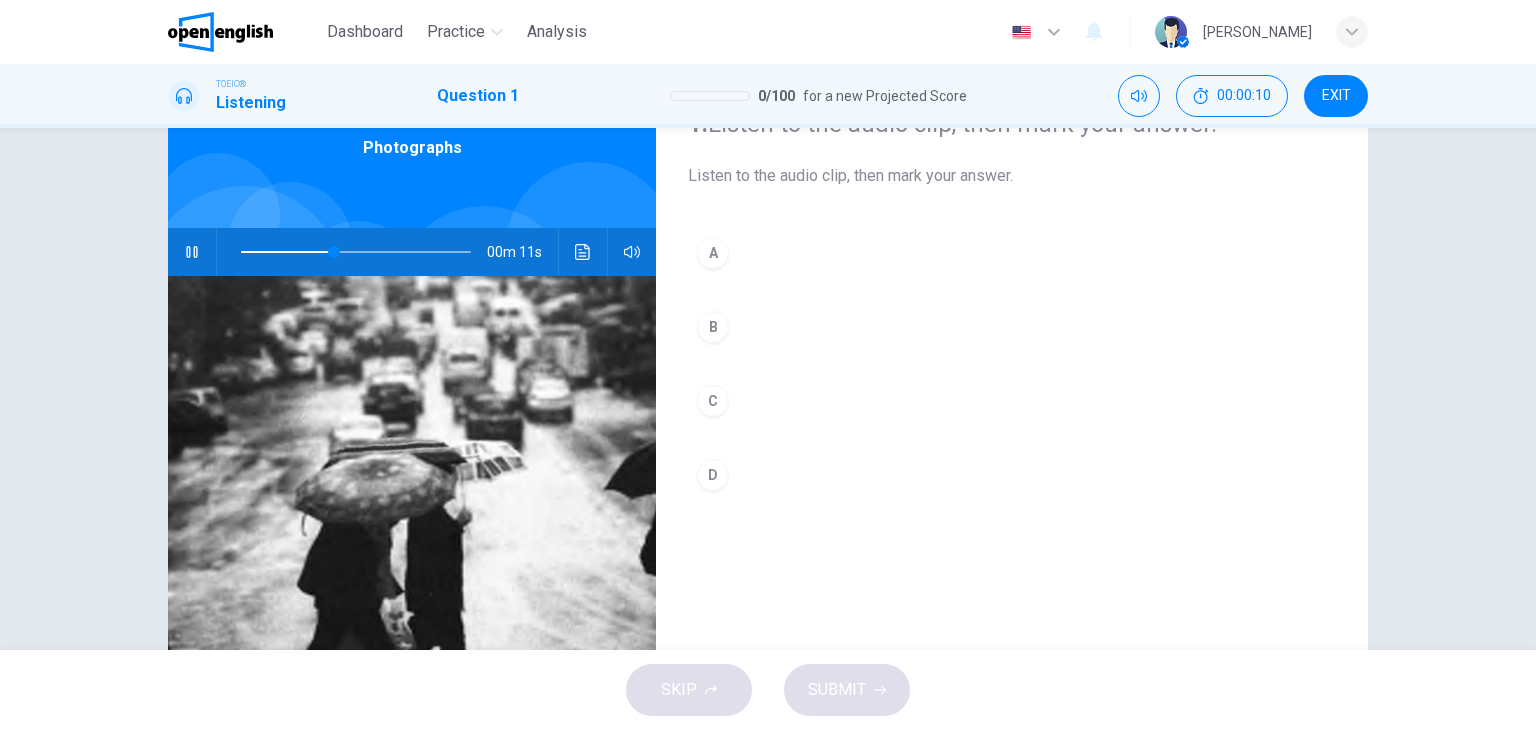 click on "B" at bounding box center (713, 327) 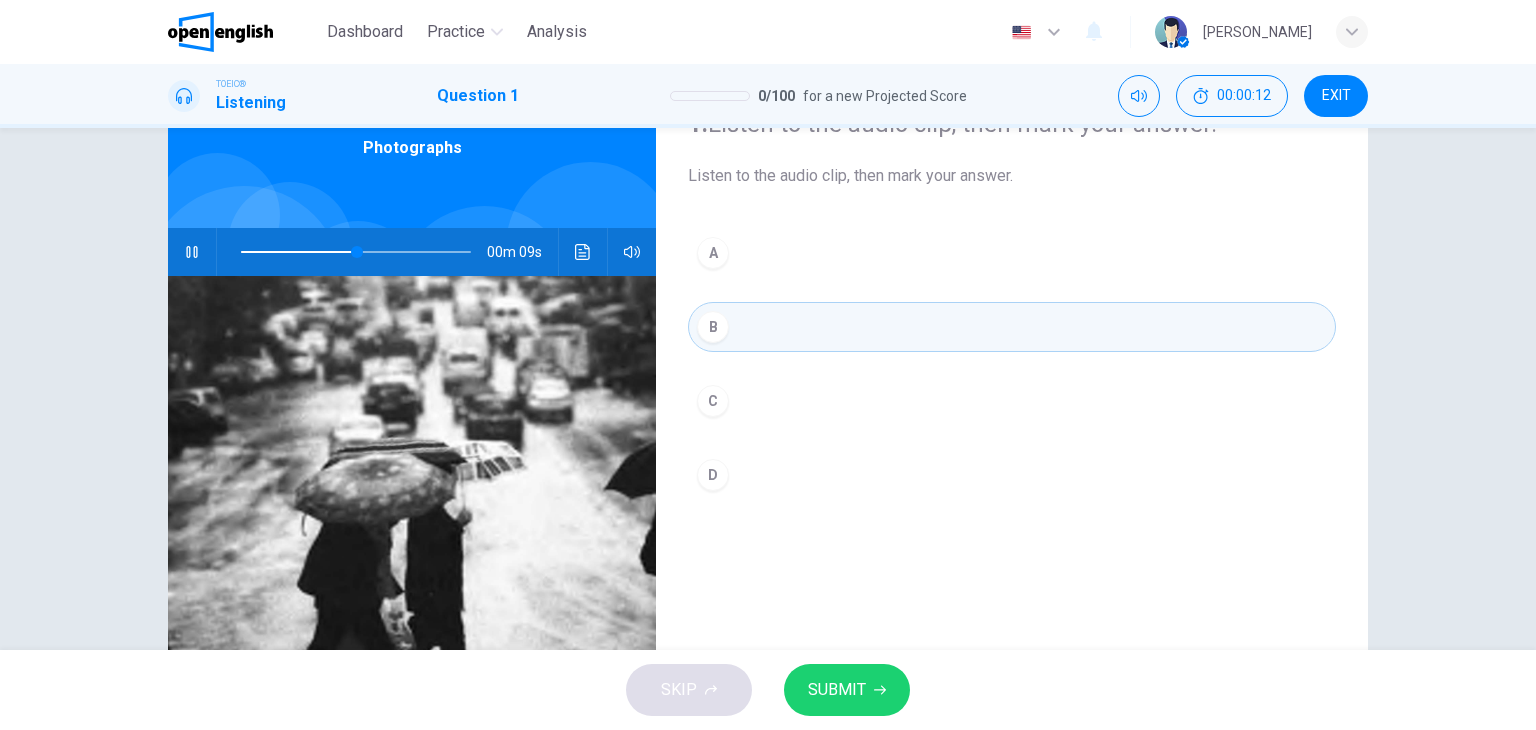 scroll, scrollTop: 200, scrollLeft: 0, axis: vertical 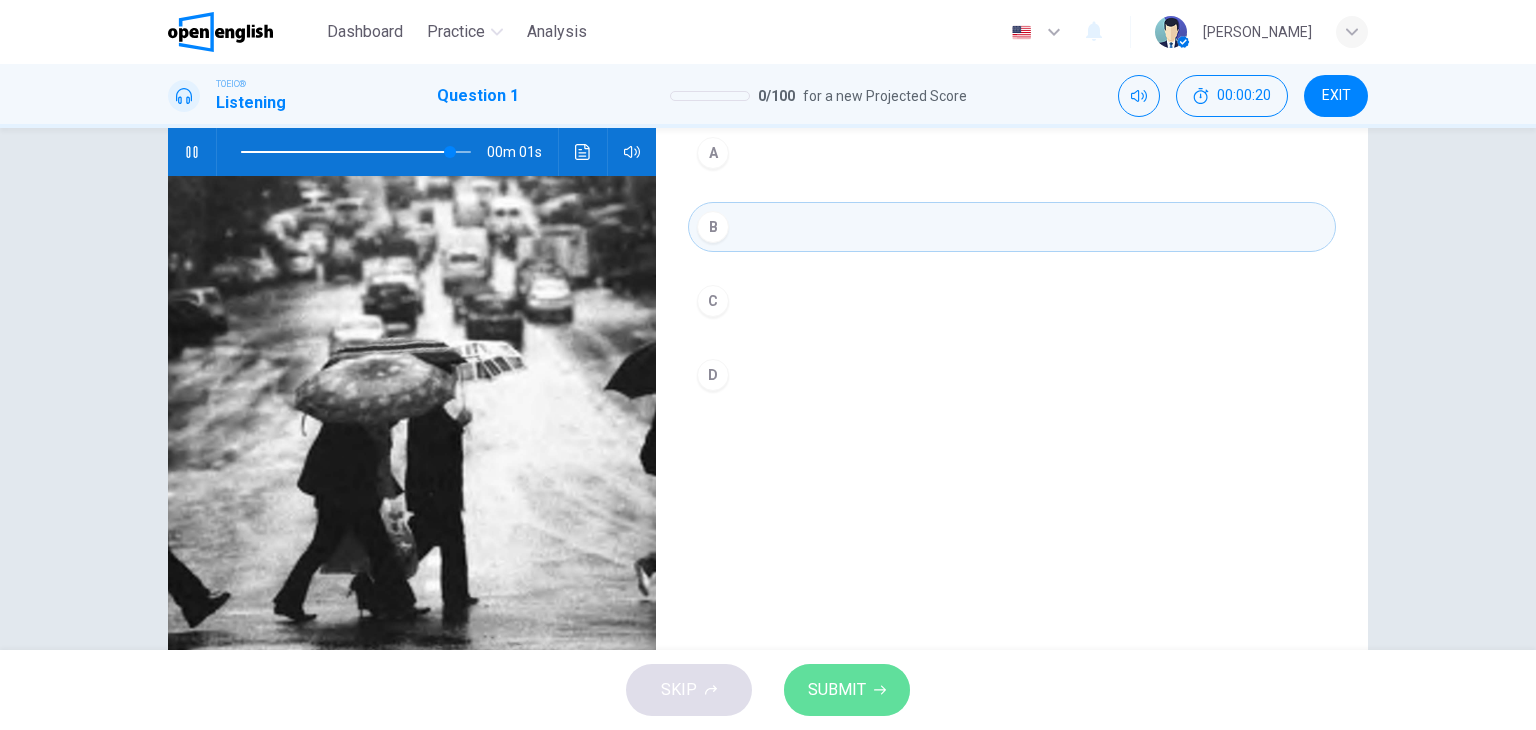 click on "SUBMIT" at bounding box center (837, 690) 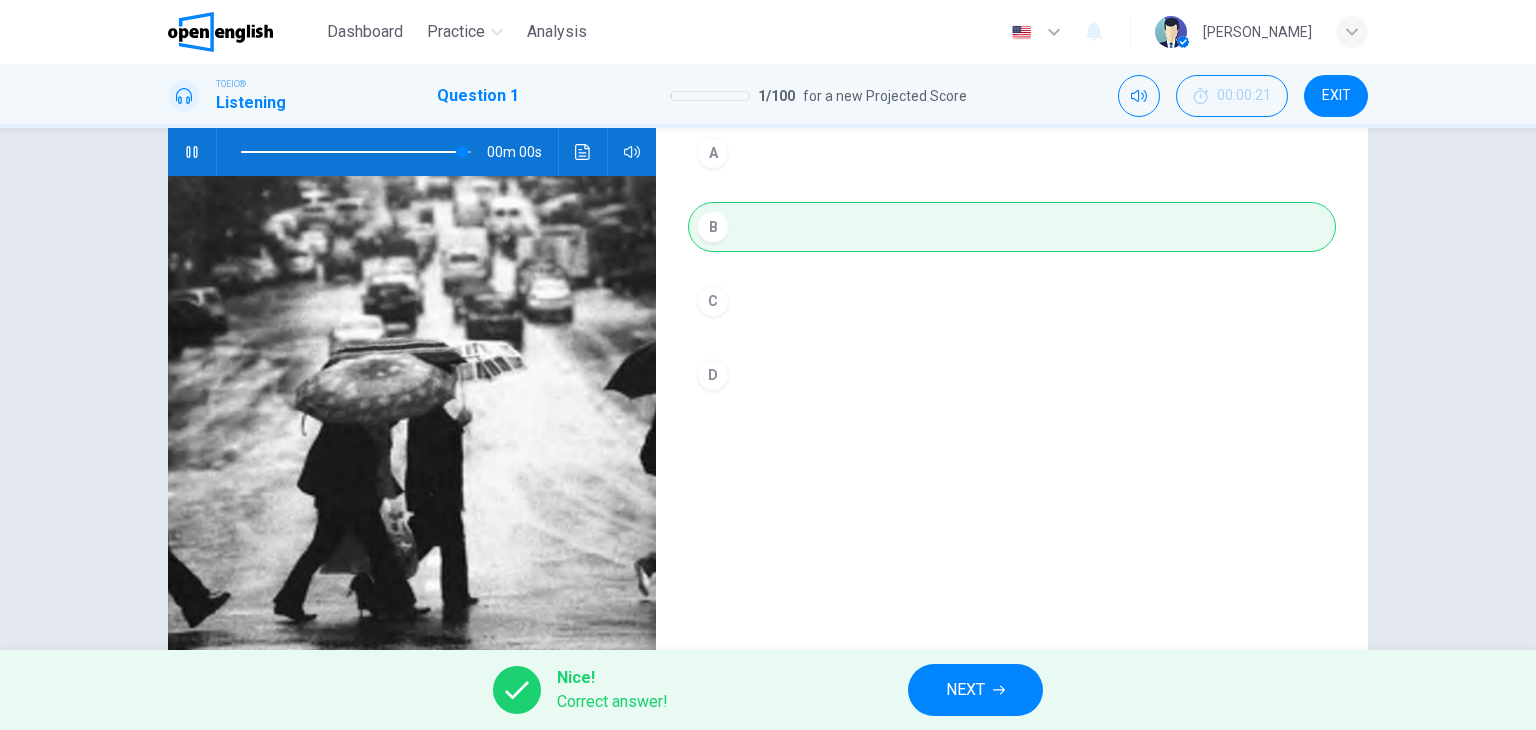 type on "*" 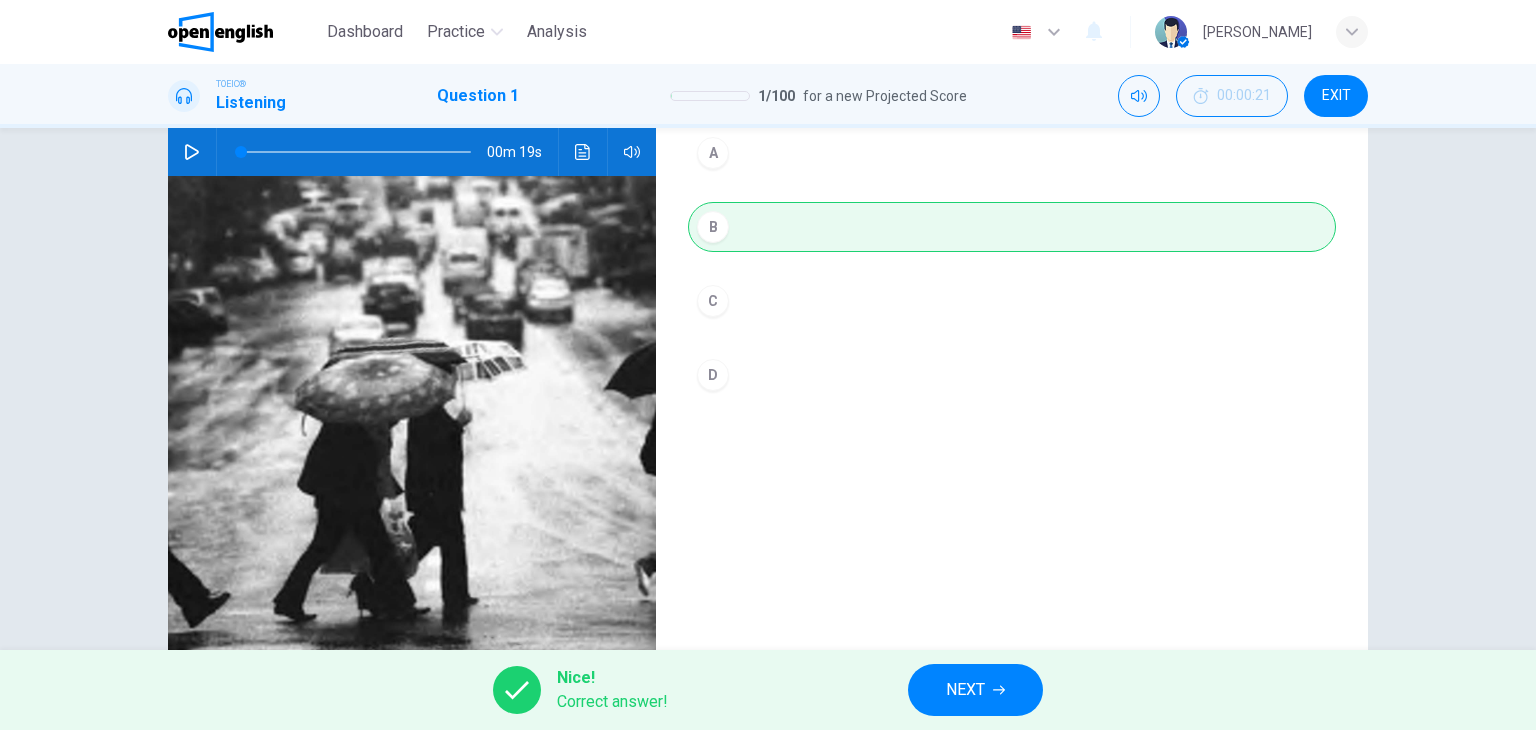 click on "NEXT" at bounding box center (965, 690) 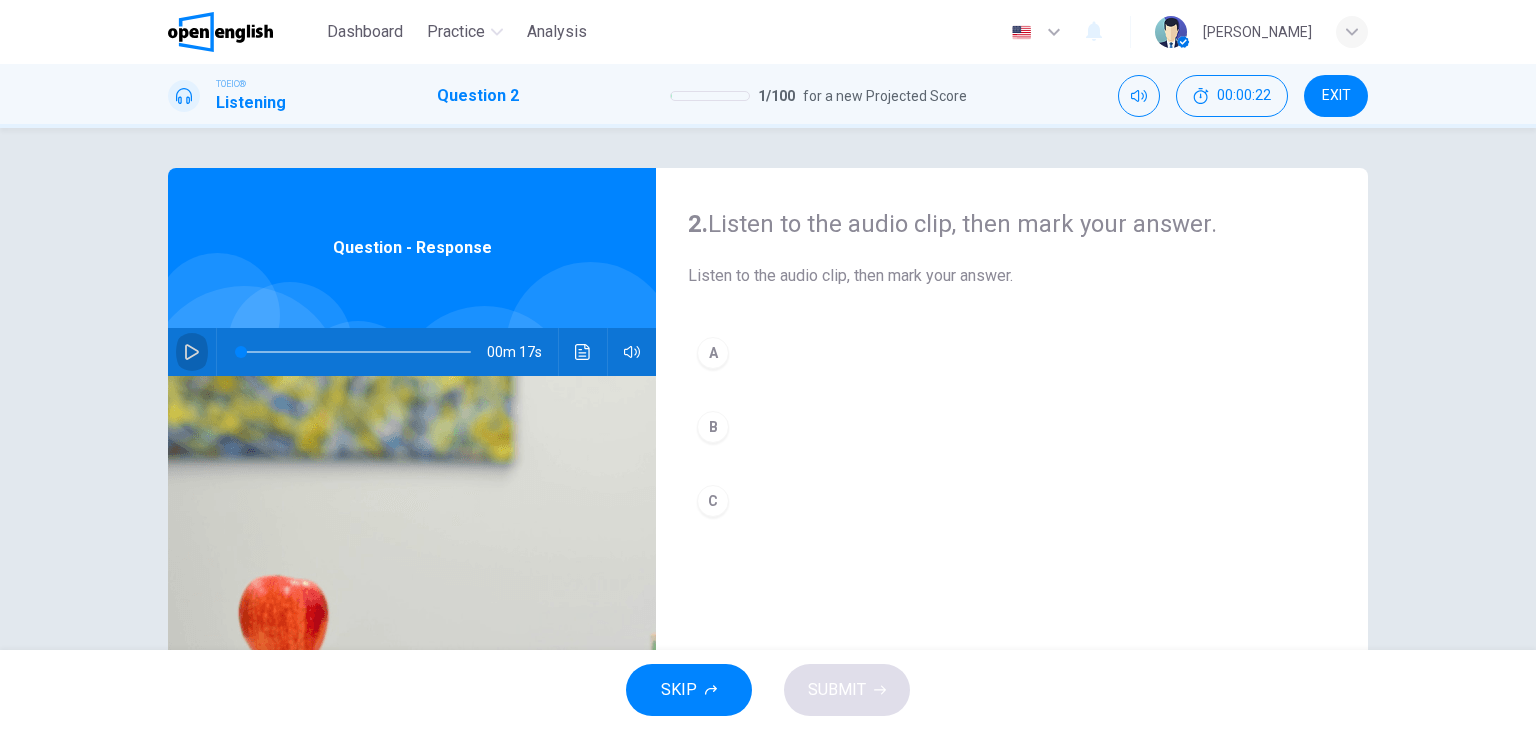click 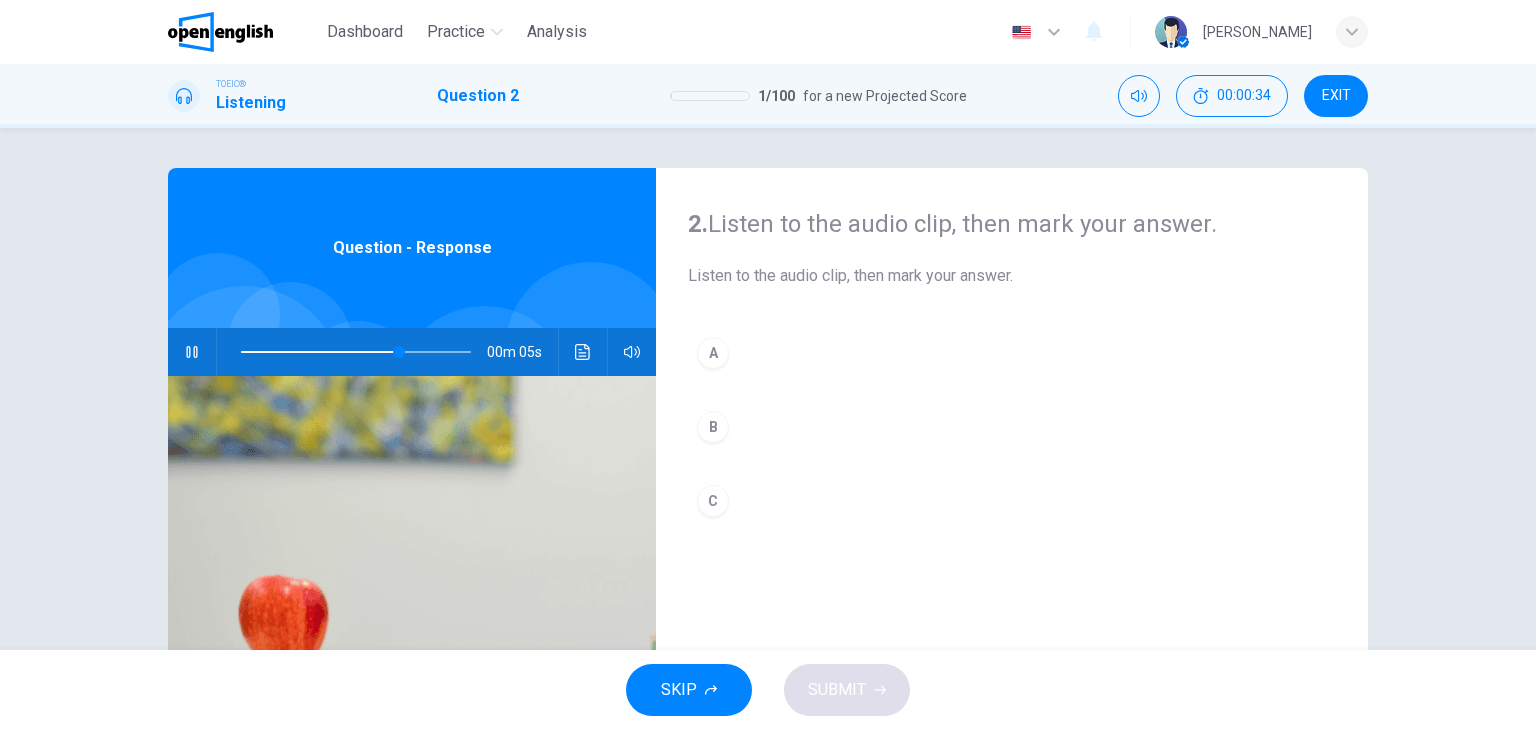 click on "B" at bounding box center (713, 427) 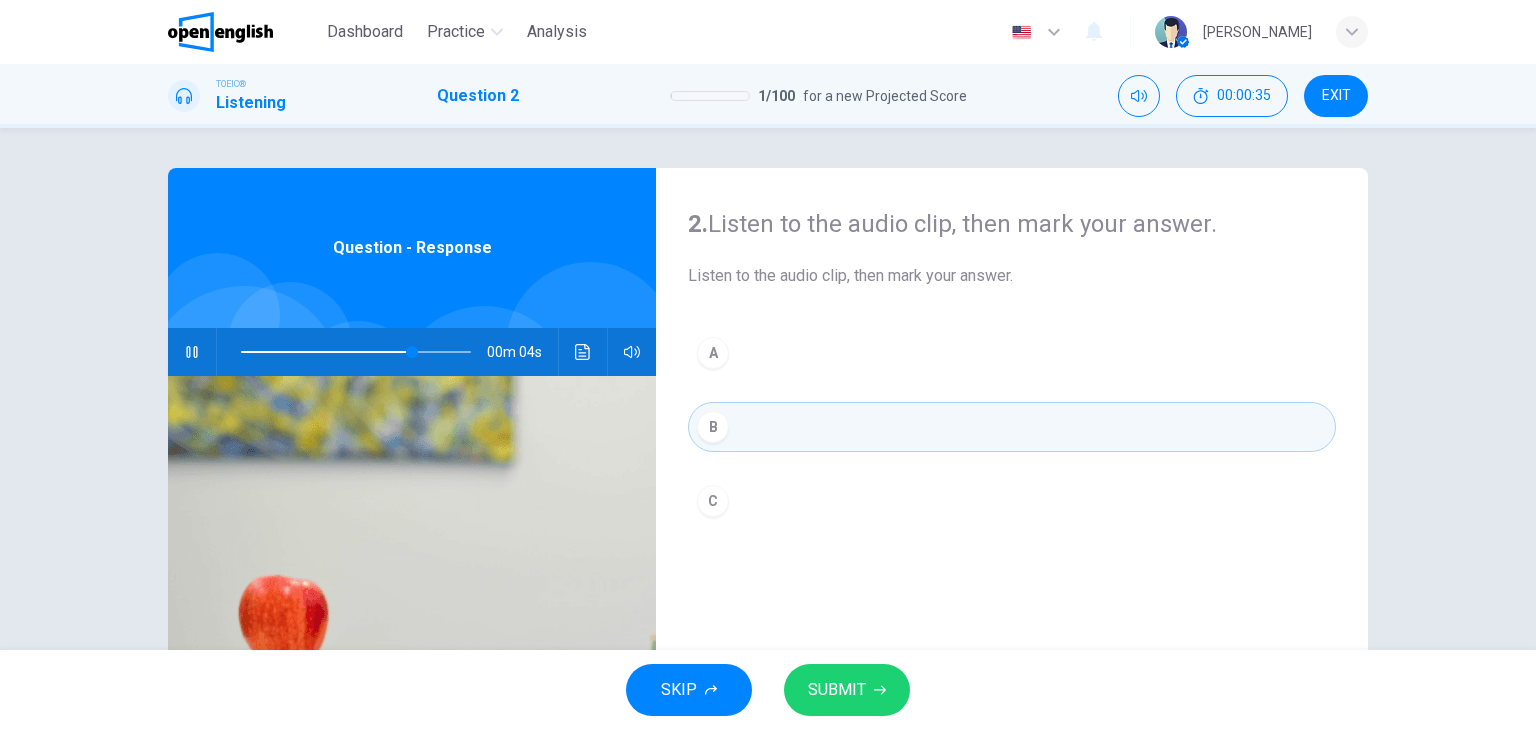 click on "SUBMIT" at bounding box center (837, 690) 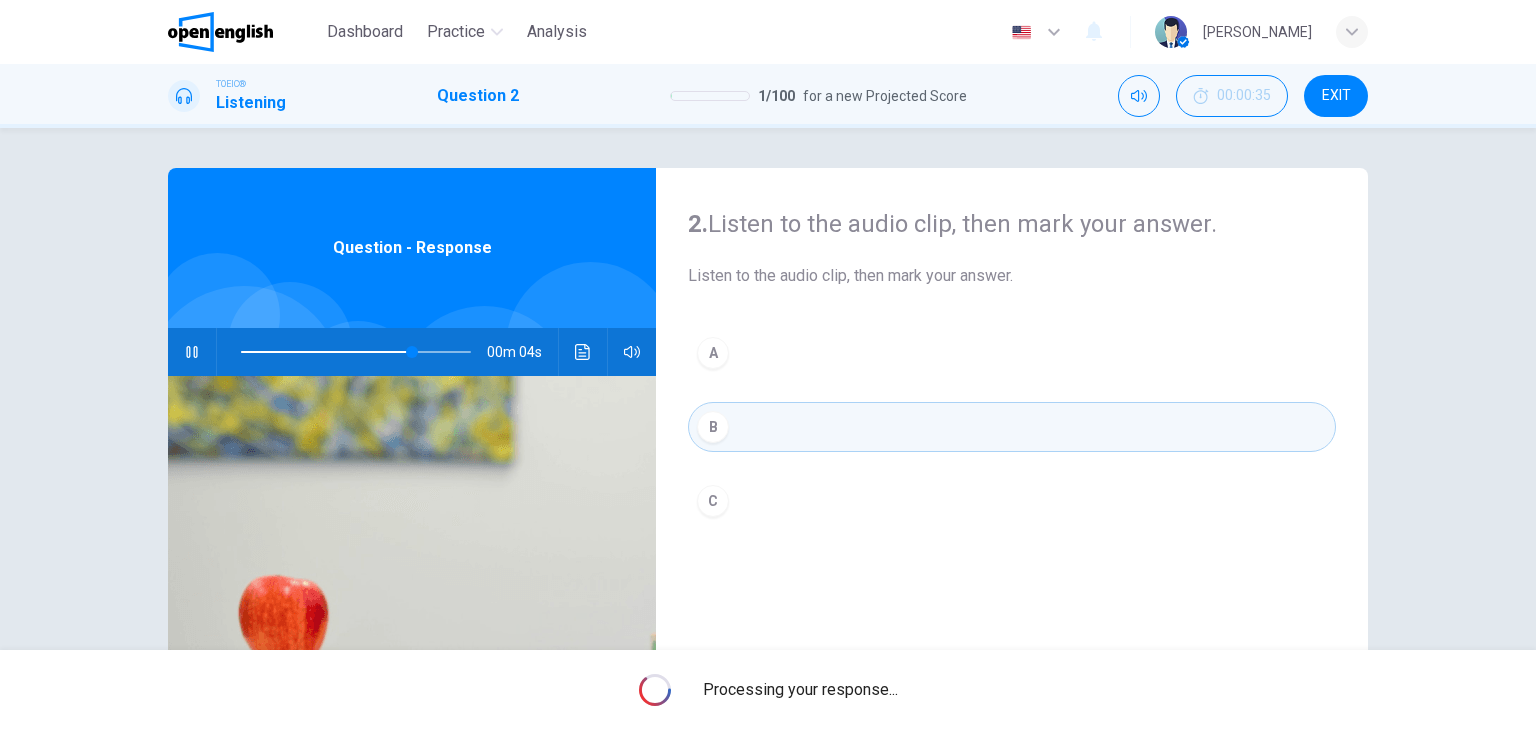 type on "**" 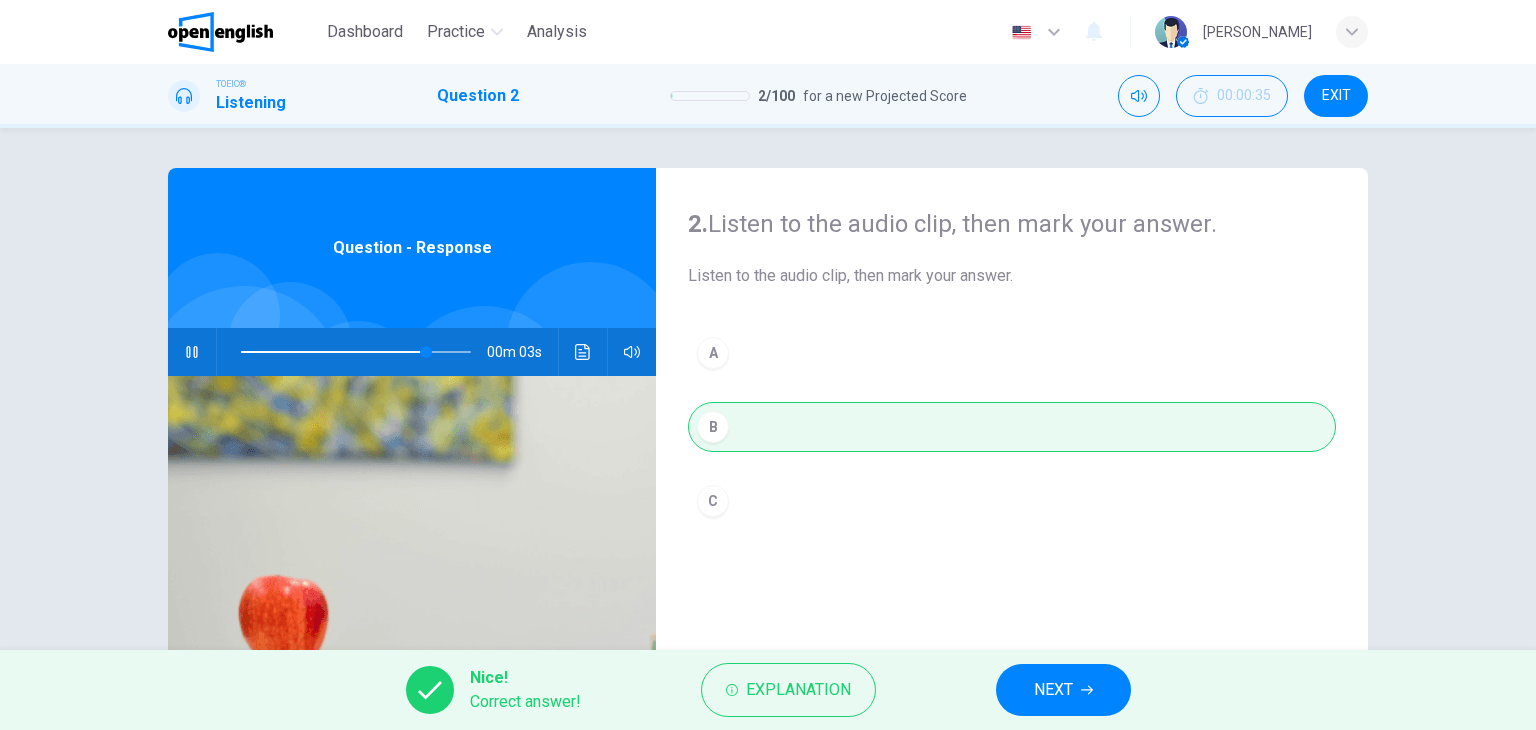 click on "NEXT" at bounding box center (1053, 690) 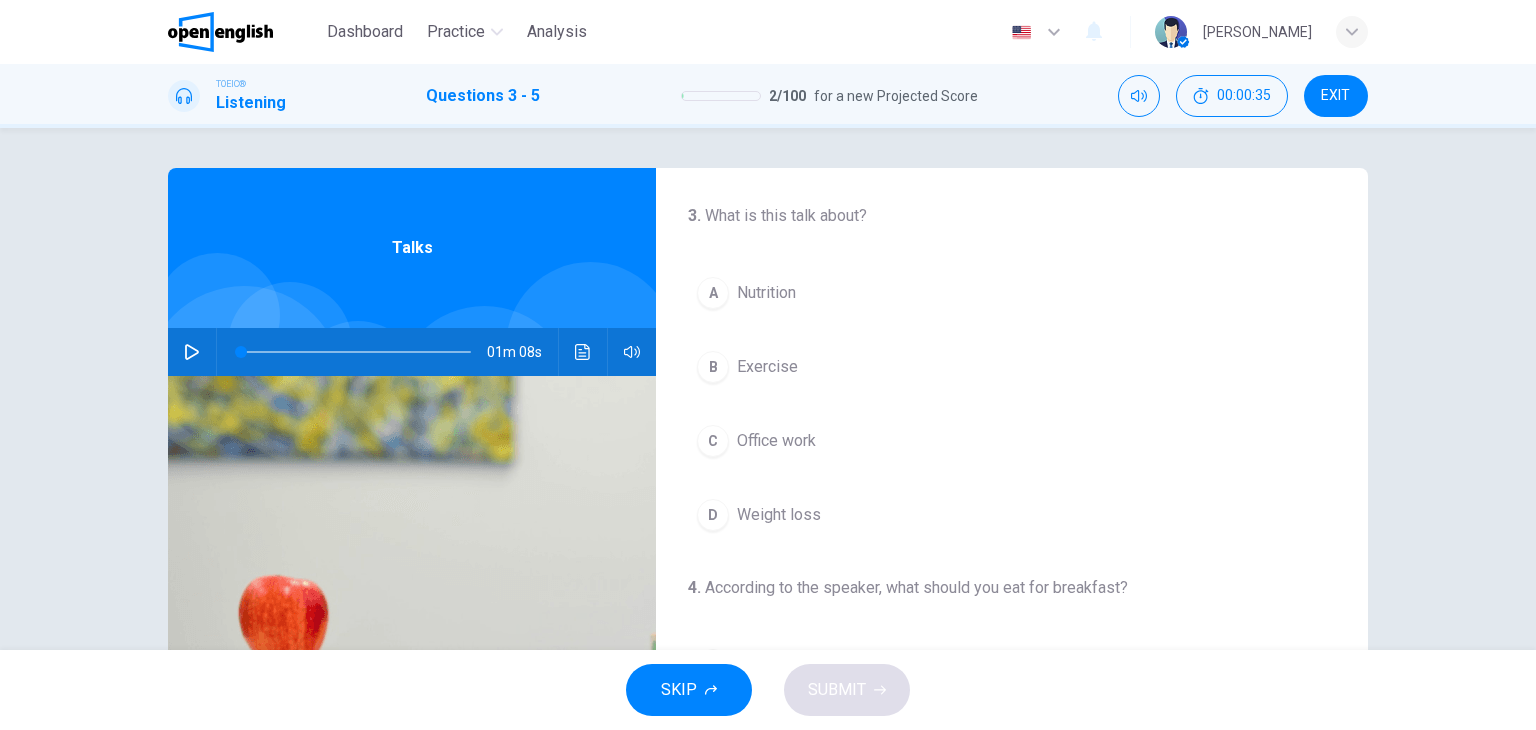 click 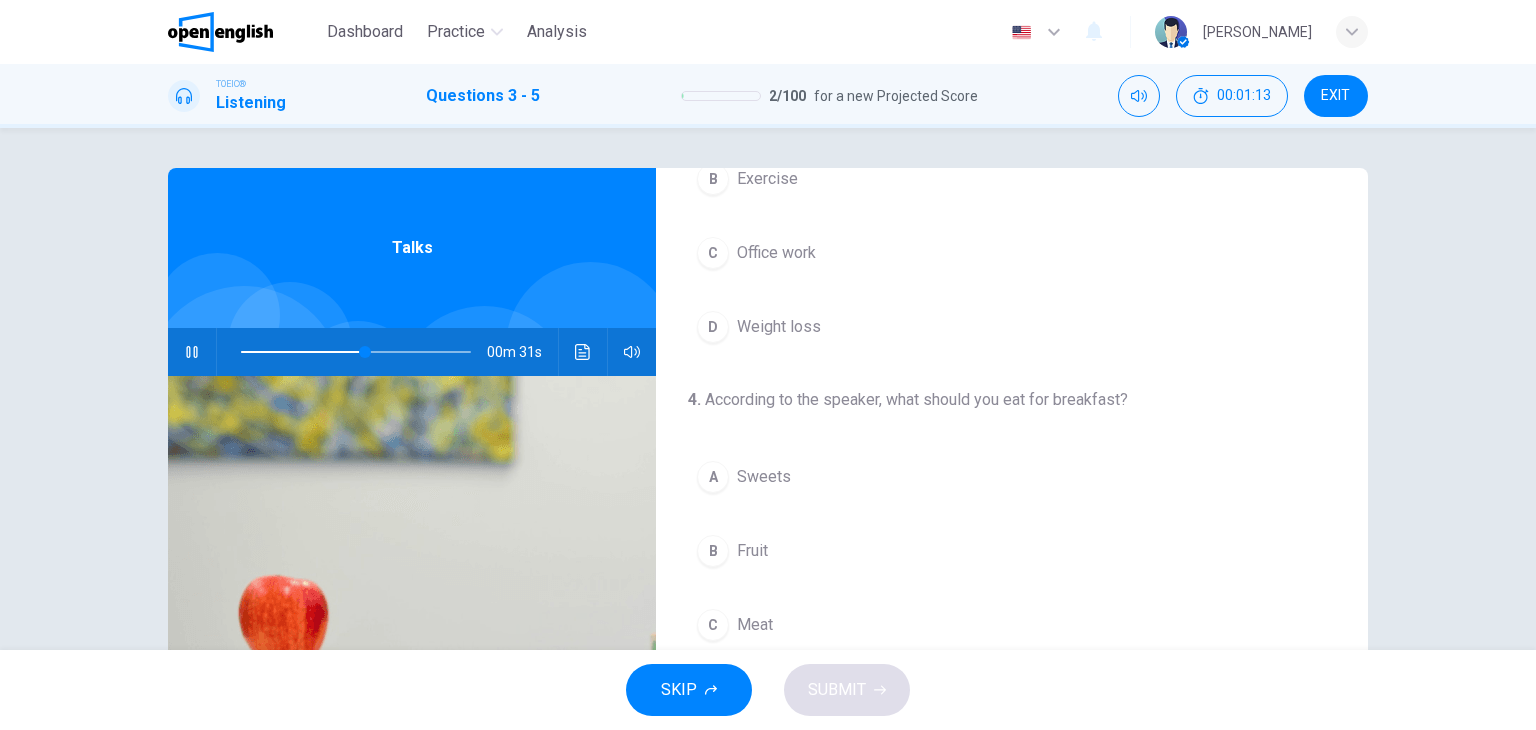 scroll, scrollTop: 452, scrollLeft: 0, axis: vertical 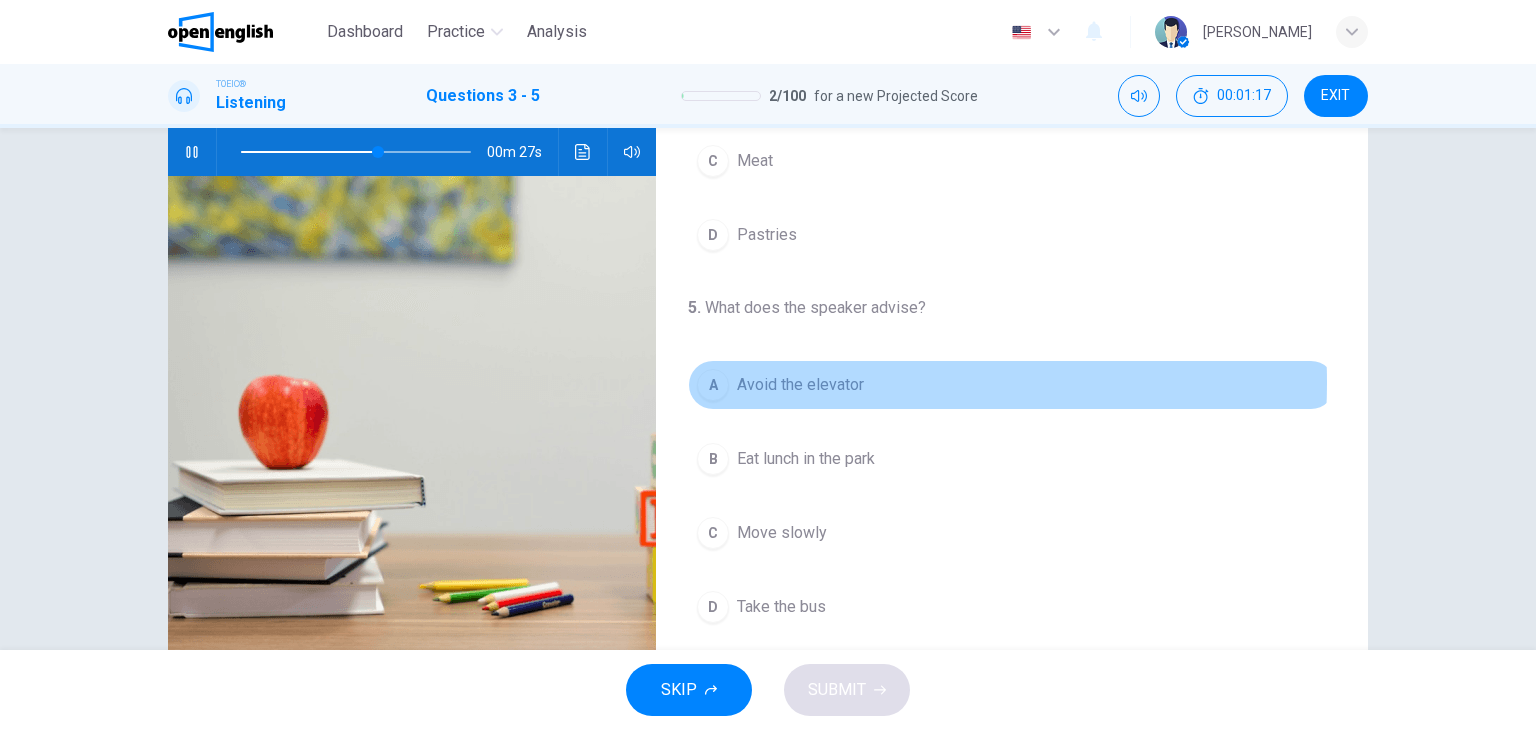 click on "Avoid the elevator" at bounding box center (800, 385) 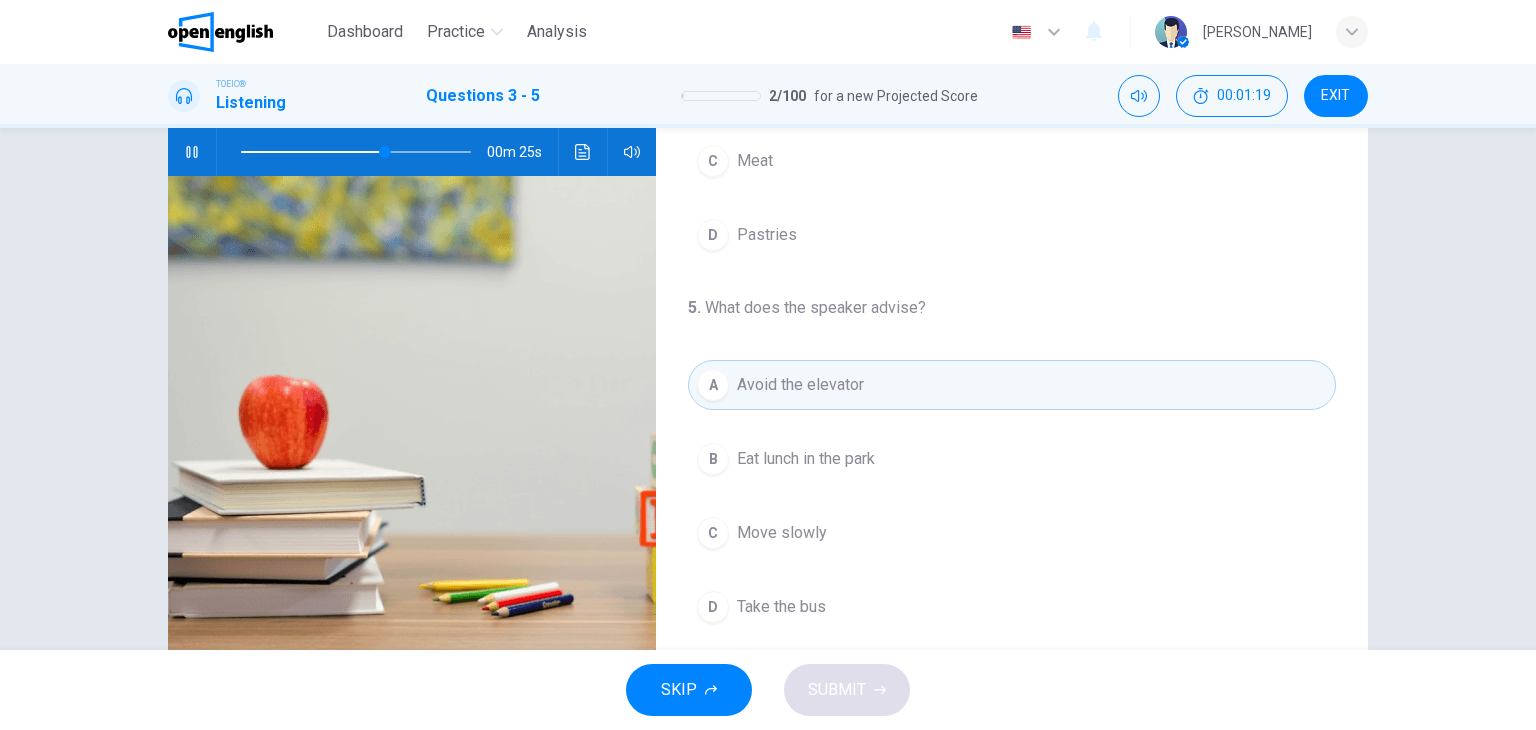 scroll, scrollTop: 253, scrollLeft: 0, axis: vertical 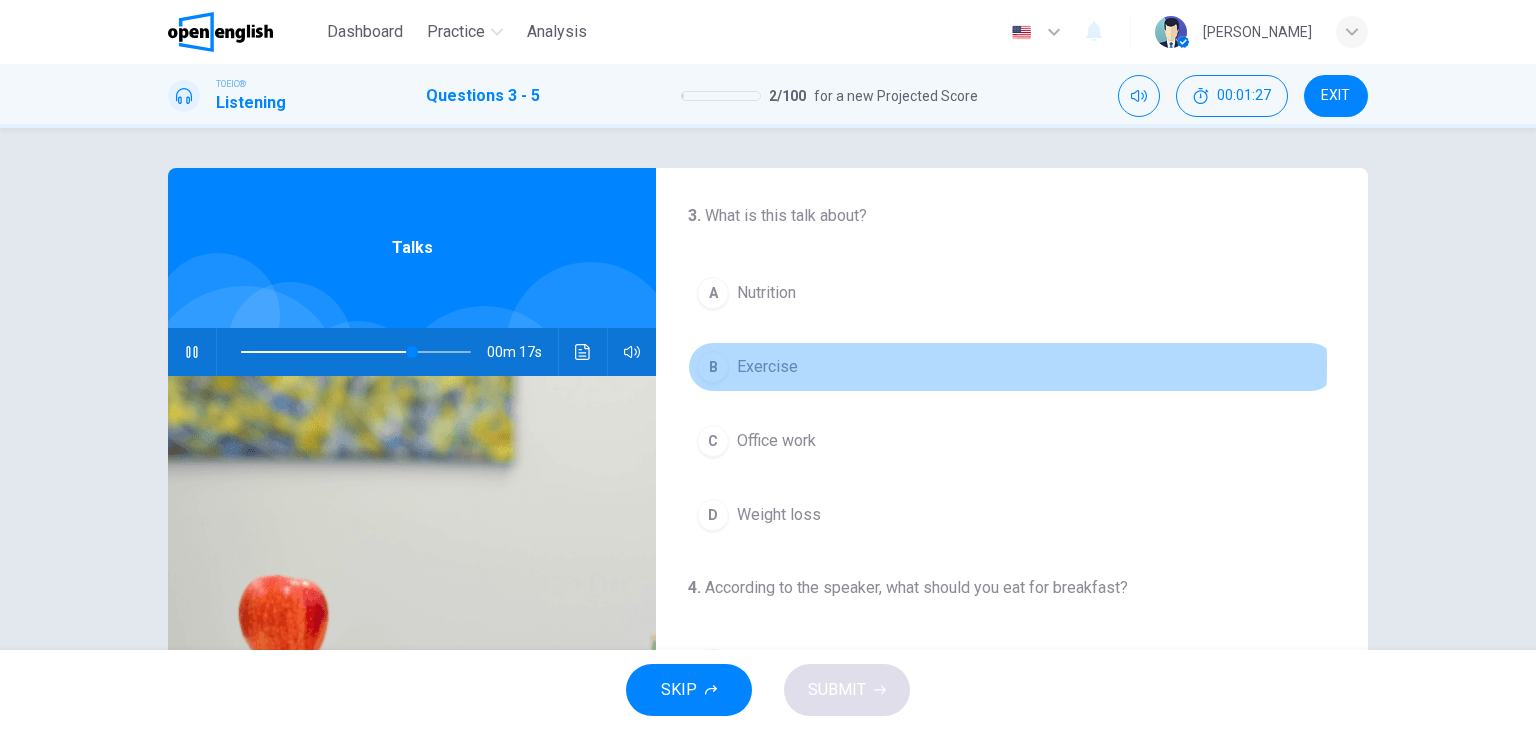 click on "Exercise" at bounding box center [767, 367] 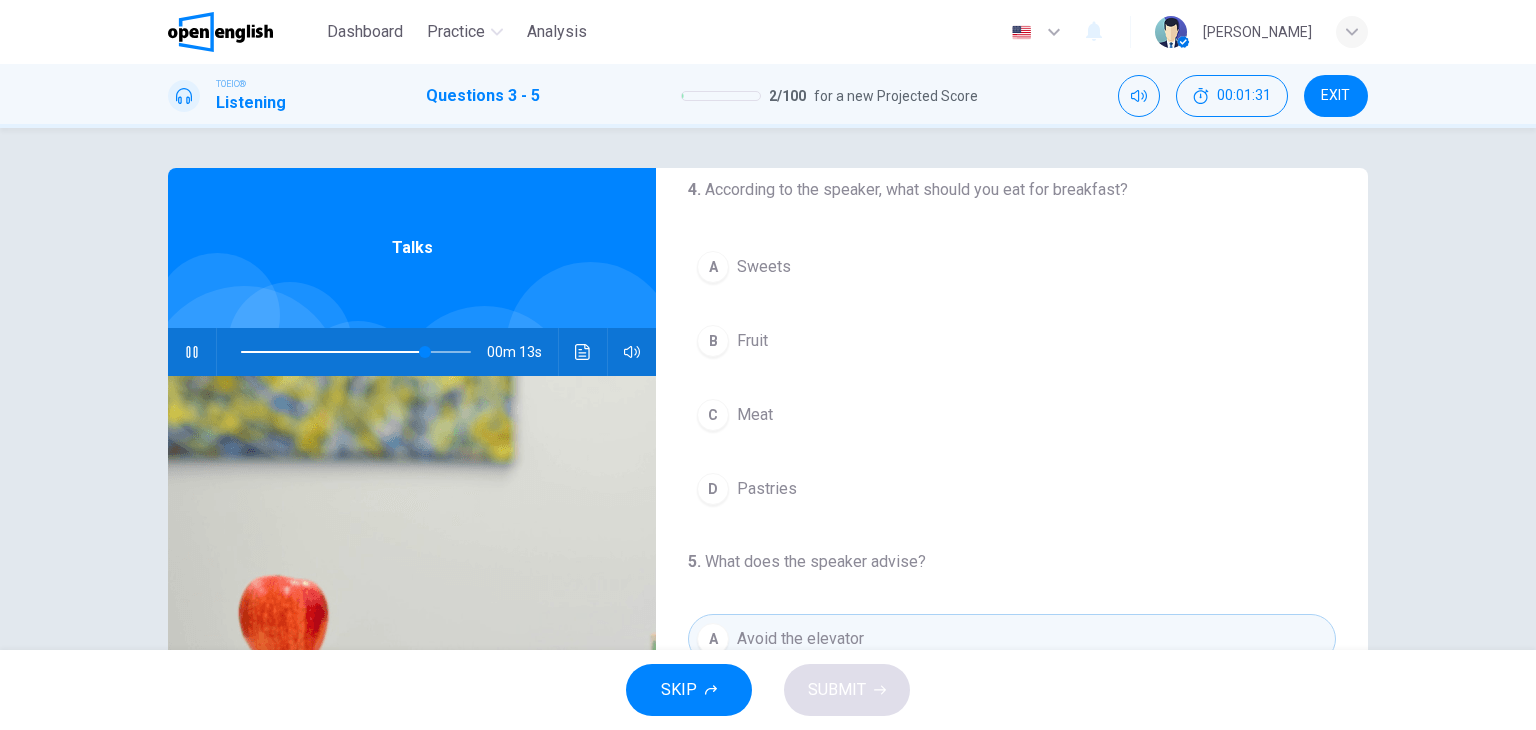 scroll, scrollTop: 400, scrollLeft: 0, axis: vertical 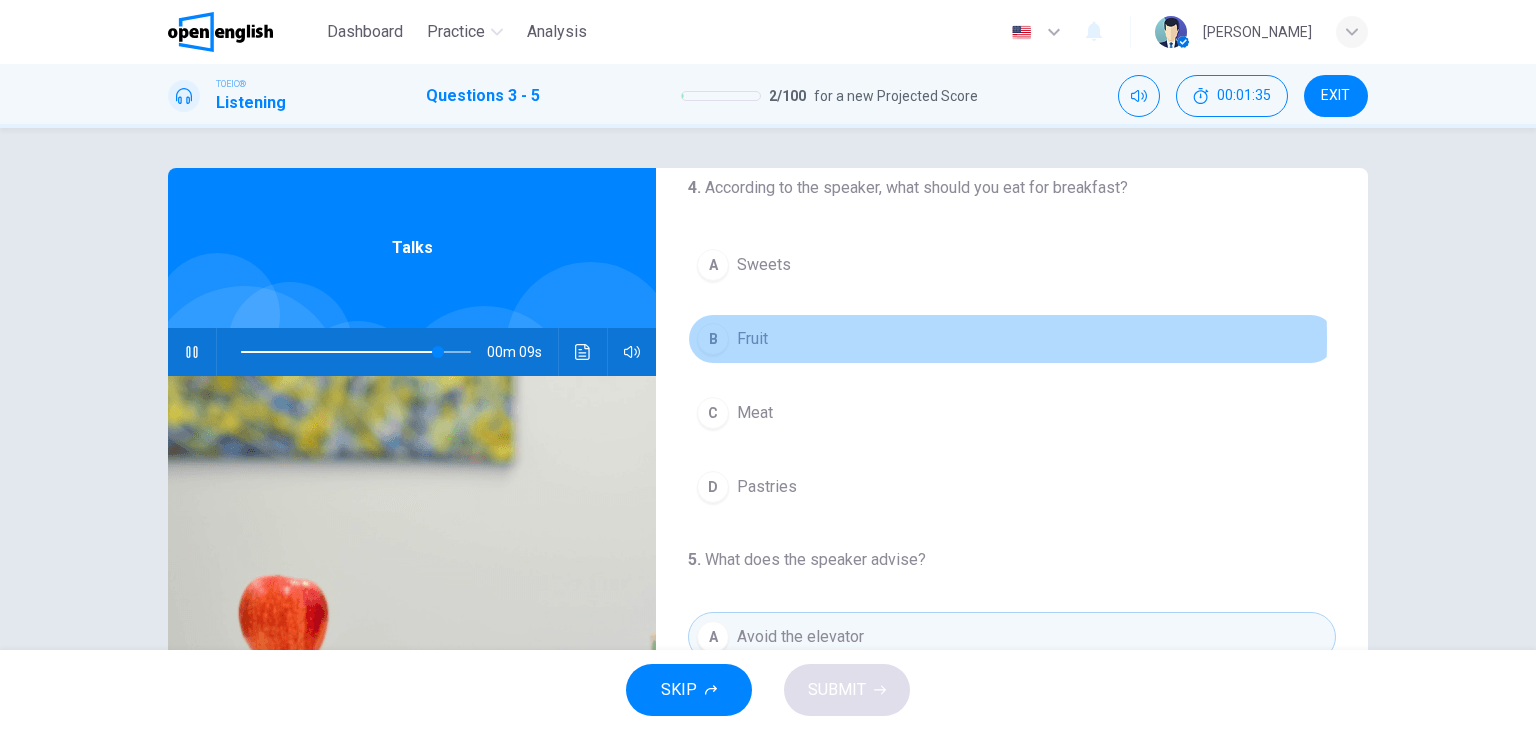click on "Fruit" at bounding box center [752, 339] 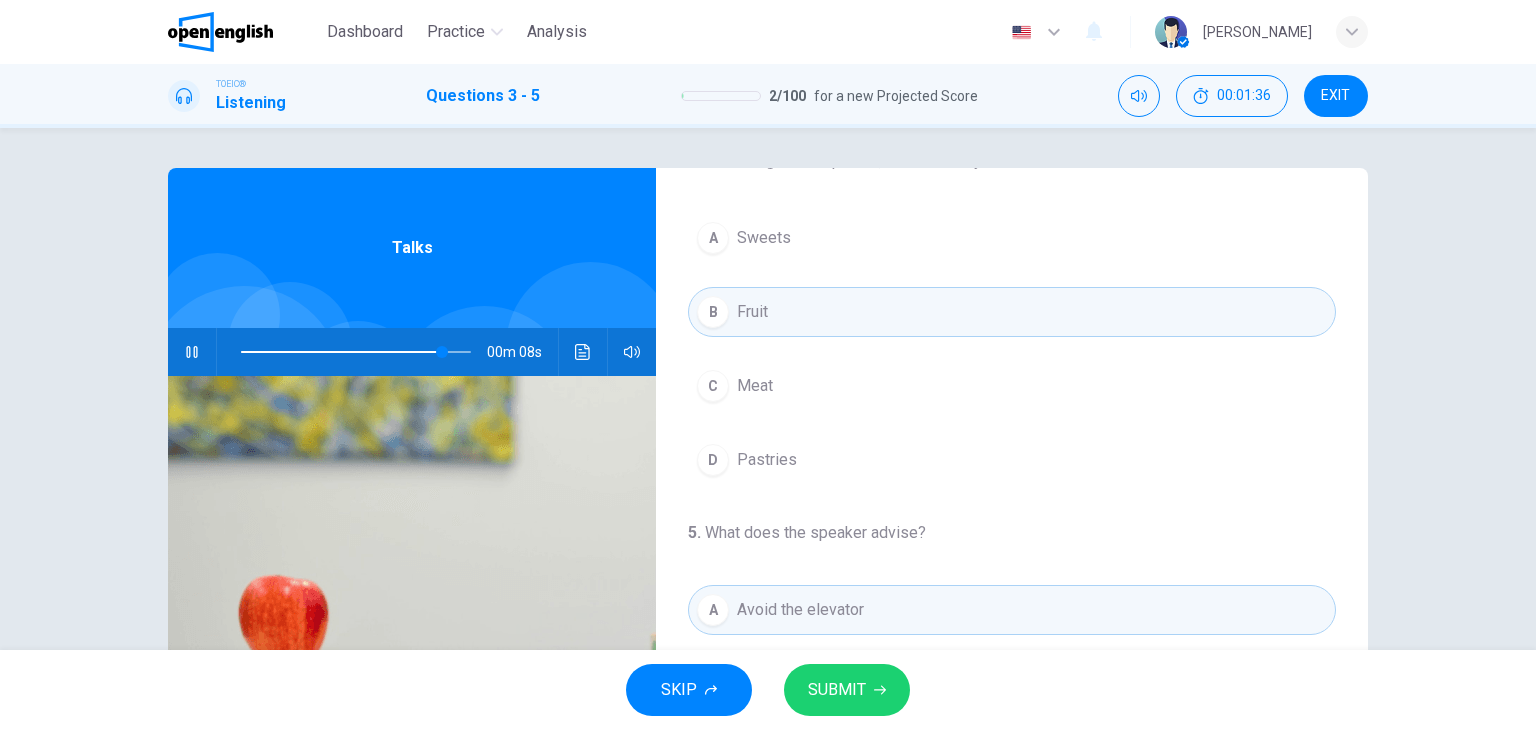 scroll, scrollTop: 452, scrollLeft: 0, axis: vertical 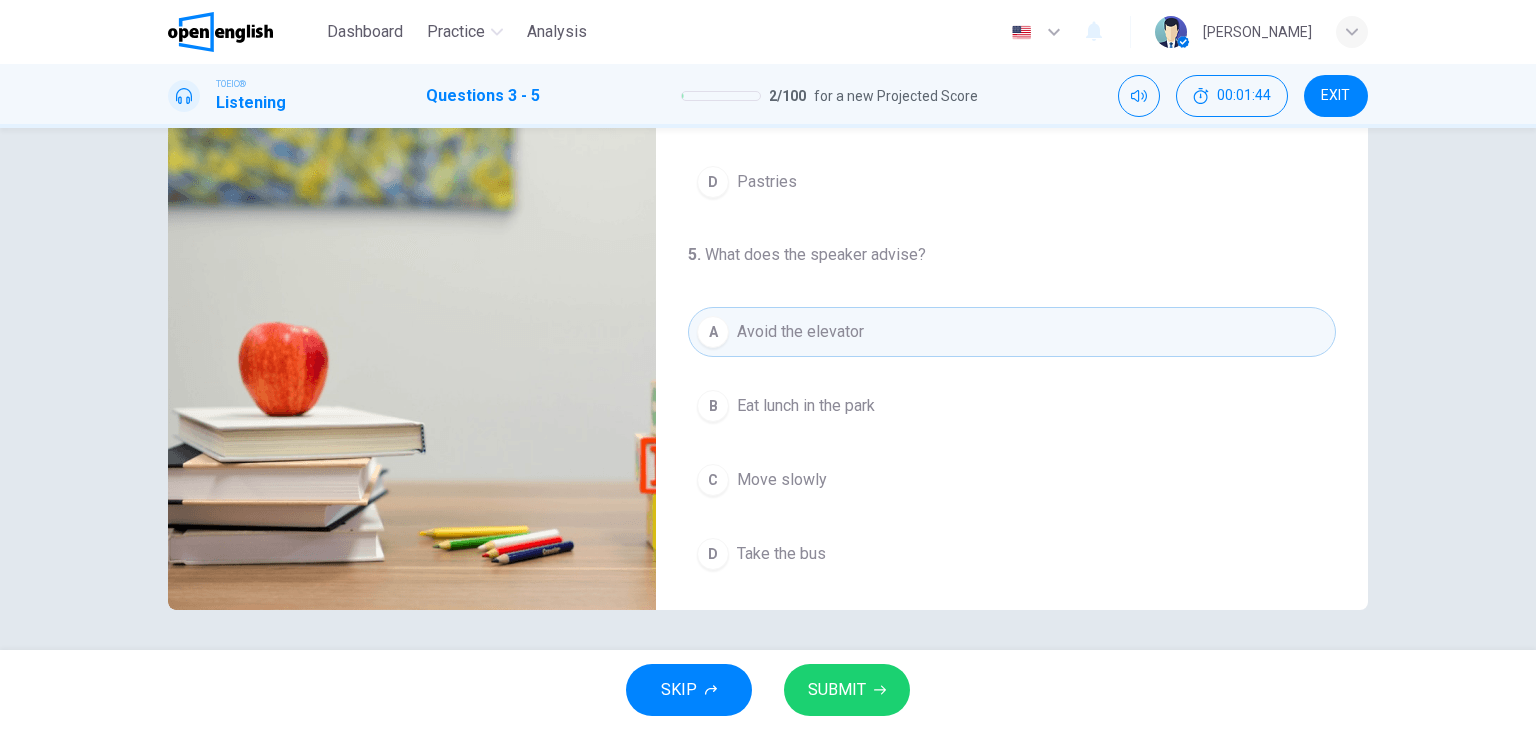 type on "*" 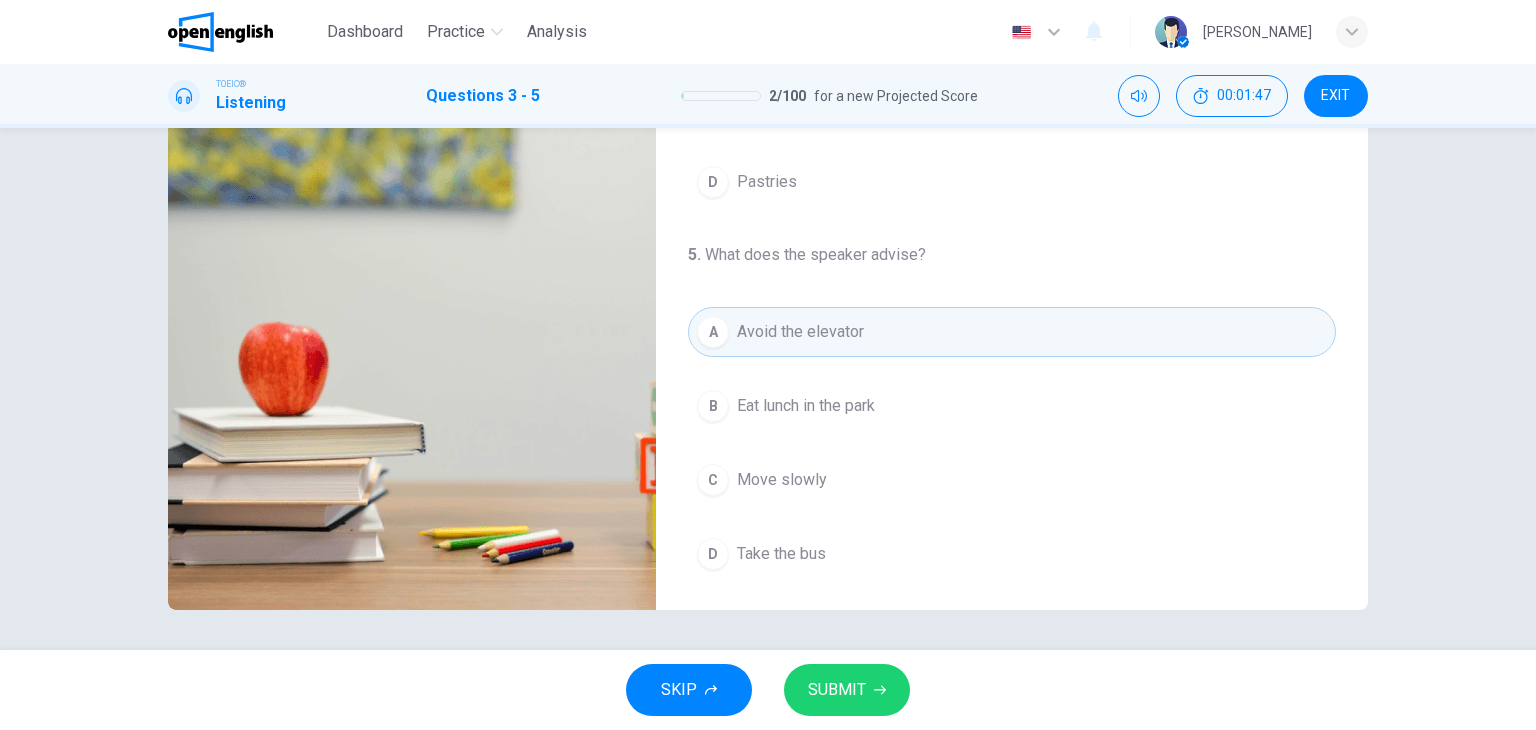 click 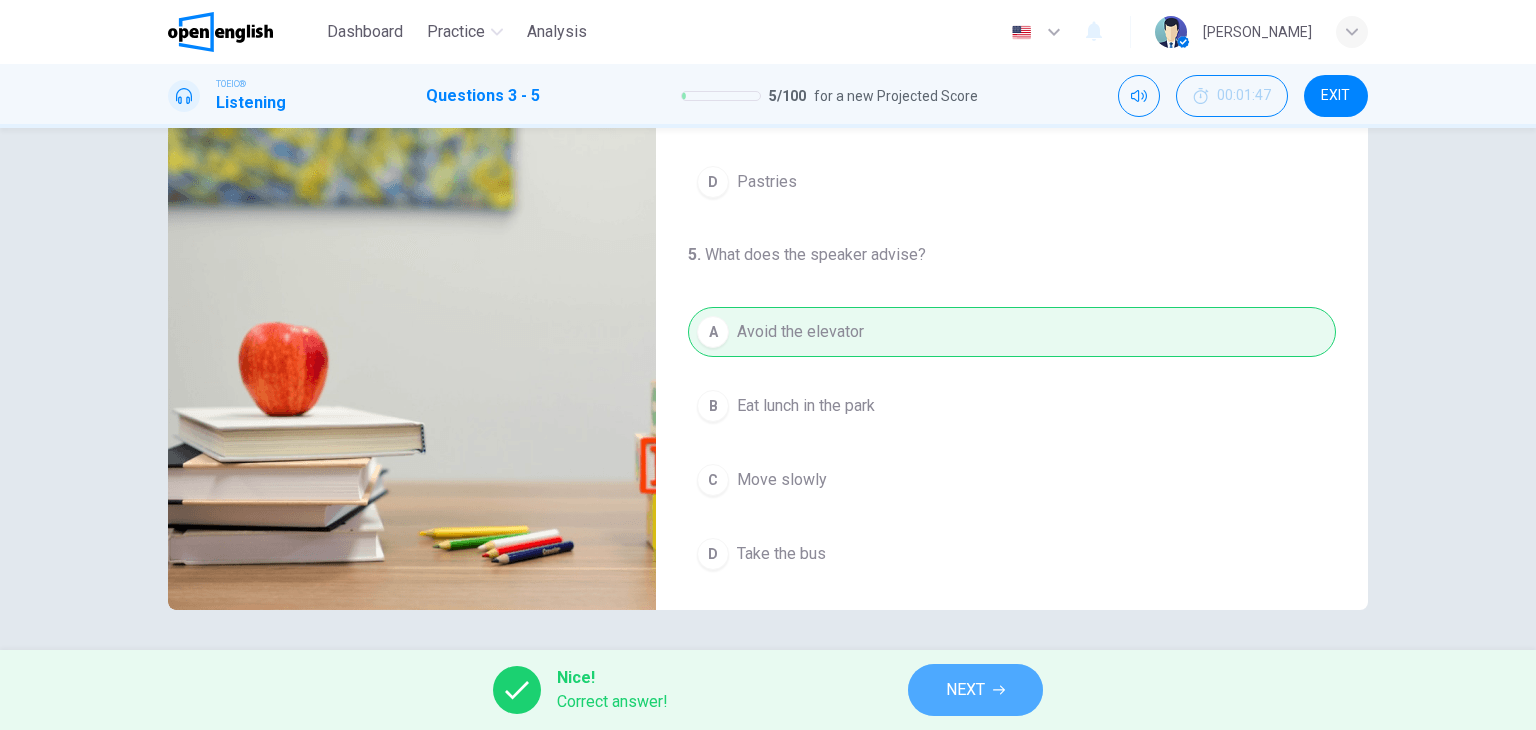 click 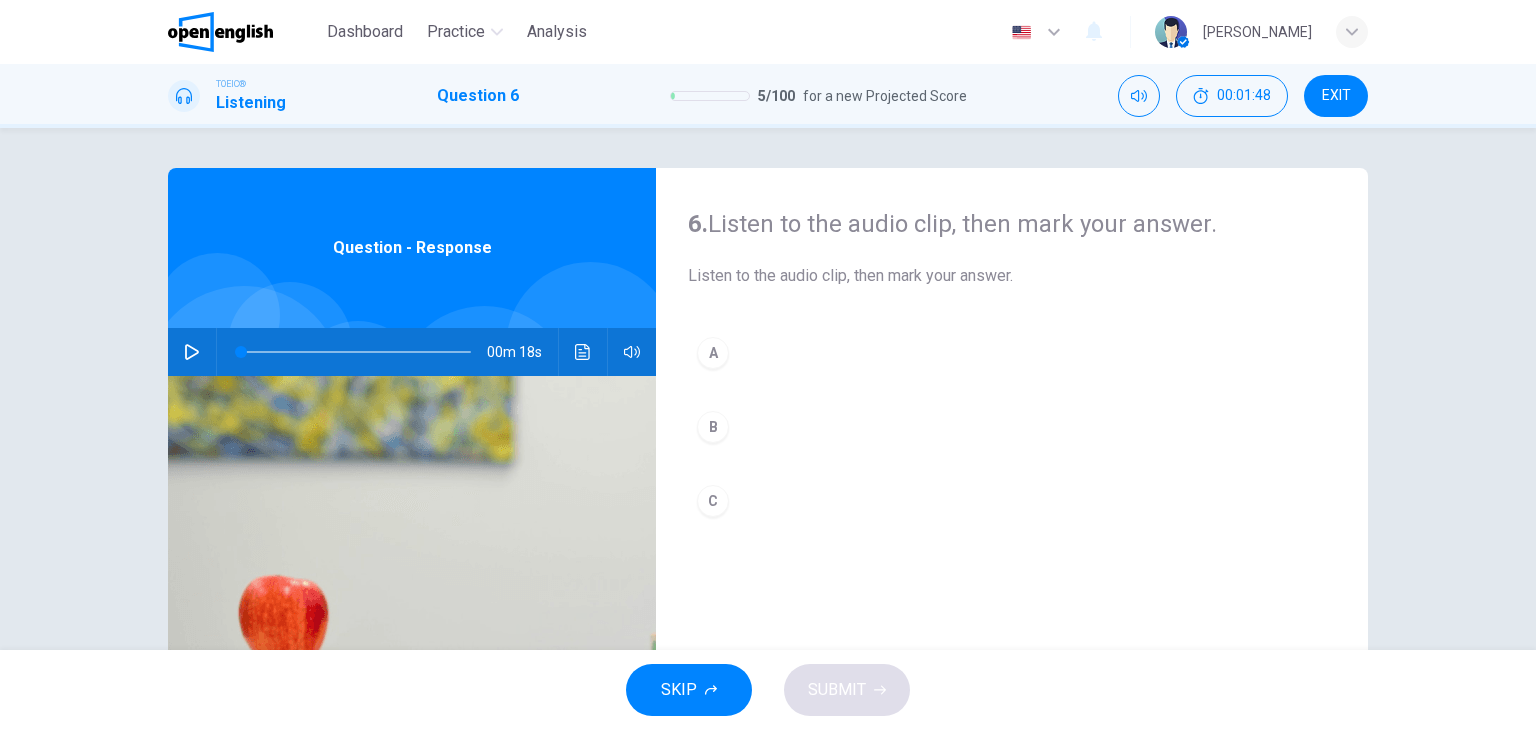 click 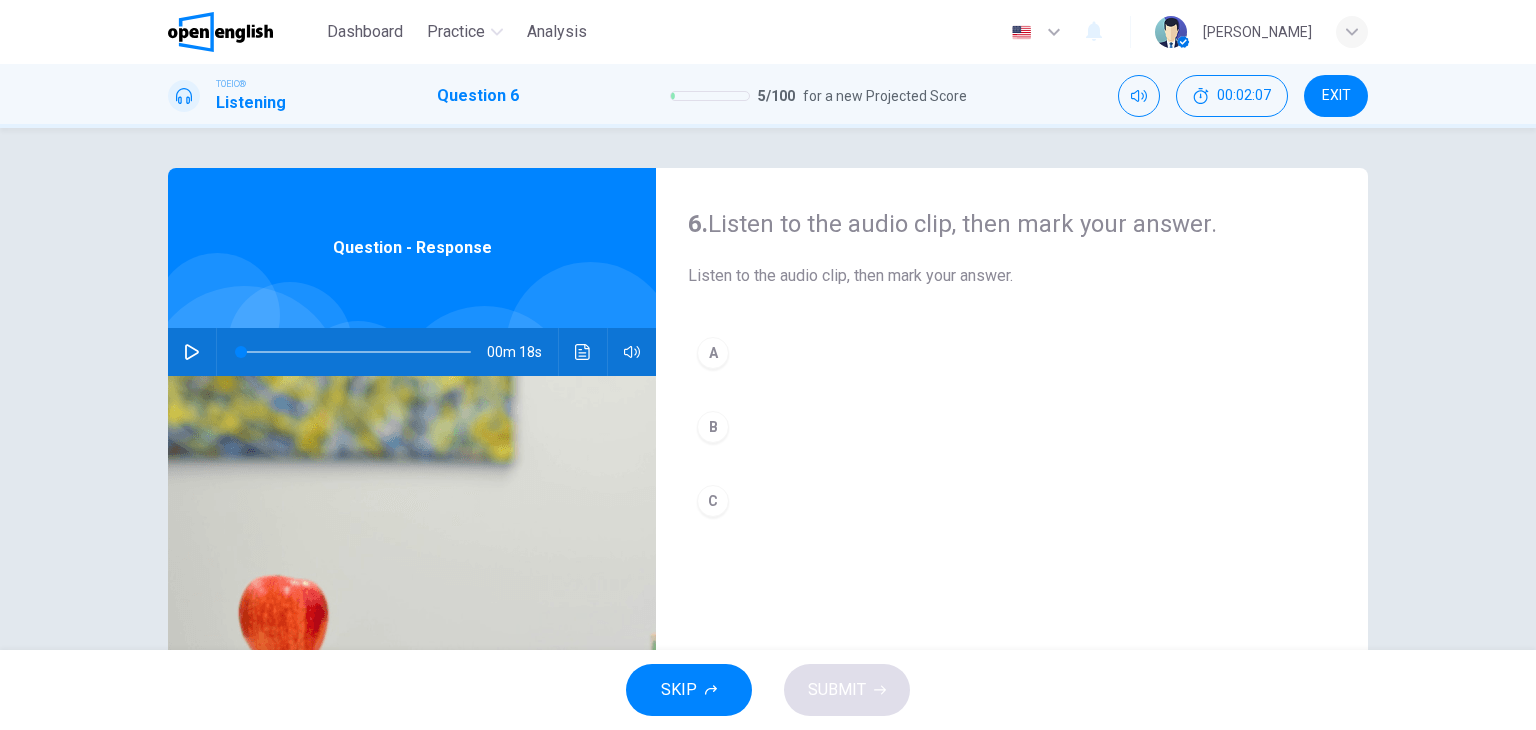 click 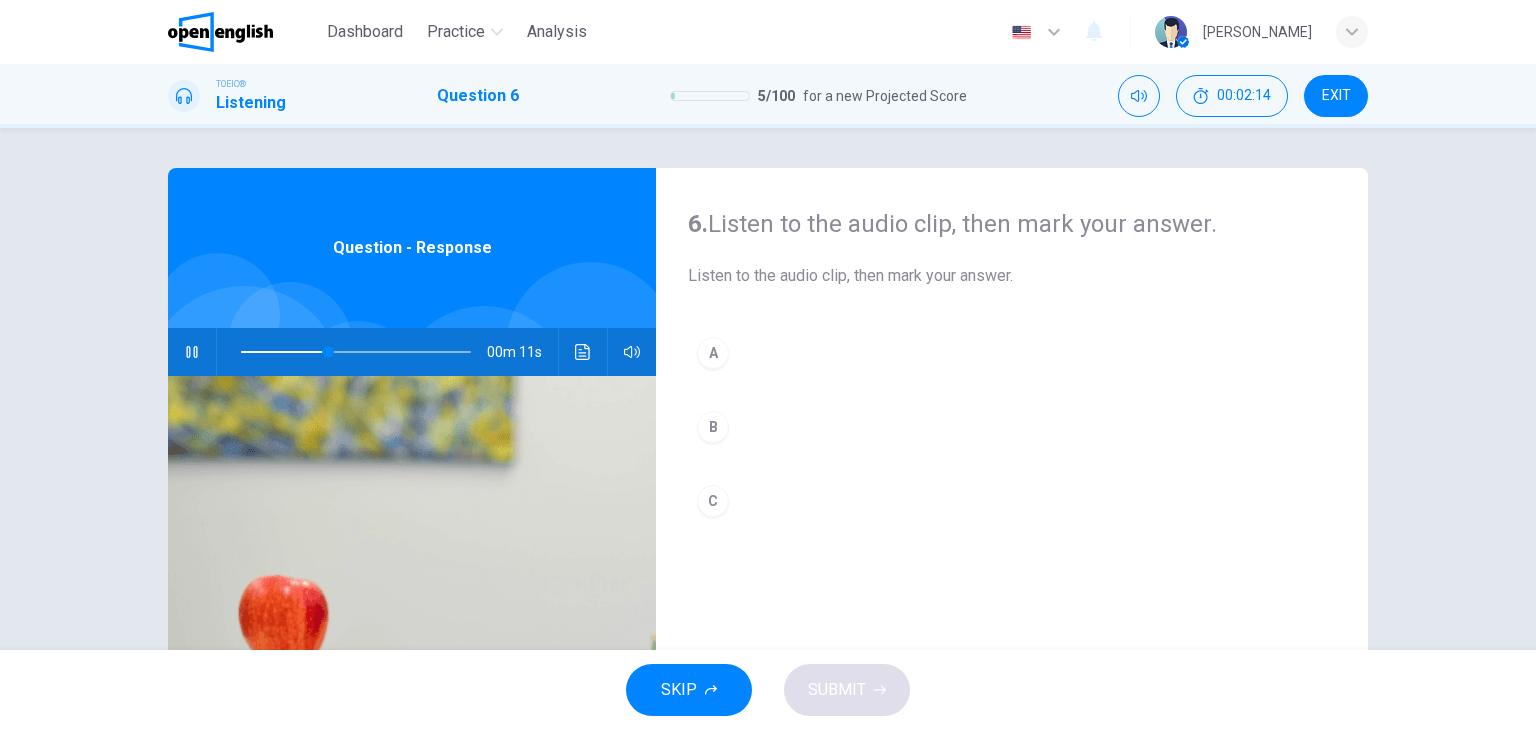click on "A" at bounding box center [713, 353] 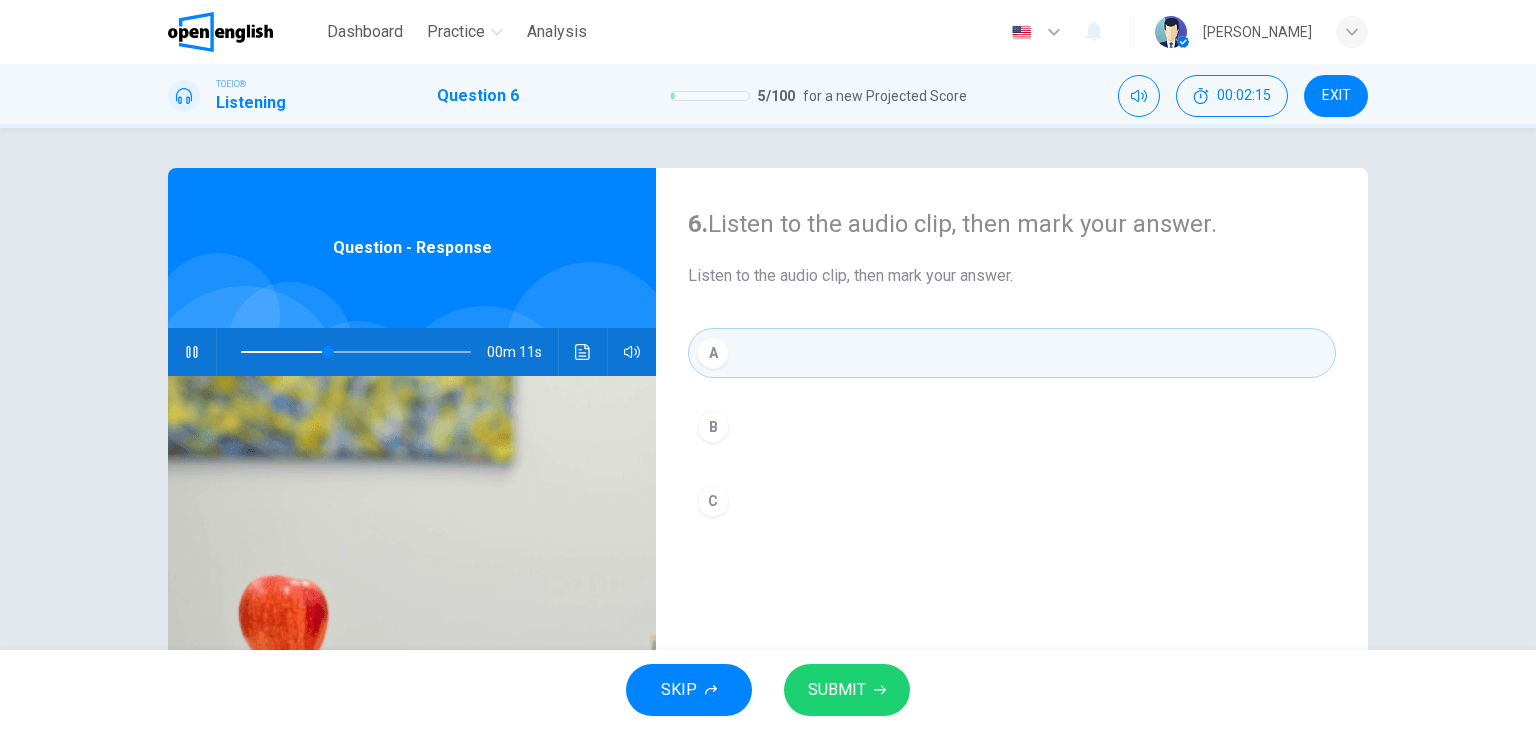 click on "SUBMIT" at bounding box center (837, 690) 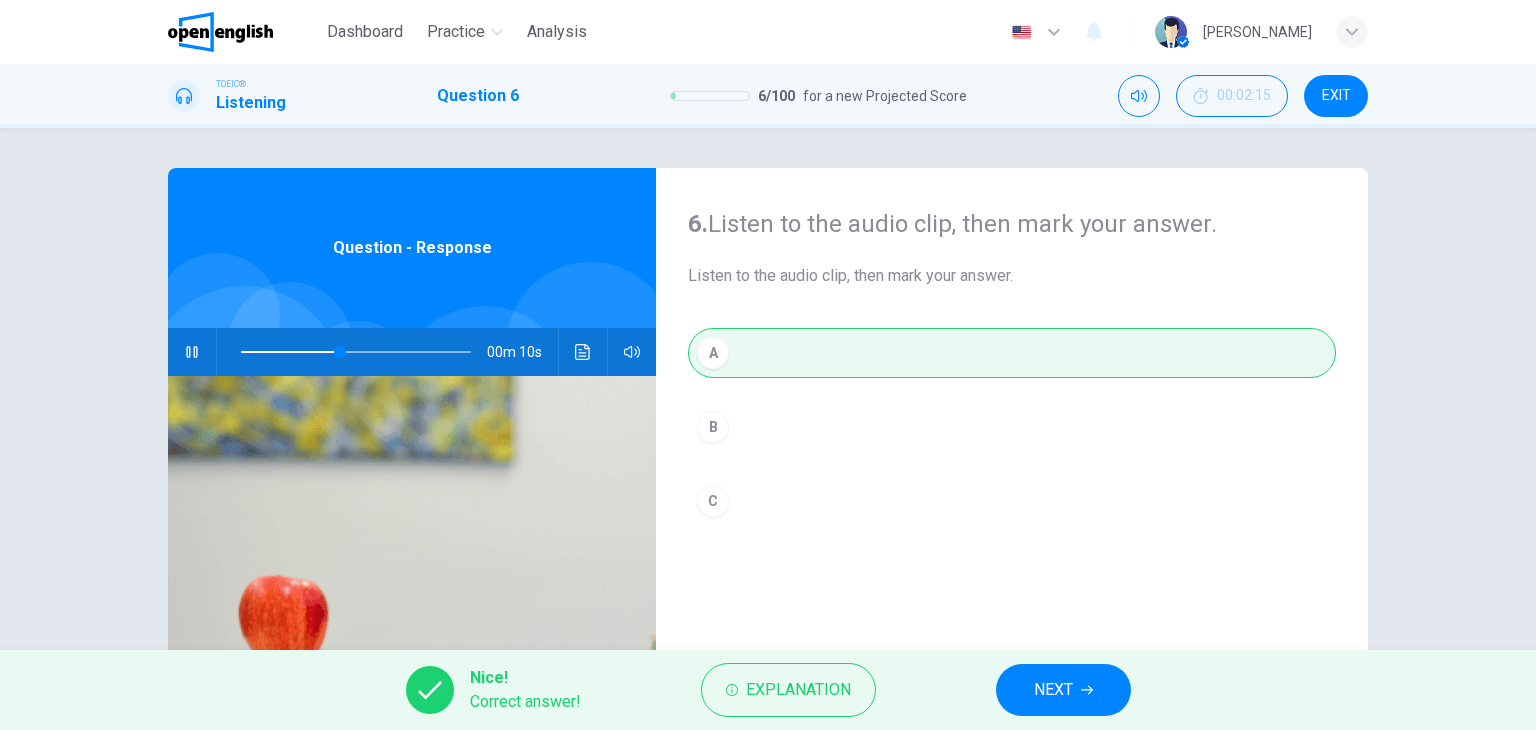 type on "**" 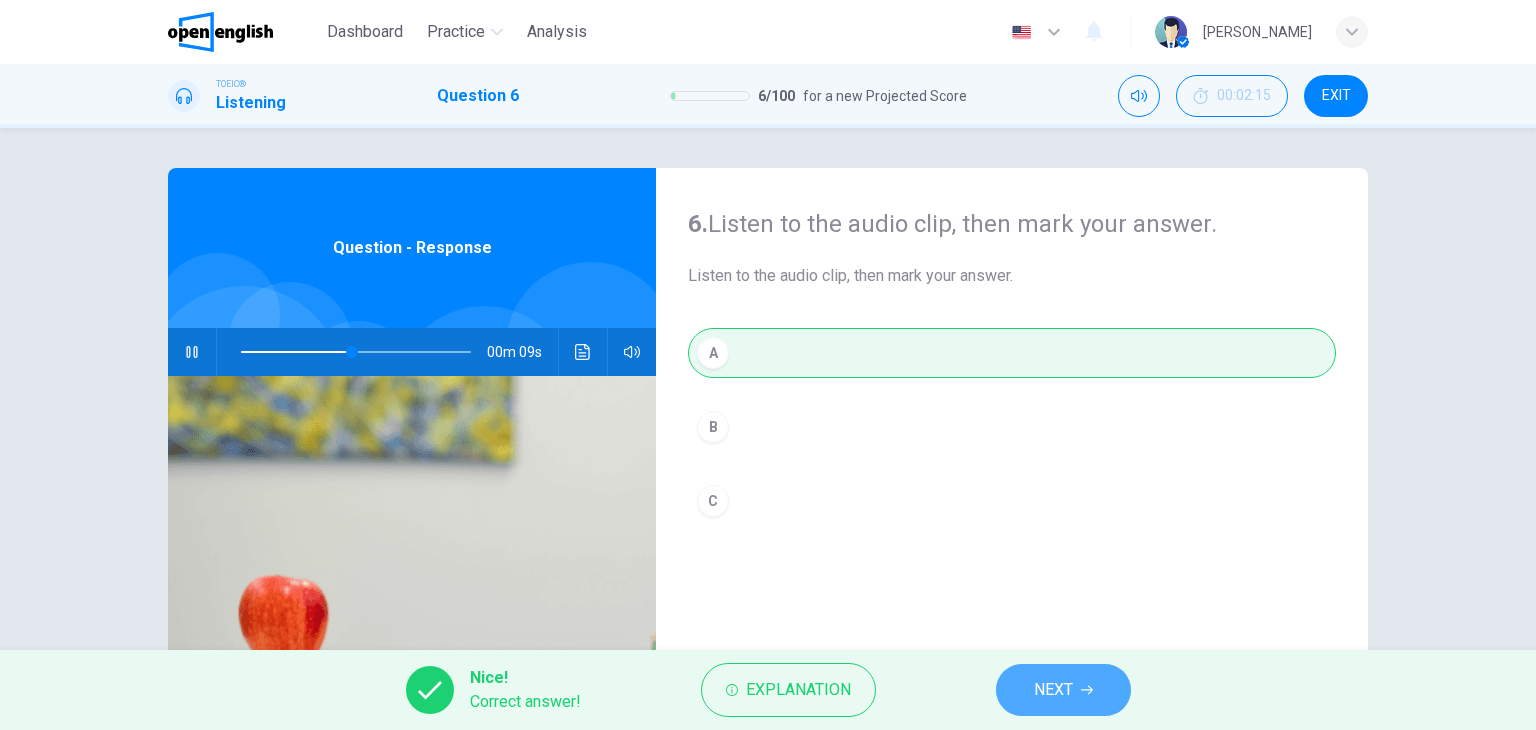 click on "NEXT" at bounding box center (1053, 690) 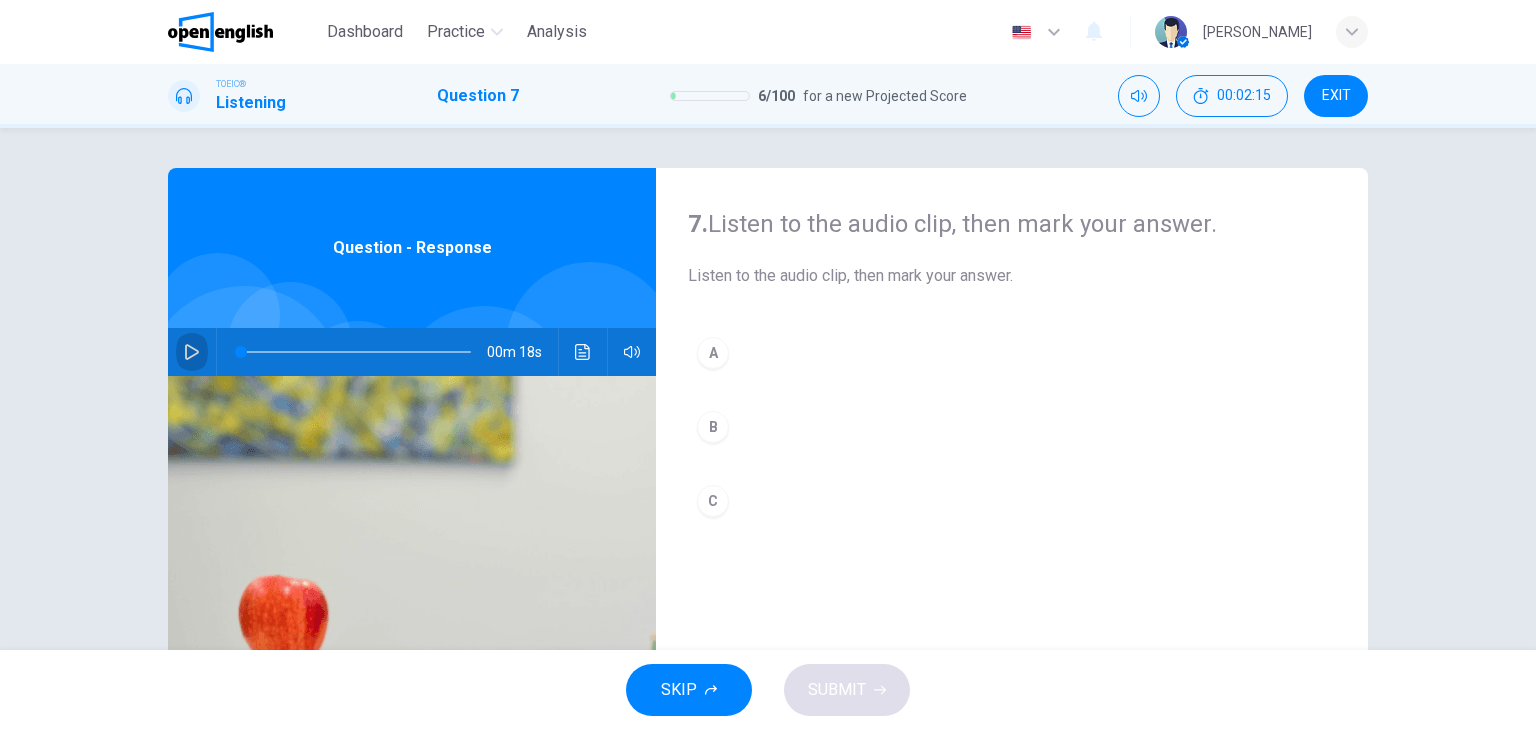 click 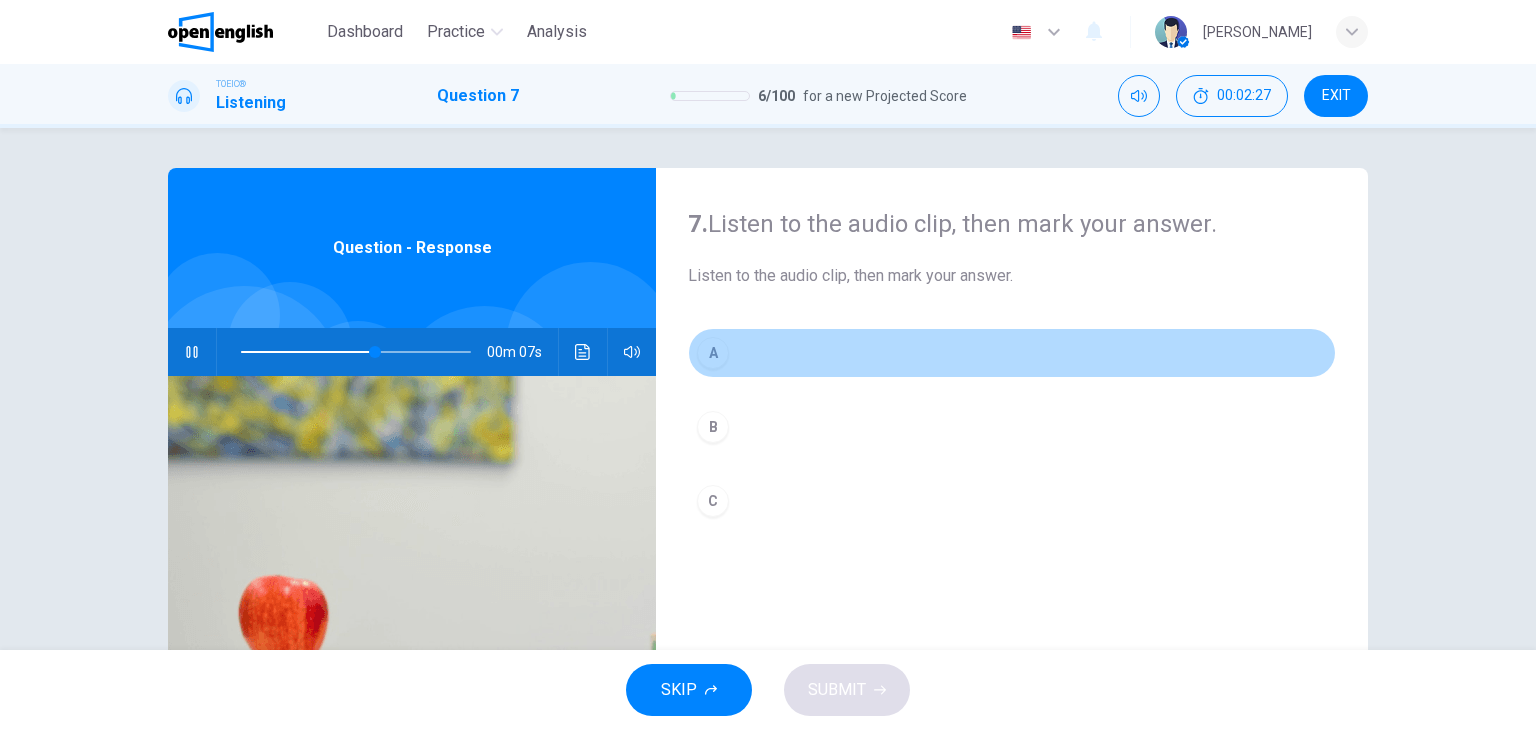 click on "A" at bounding box center [713, 353] 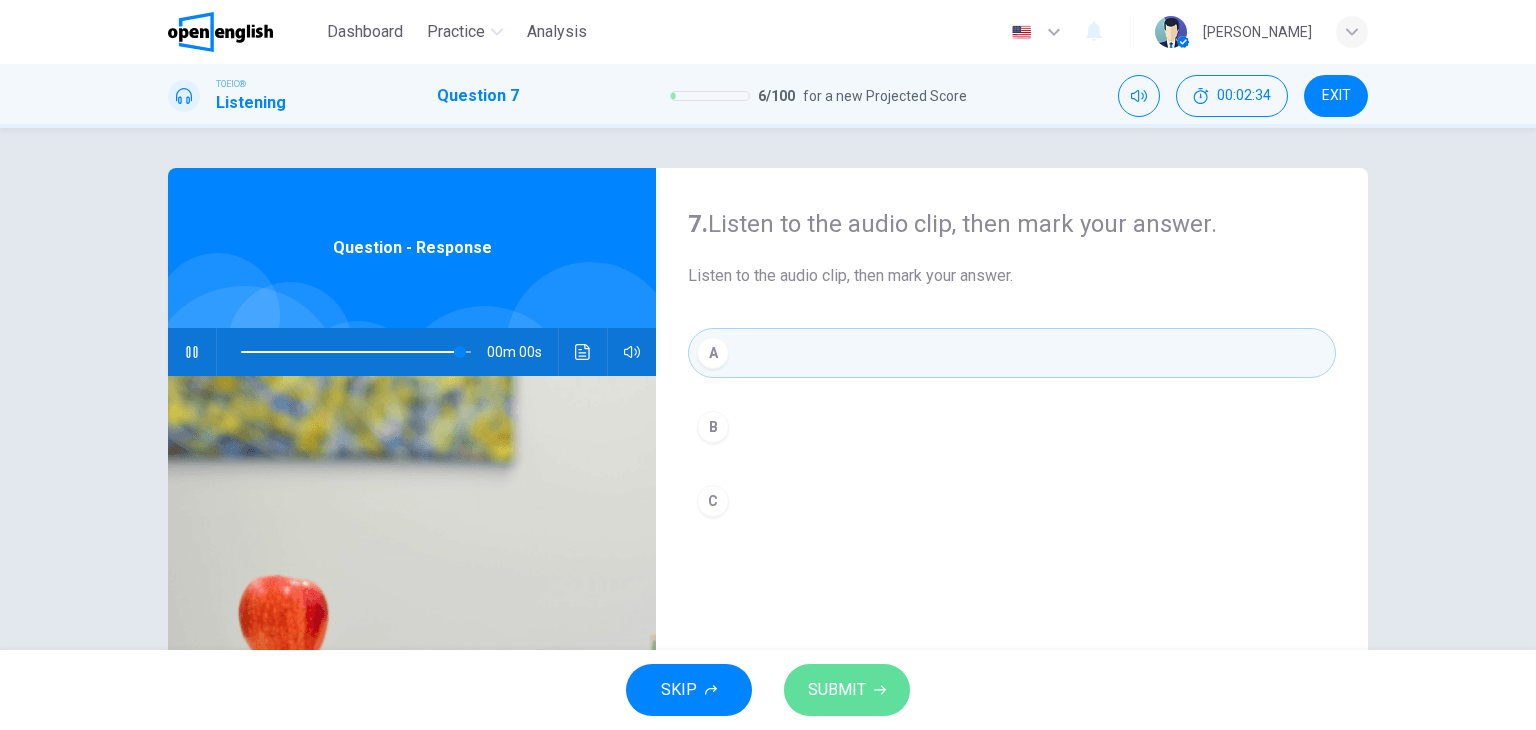click on "SUBMIT" at bounding box center [847, 690] 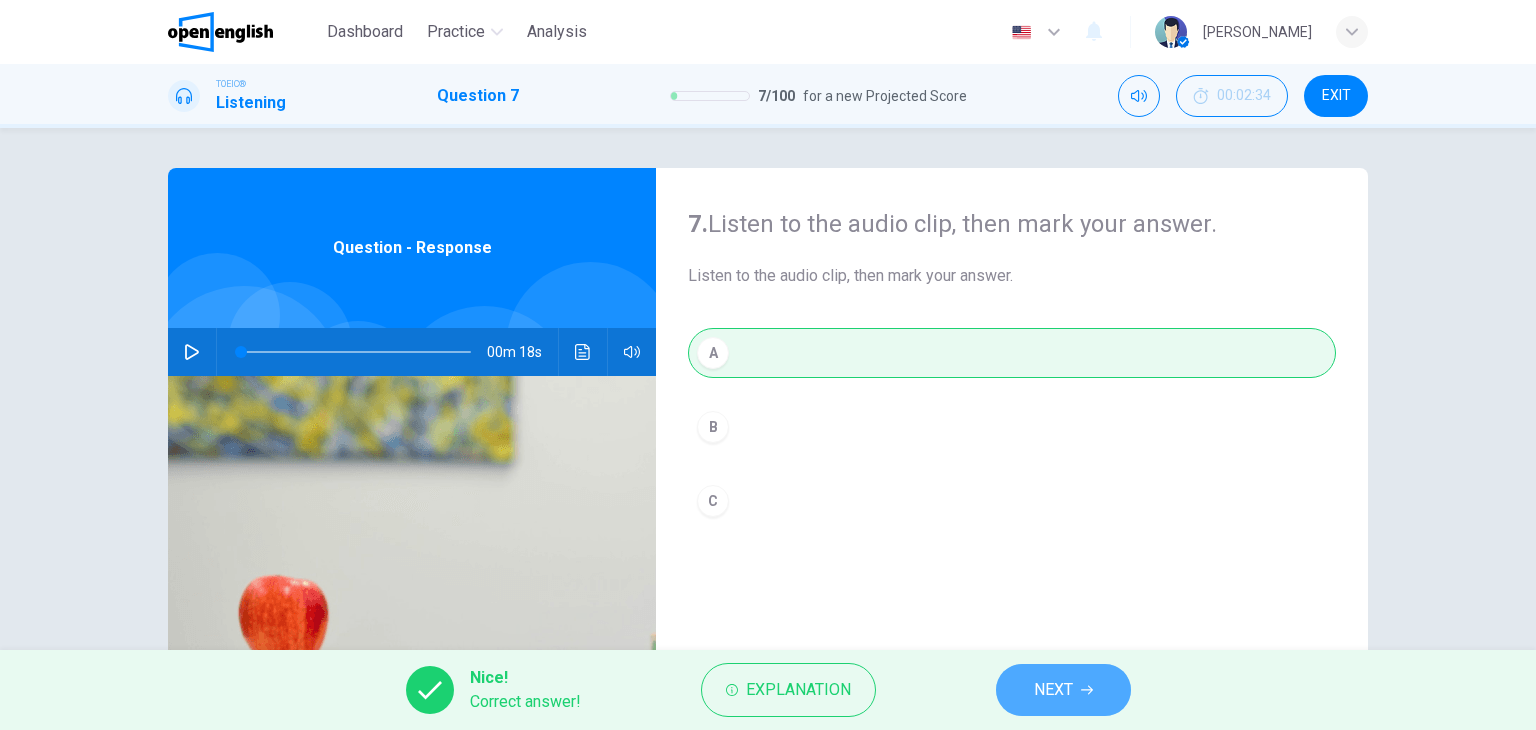 click on "NEXT" at bounding box center [1063, 690] 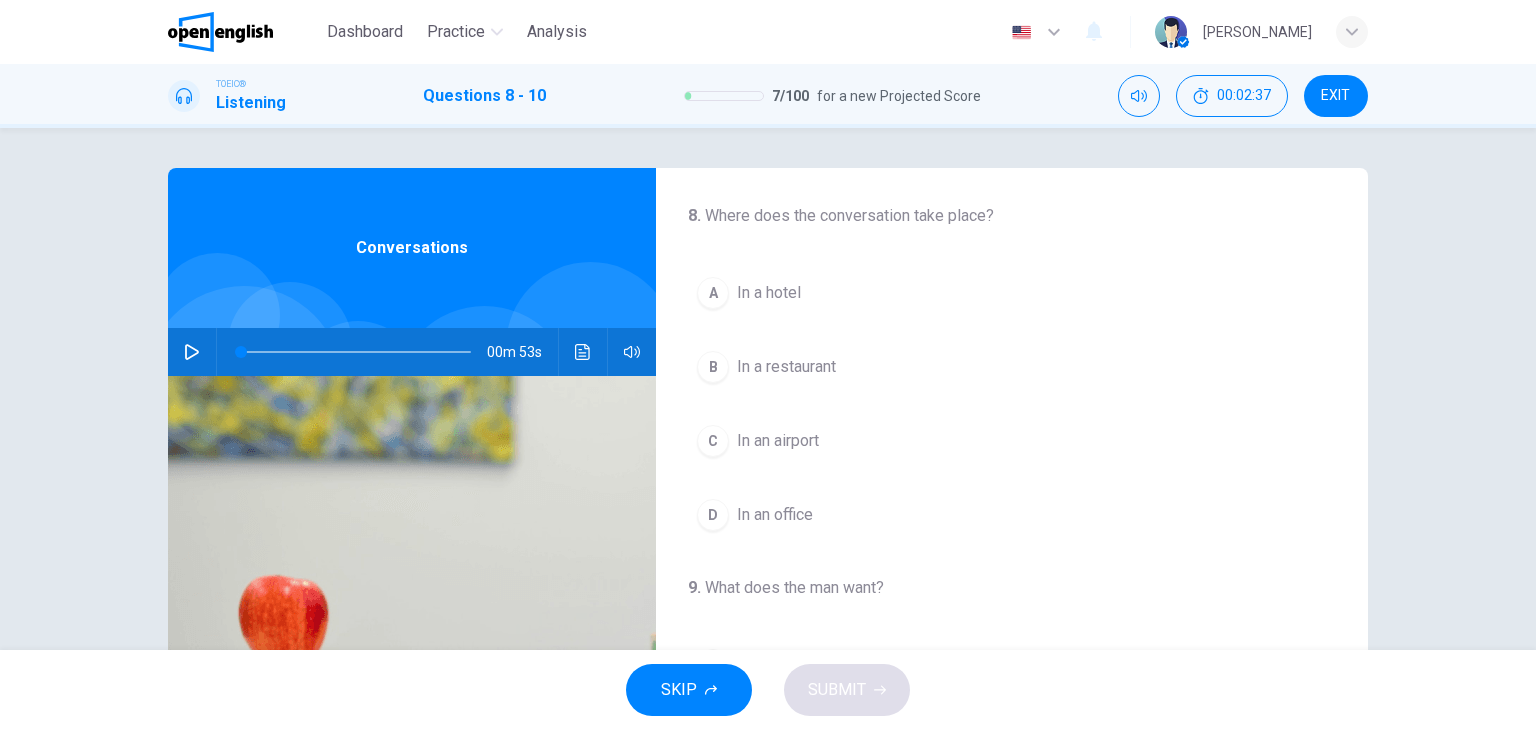 click 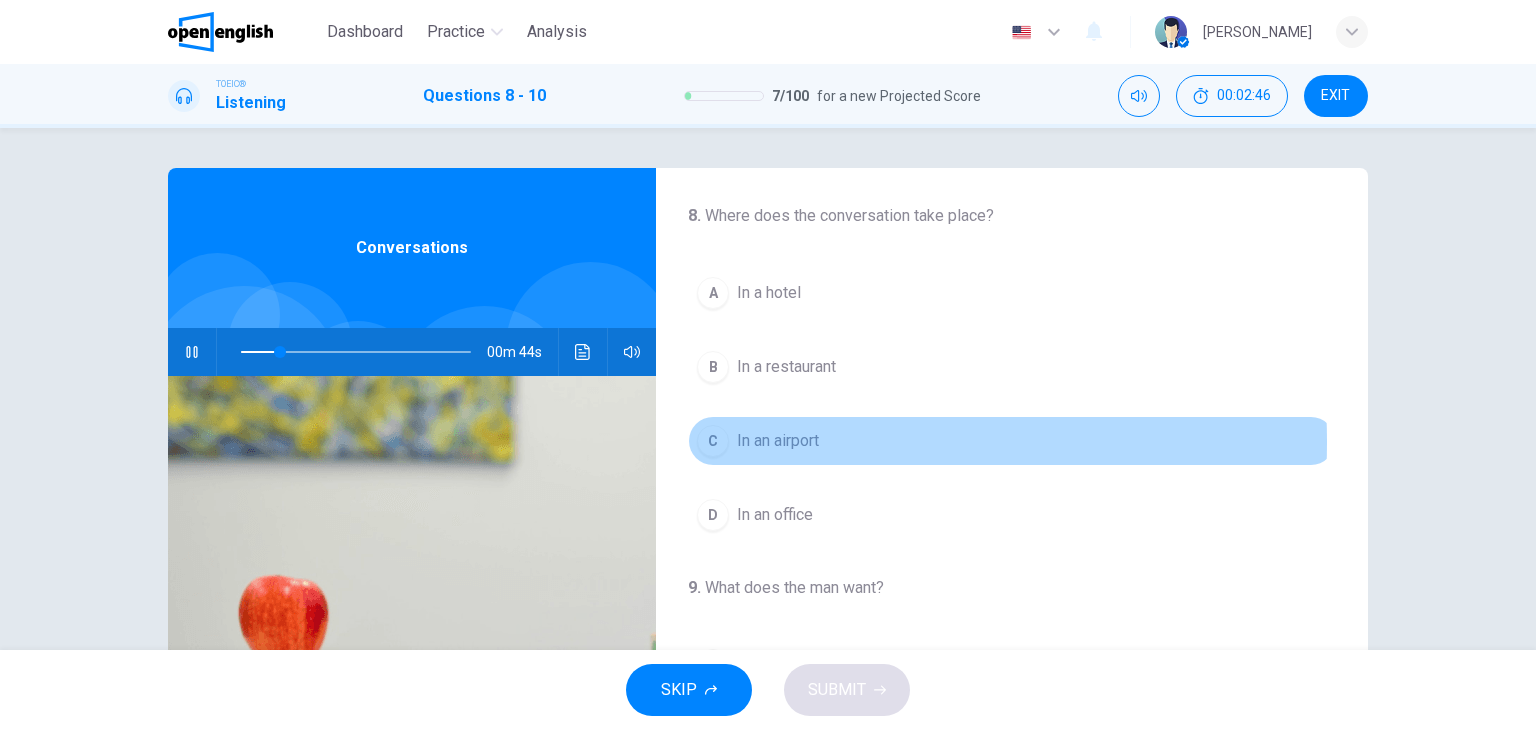 click on "In an airport" at bounding box center (778, 441) 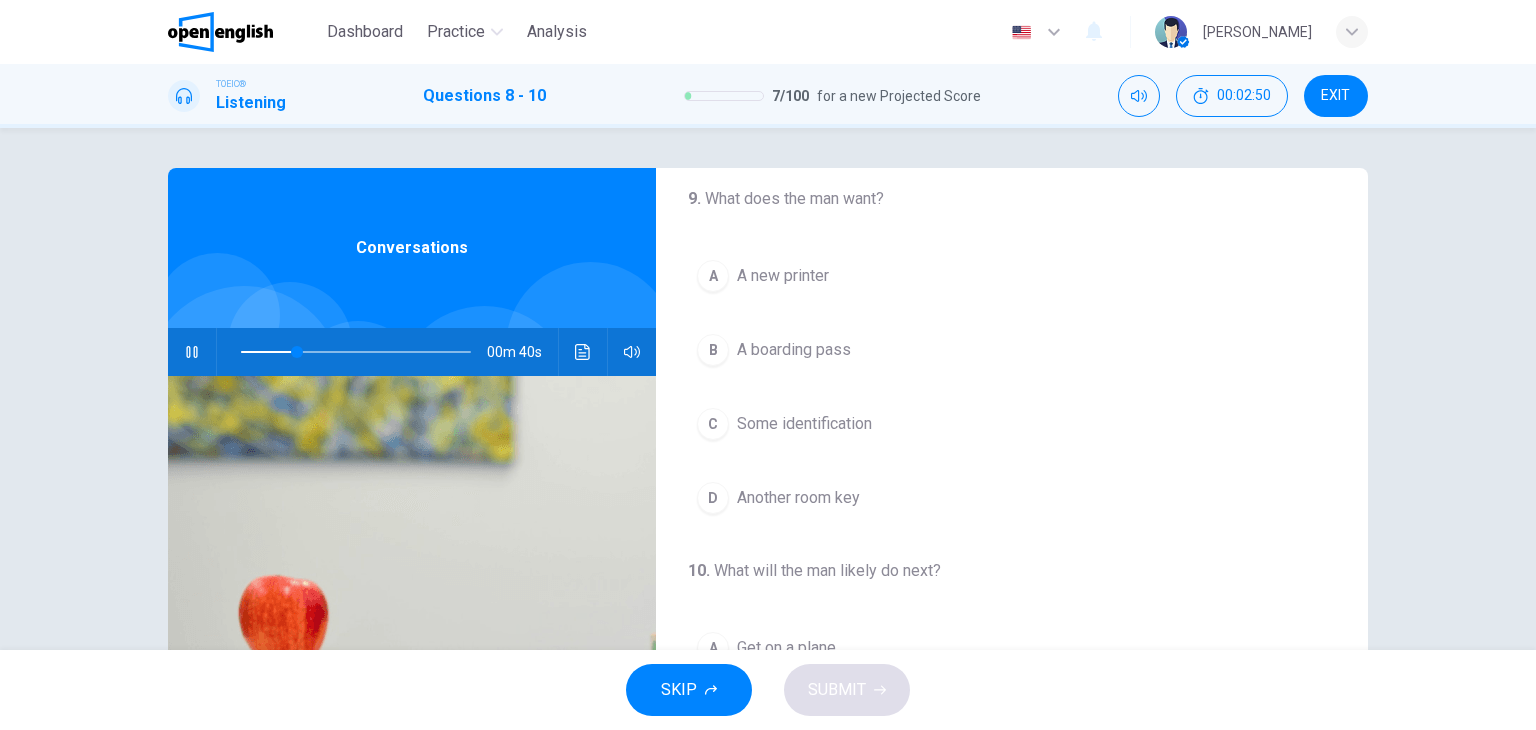 scroll, scrollTop: 400, scrollLeft: 0, axis: vertical 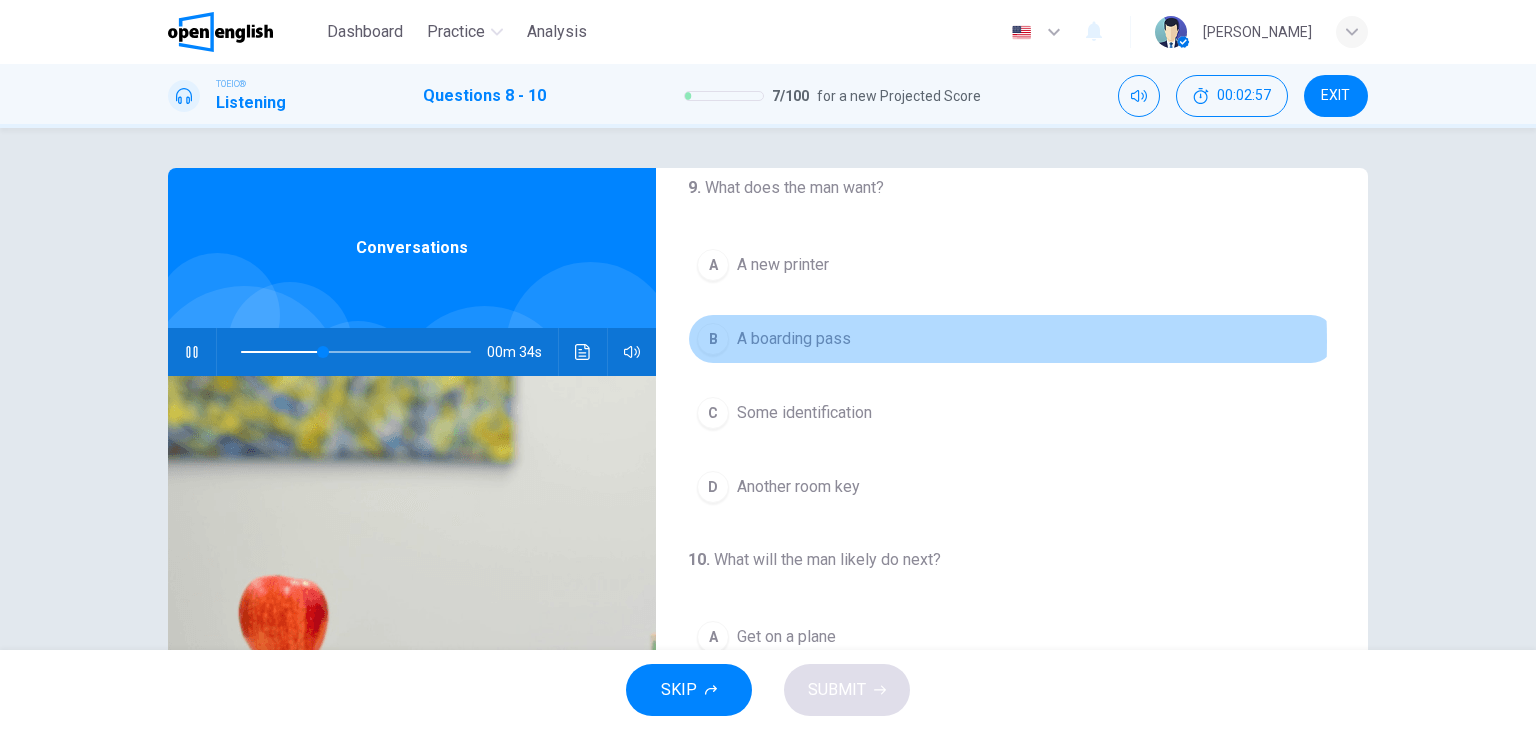 click on "A boarding pass" at bounding box center (794, 339) 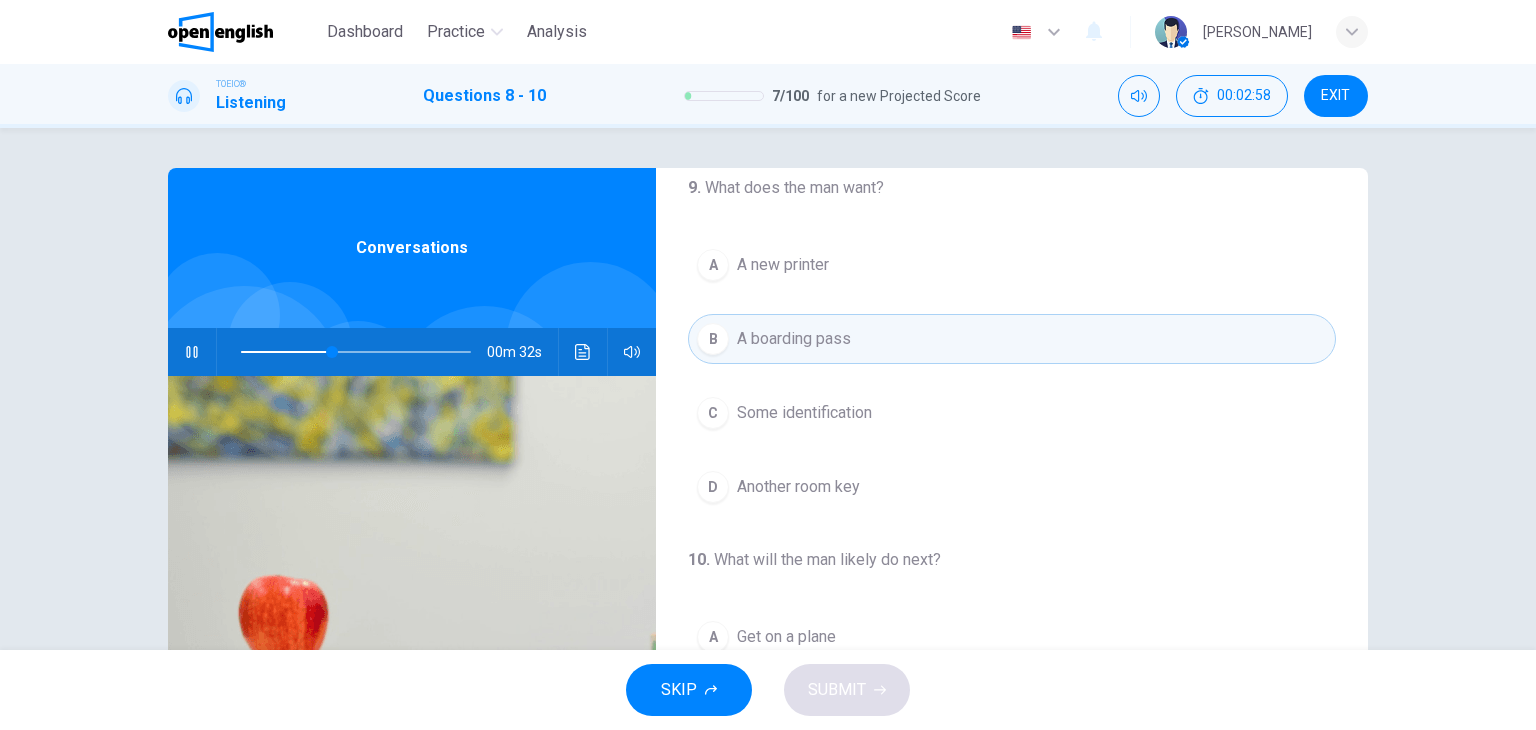 scroll, scrollTop: 452, scrollLeft: 0, axis: vertical 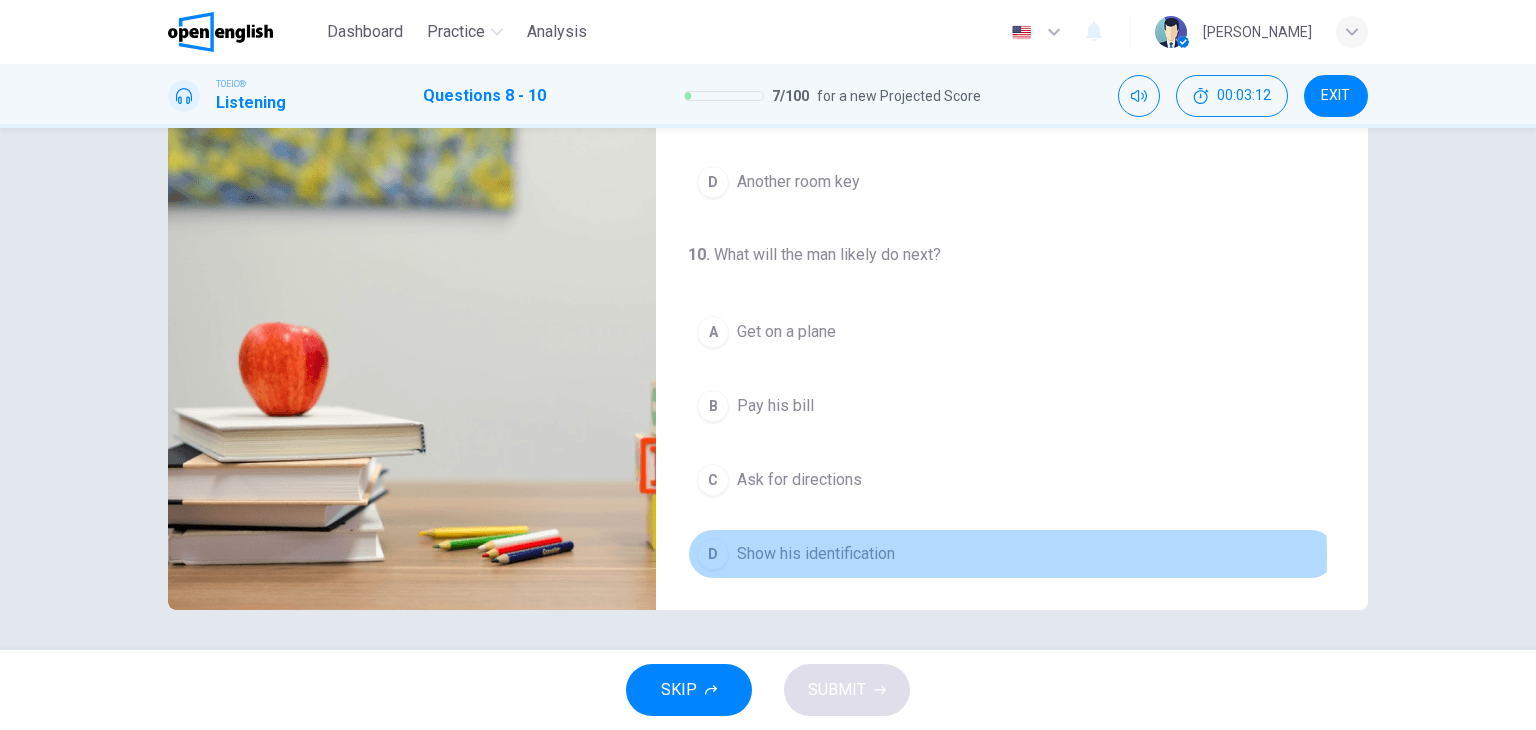 click on "Show his identification" at bounding box center [816, 554] 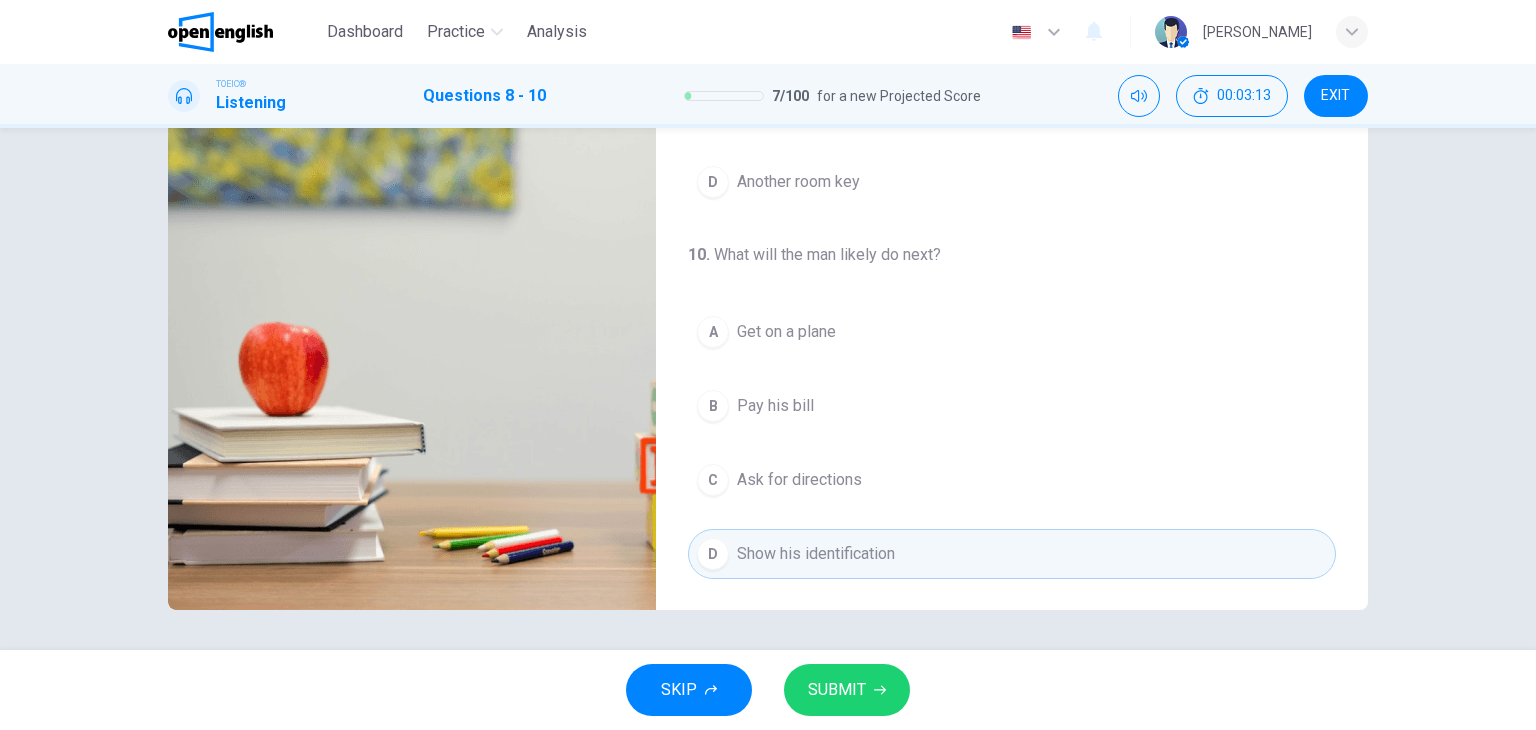 click on "SUBMIT" at bounding box center (847, 690) 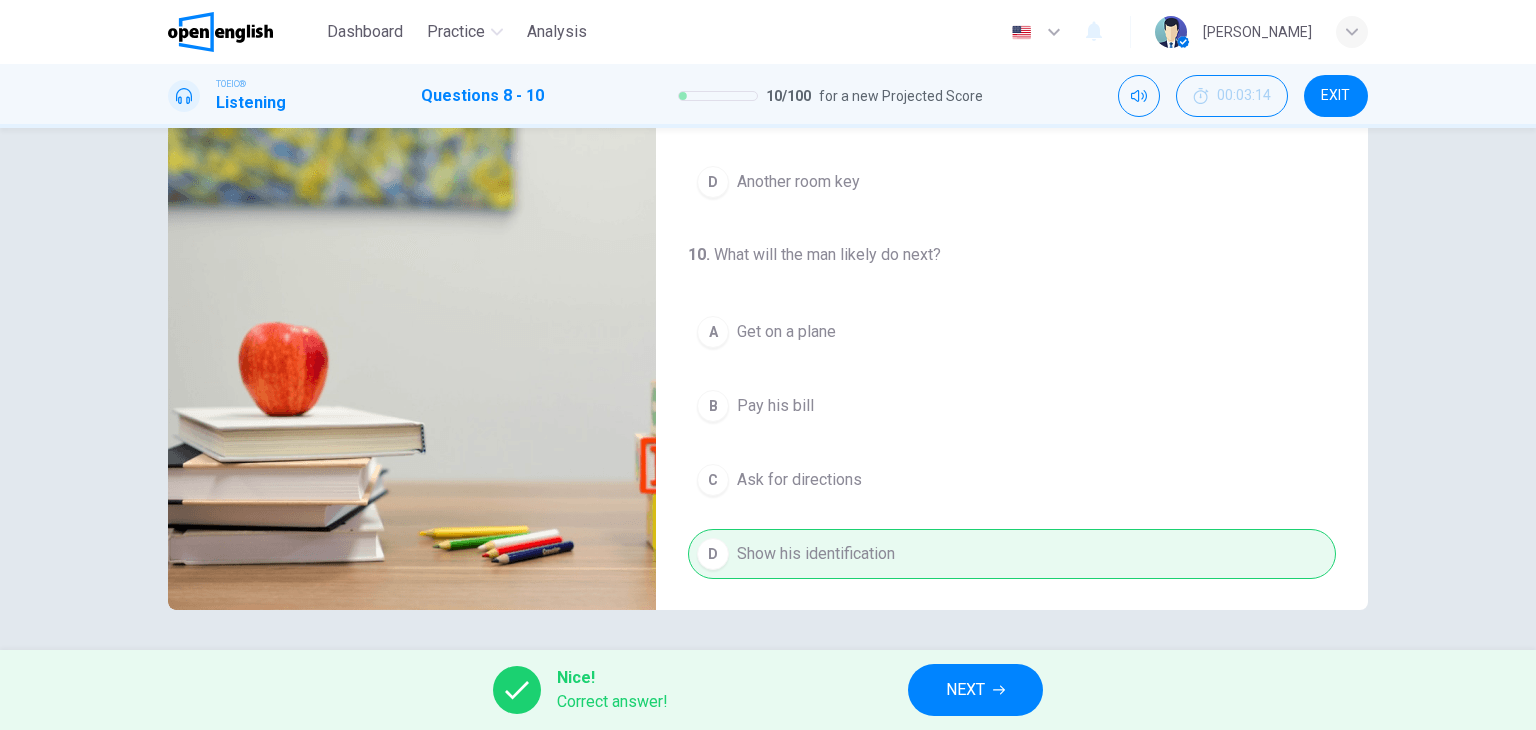 type on "**" 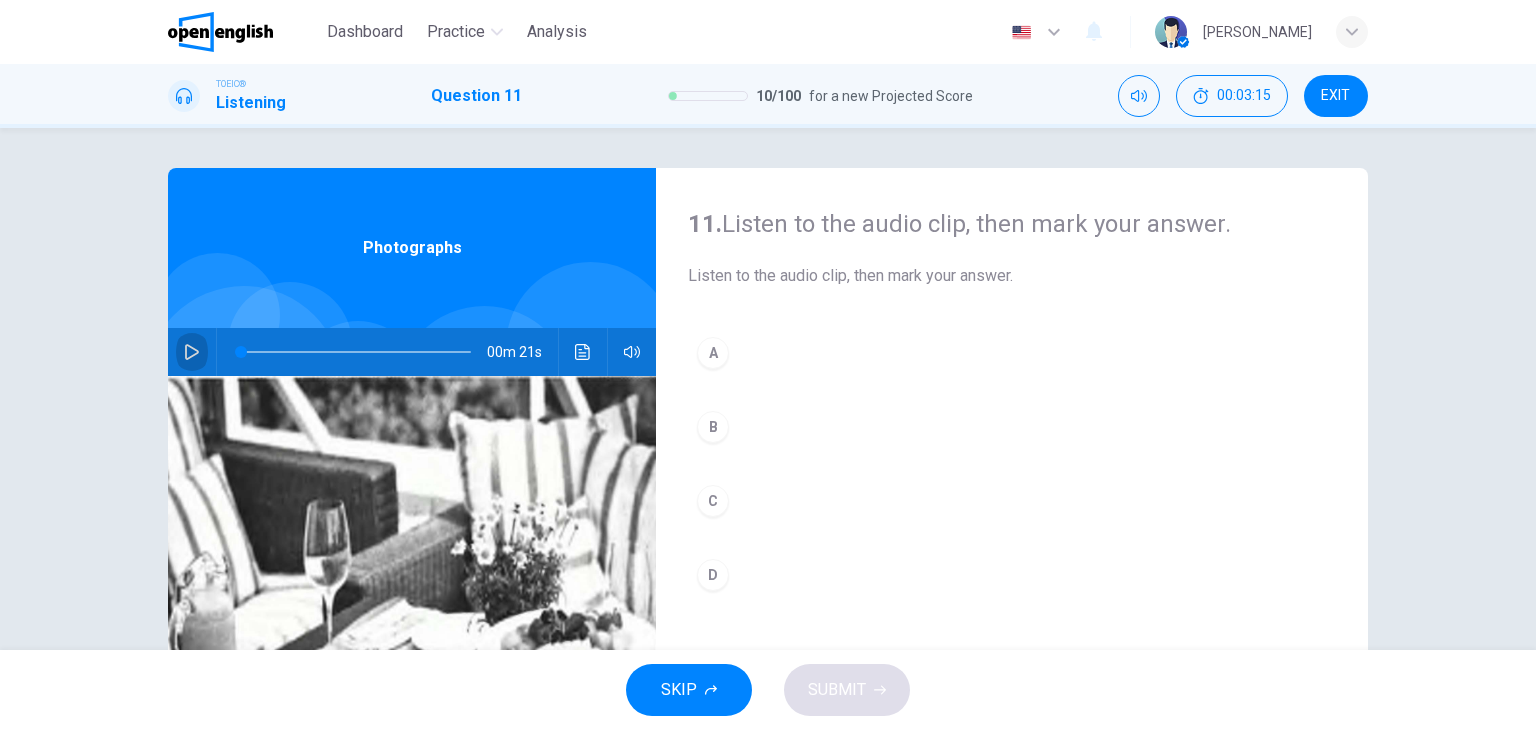 click at bounding box center (192, 352) 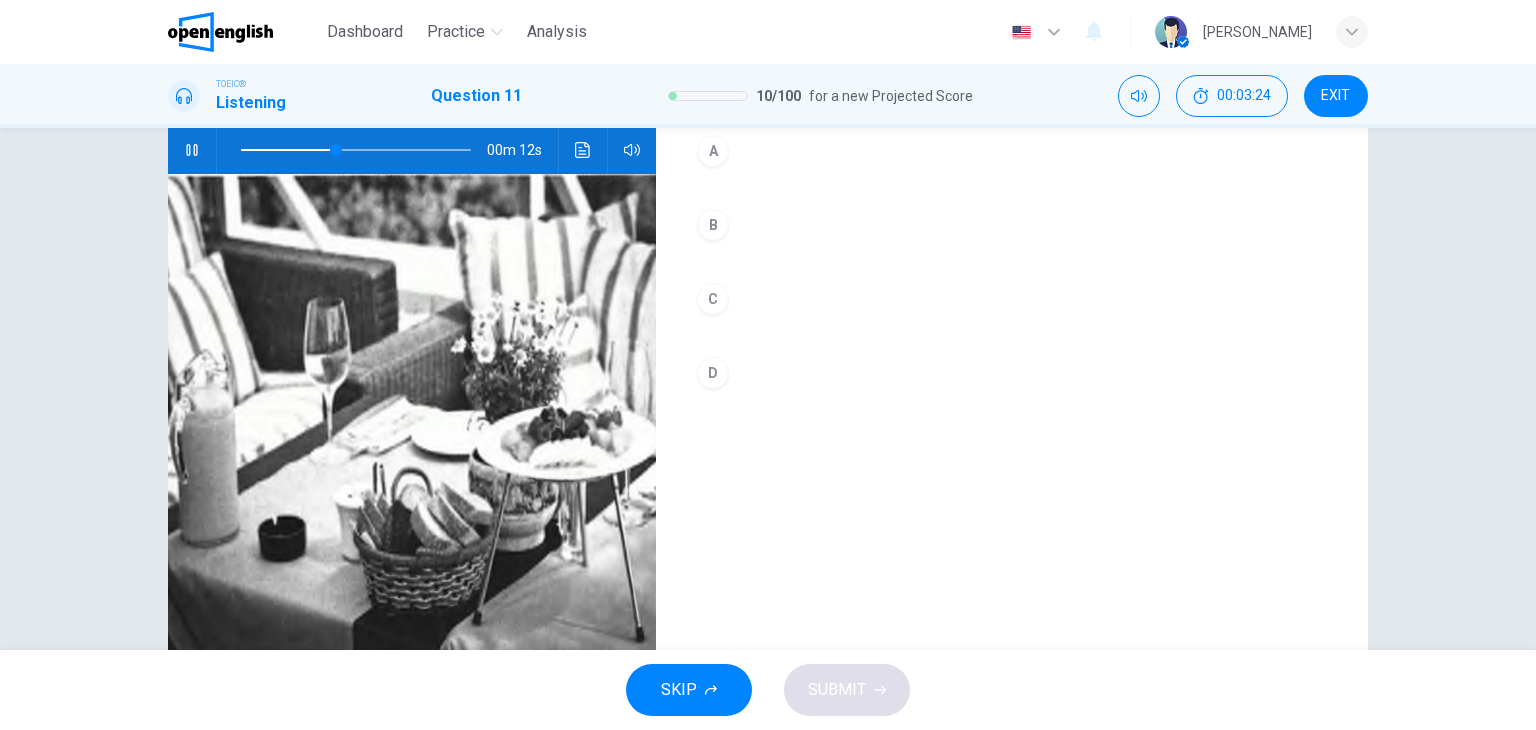 scroll, scrollTop: 153, scrollLeft: 0, axis: vertical 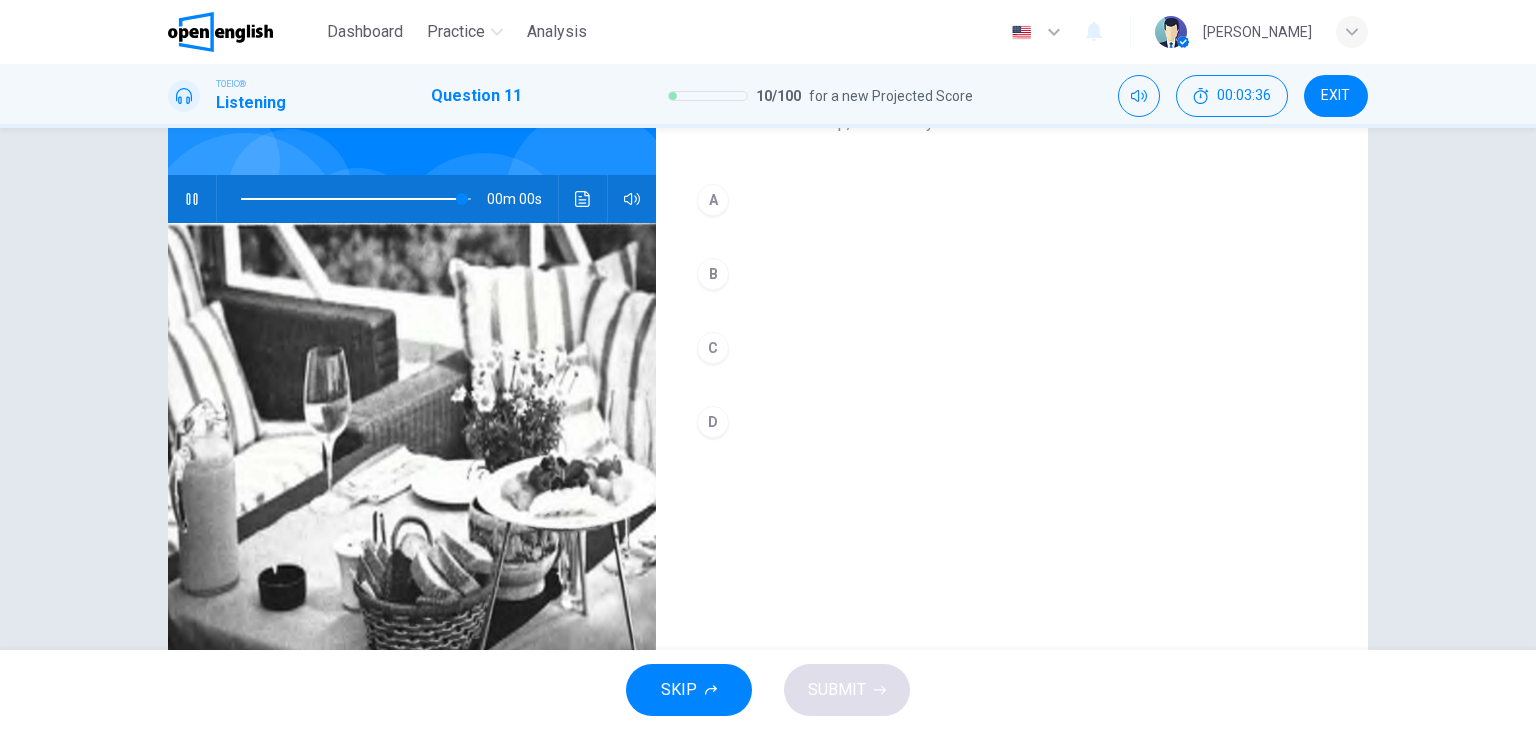 click on "D" at bounding box center (713, 422) 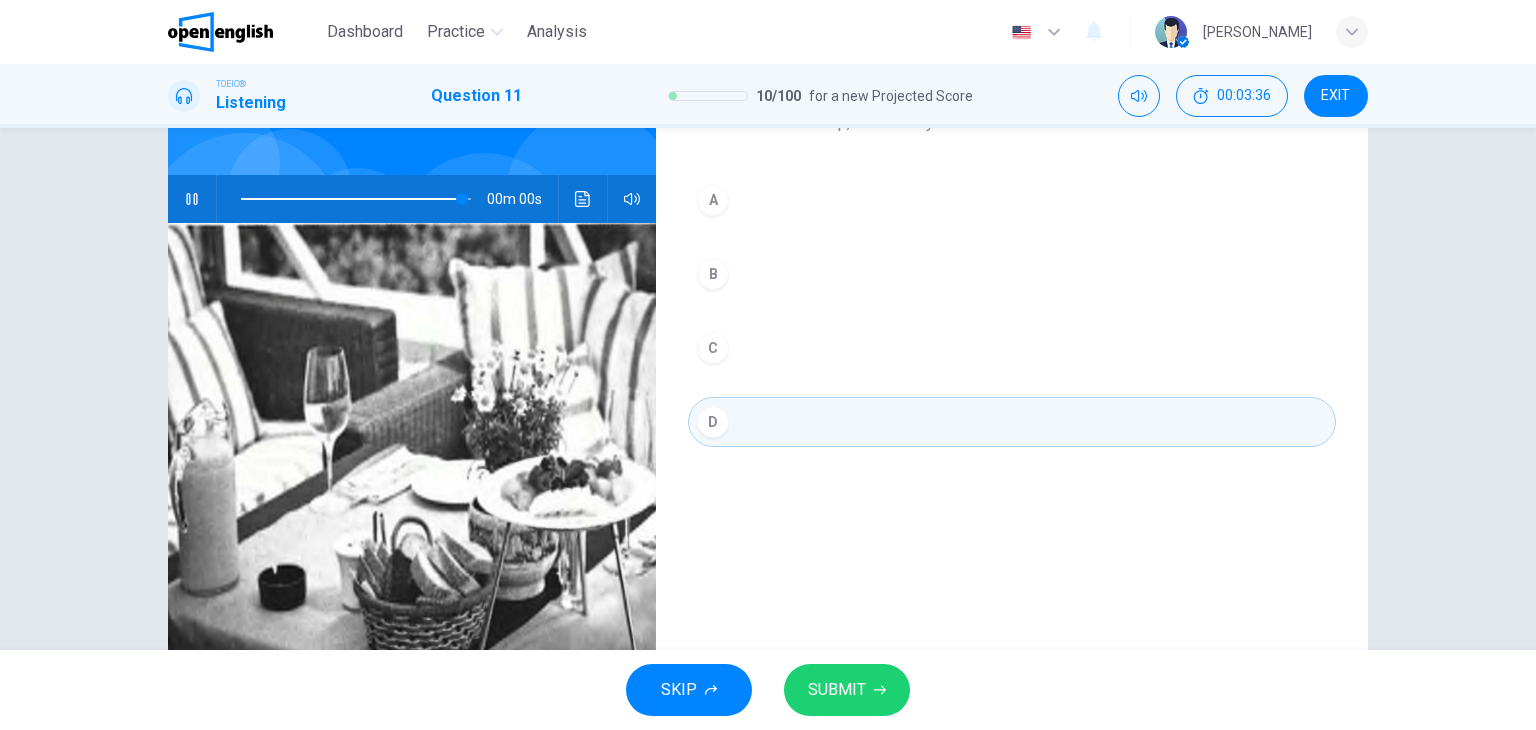 type on "*" 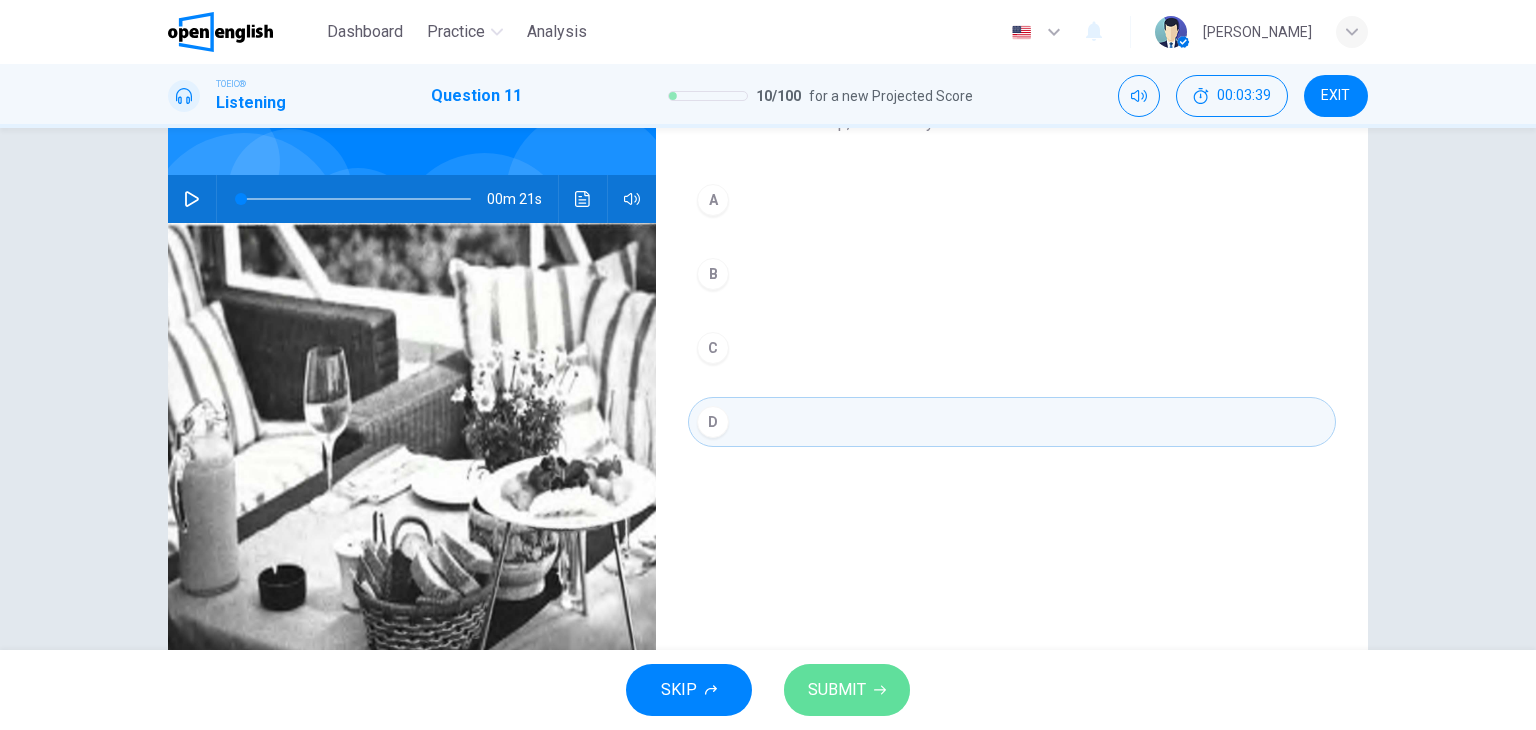 click on "SUBMIT" at bounding box center (837, 690) 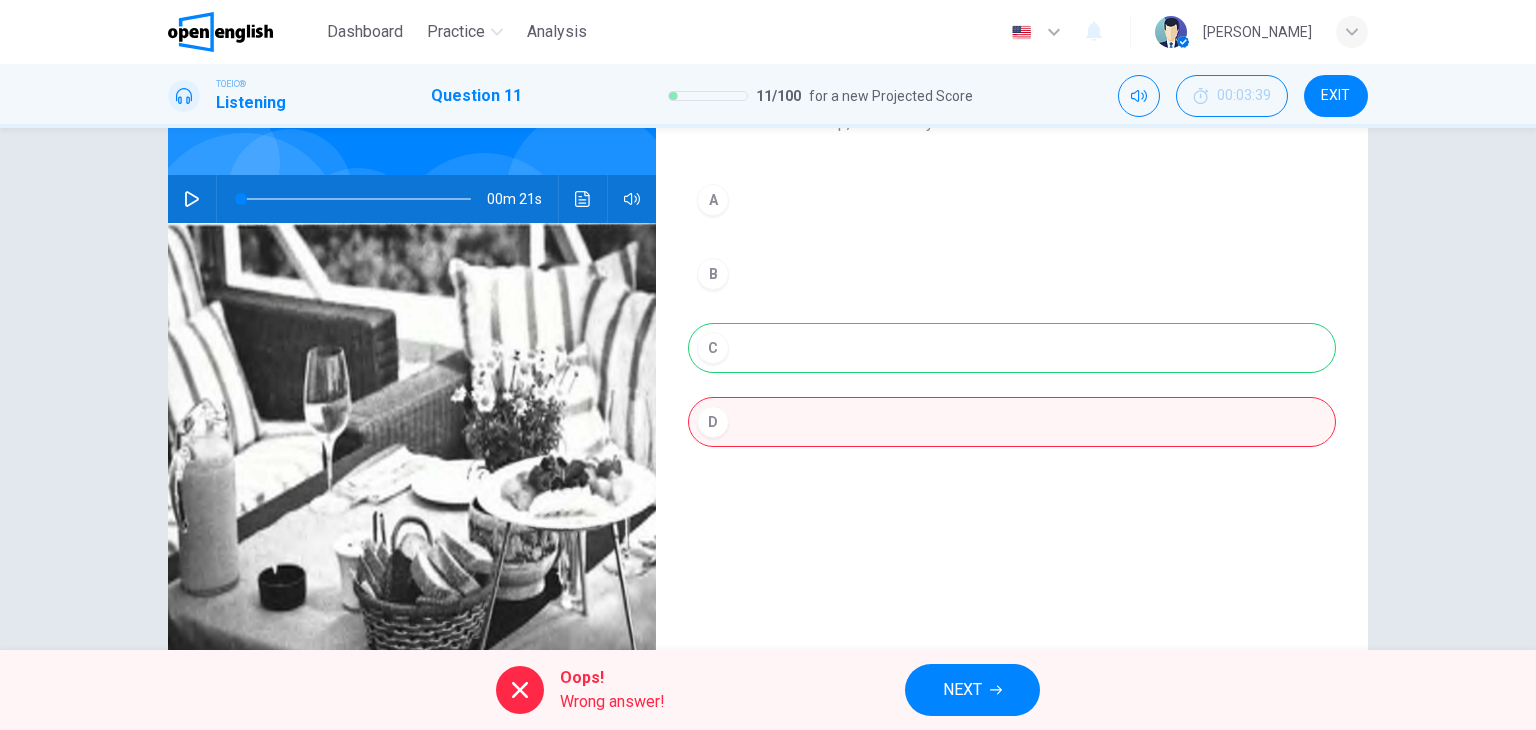 click on "NEXT" at bounding box center (962, 690) 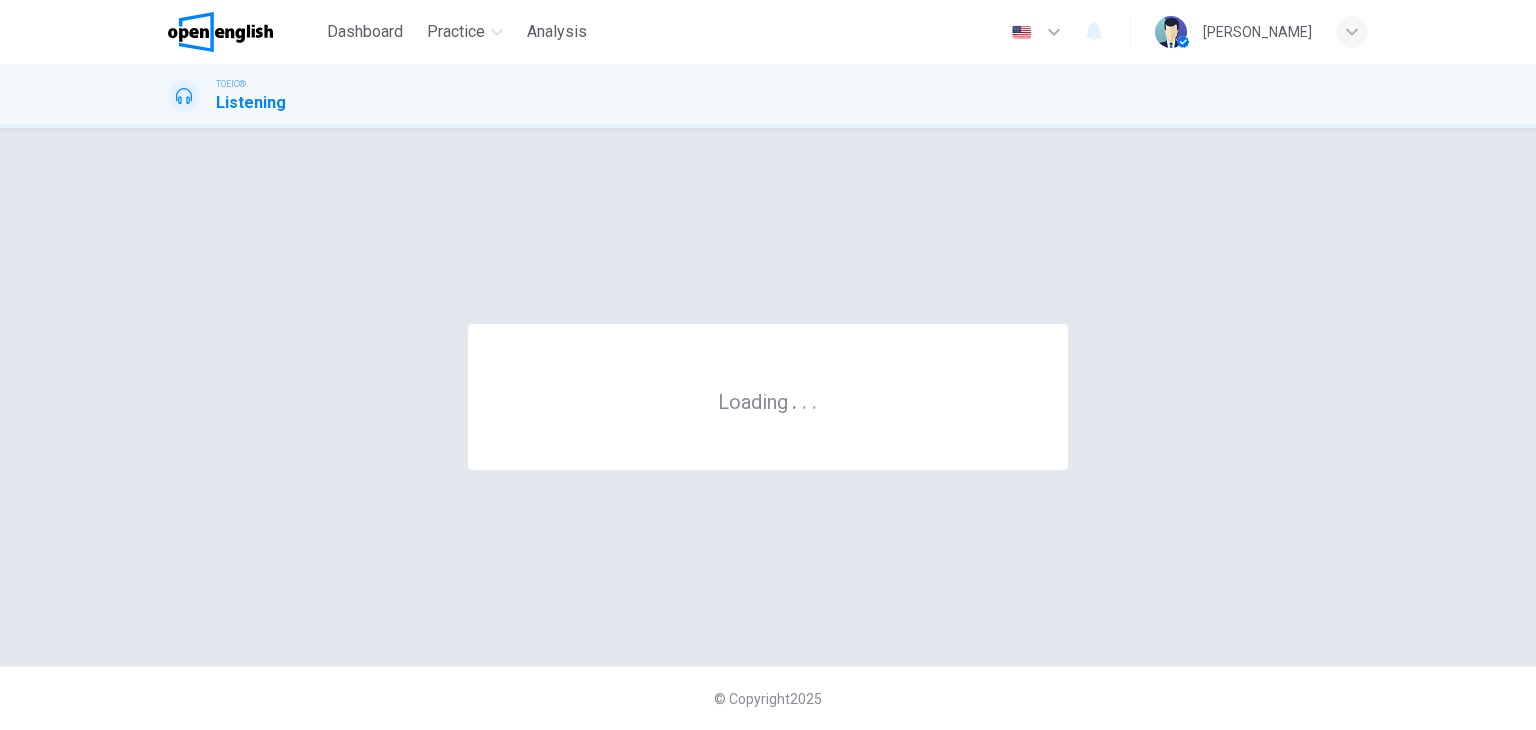 scroll, scrollTop: 0, scrollLeft: 0, axis: both 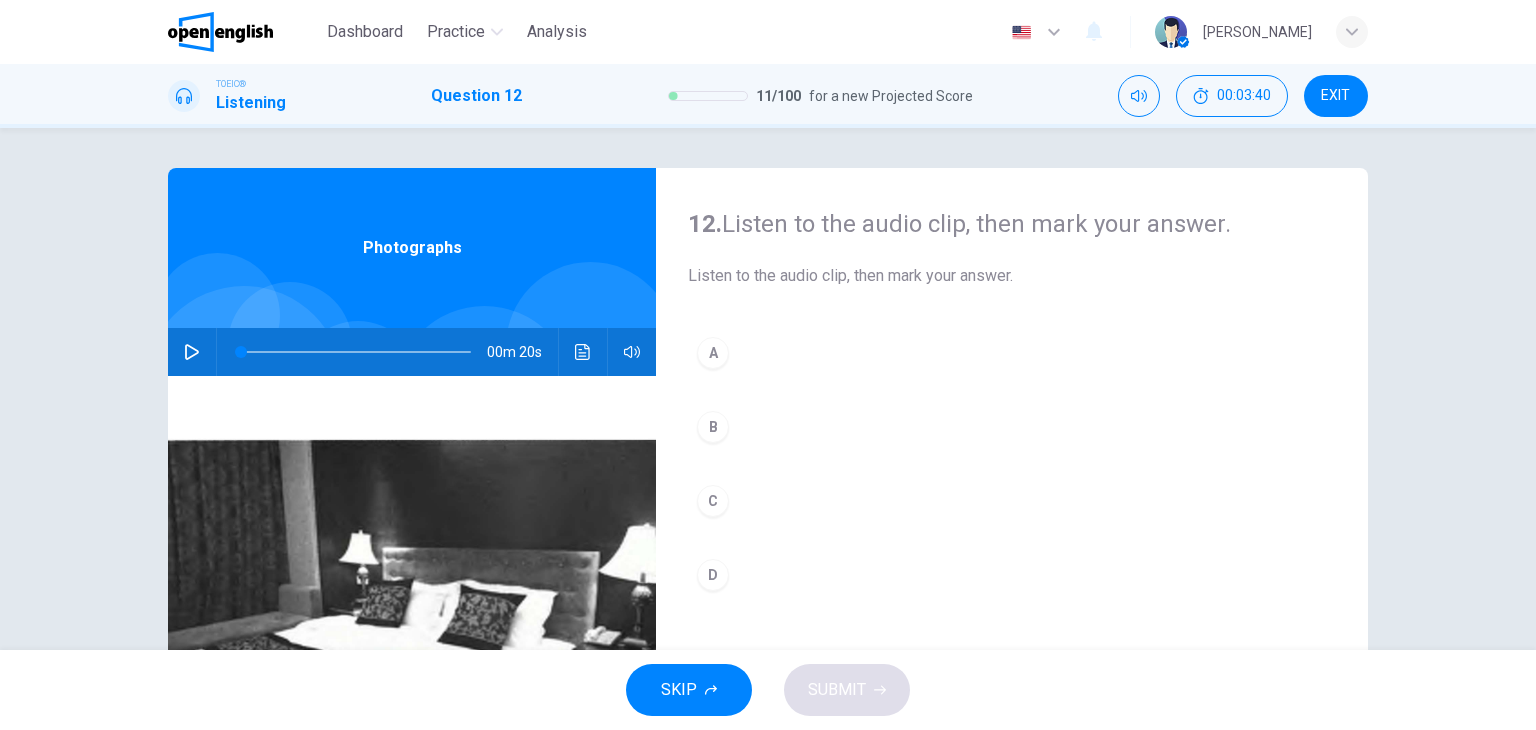 click at bounding box center (192, 352) 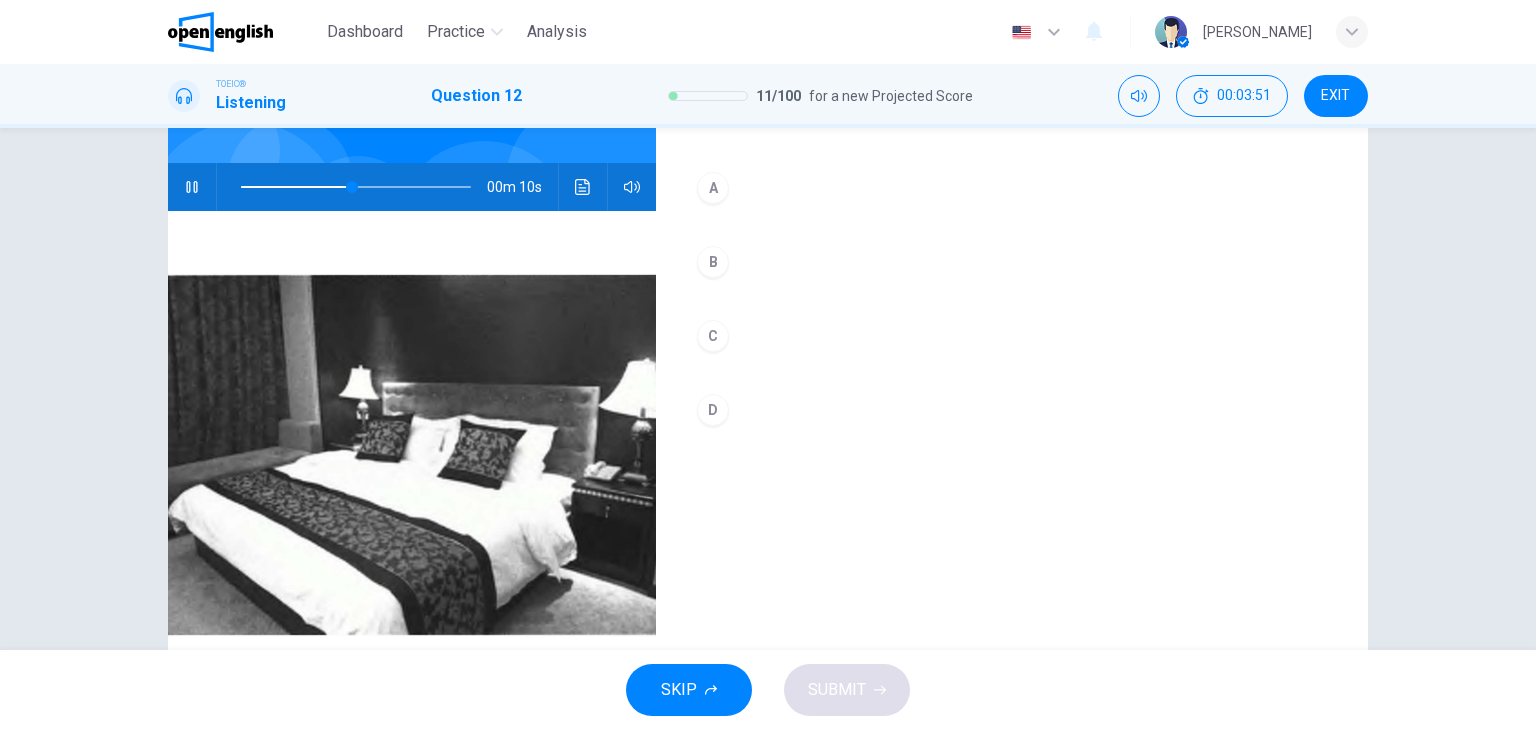 scroll, scrollTop: 200, scrollLeft: 0, axis: vertical 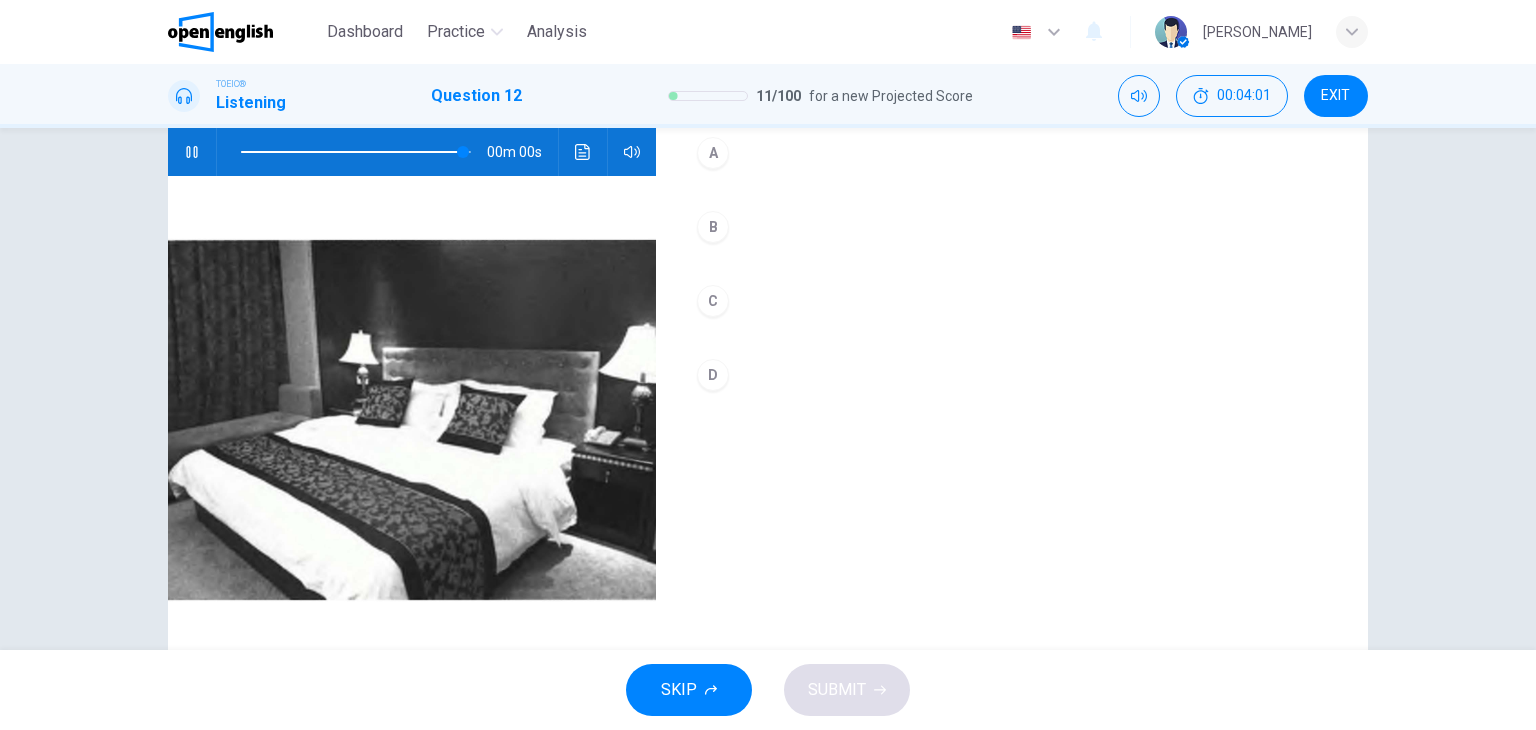 type on "*" 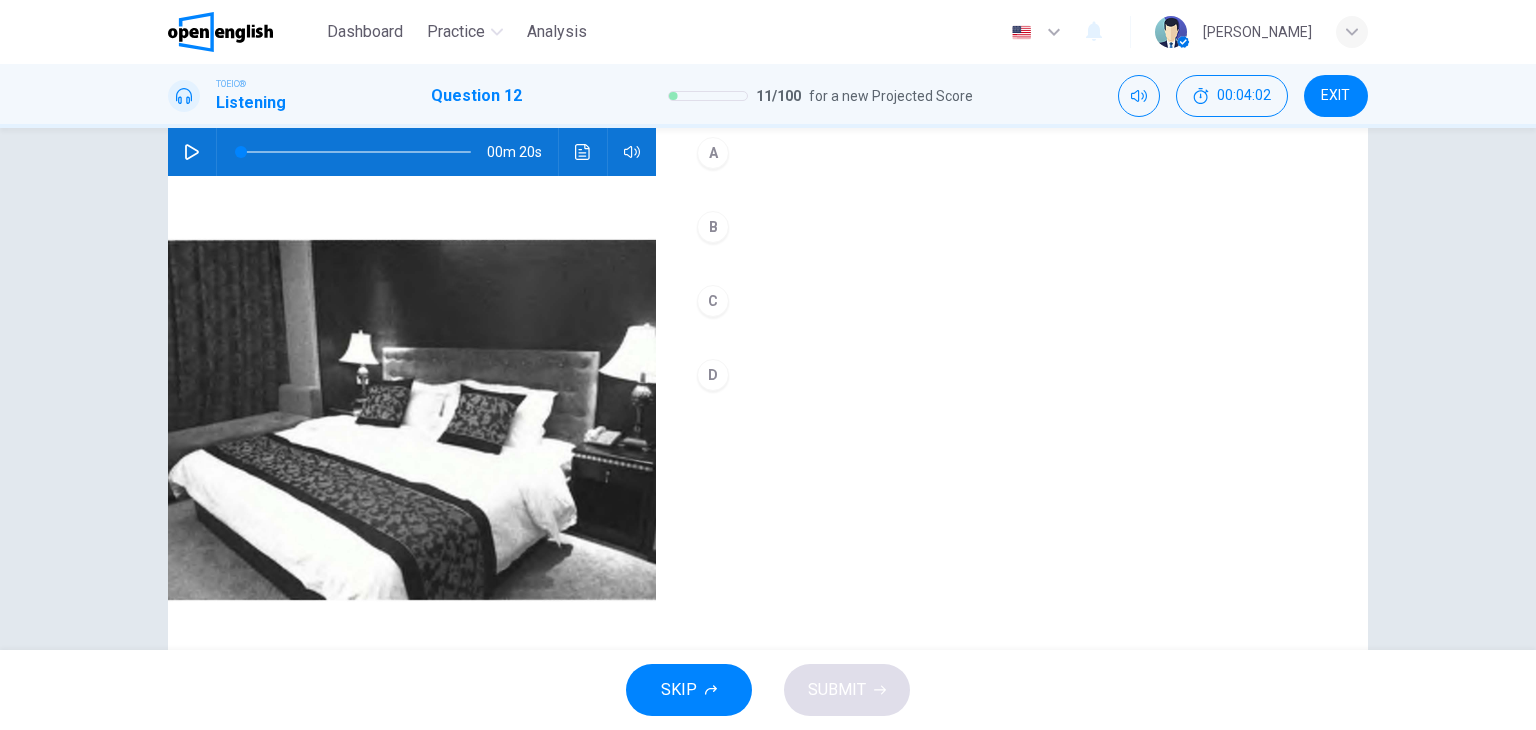 click on "A" at bounding box center [713, 153] 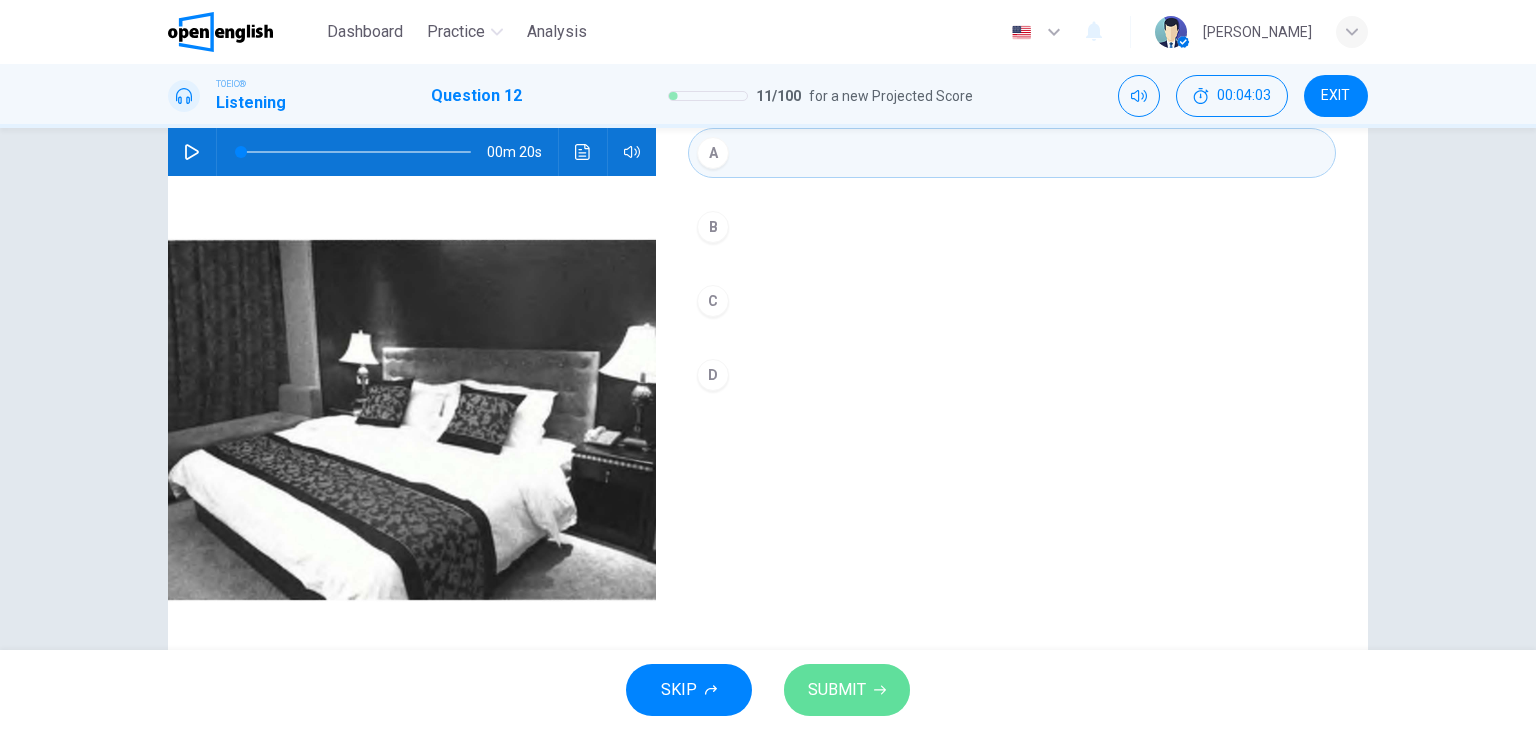 click on "SUBMIT" at bounding box center [847, 690] 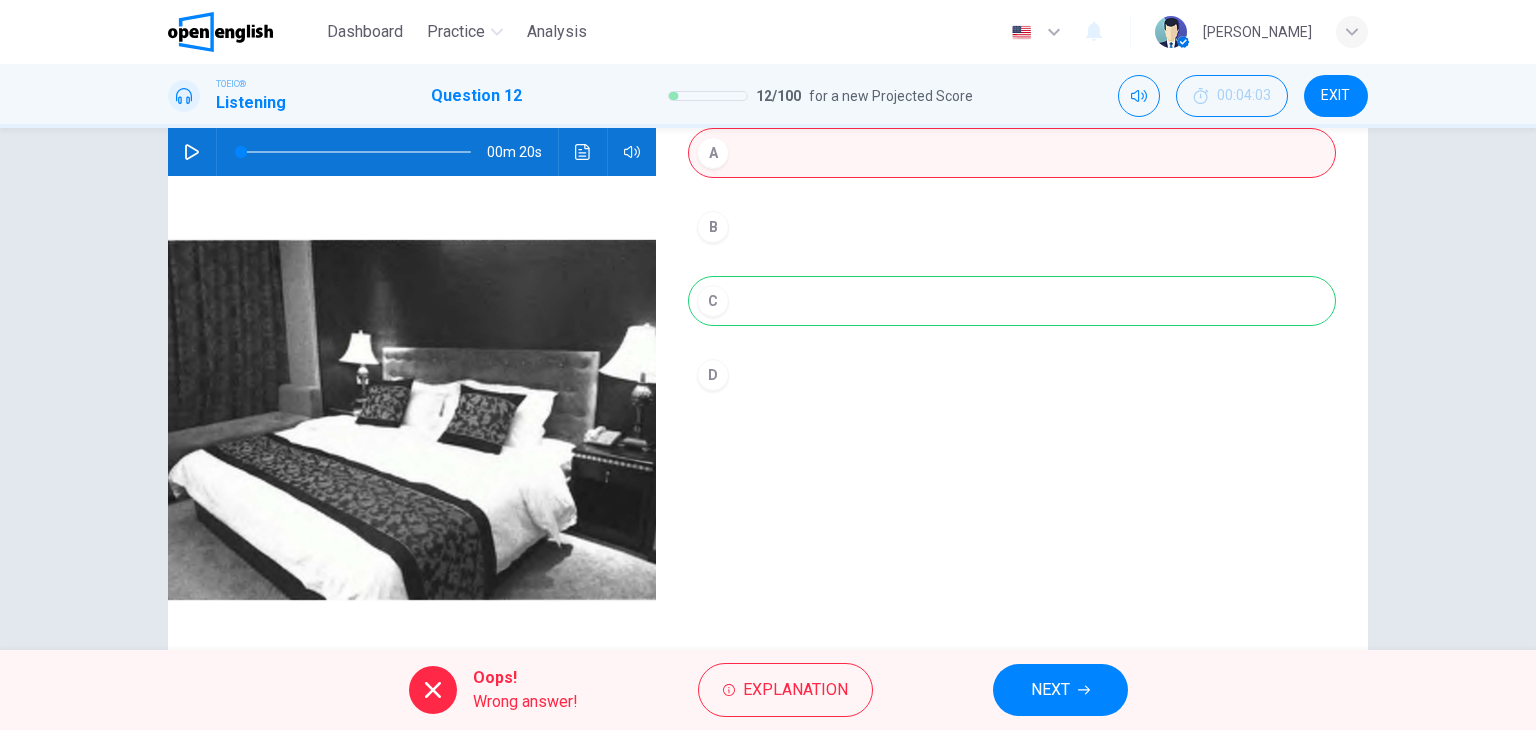click on "NEXT" at bounding box center (1050, 690) 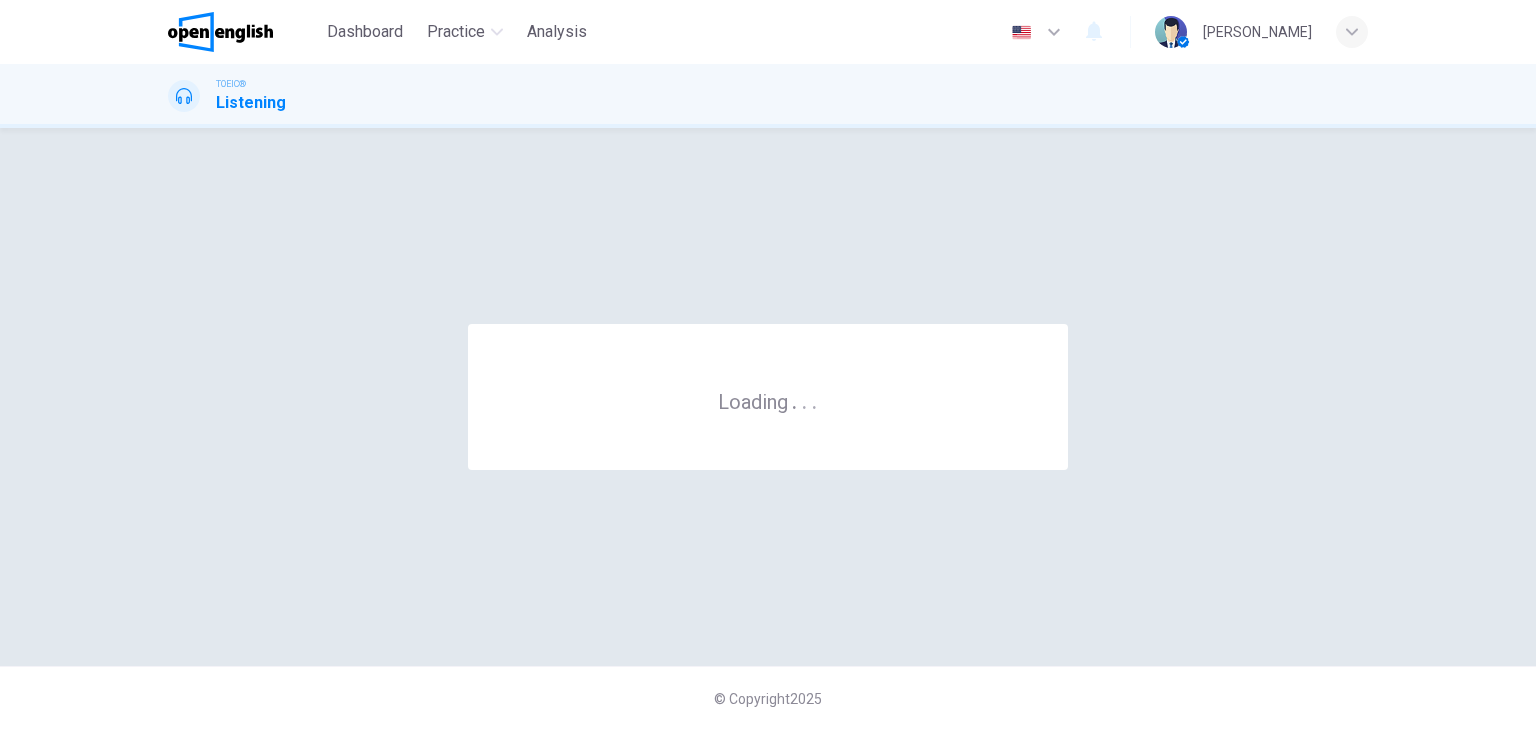 scroll, scrollTop: 0, scrollLeft: 0, axis: both 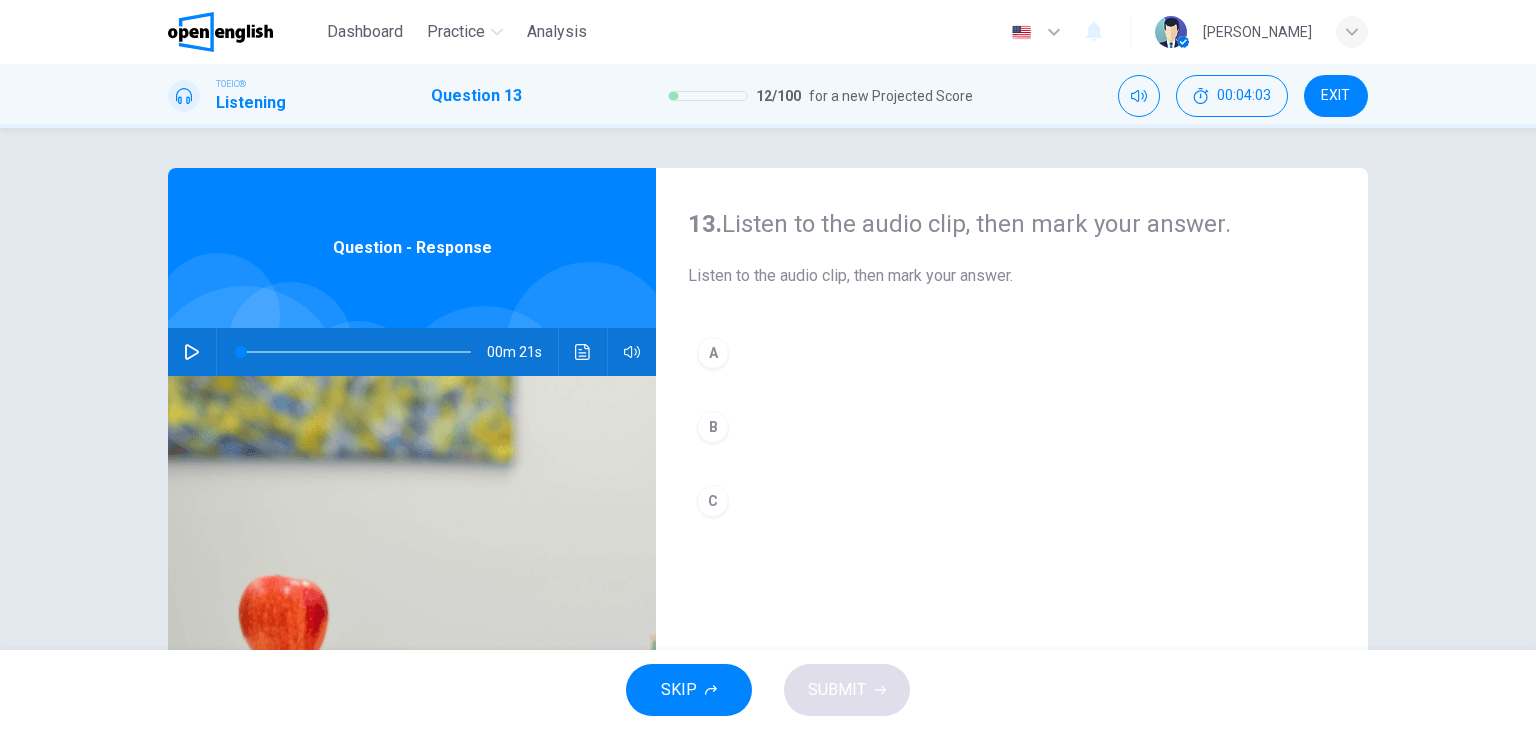 click 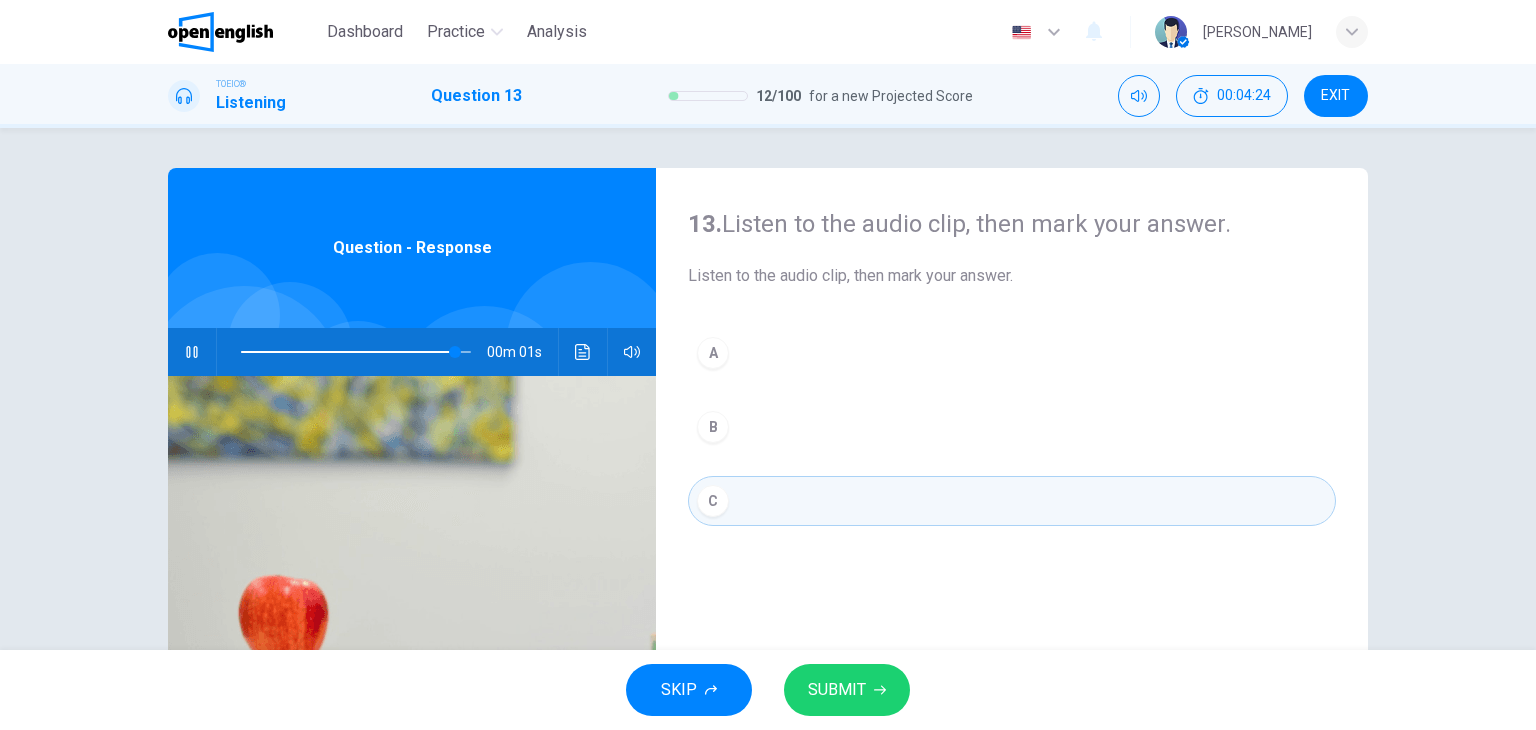 click on "SUBMIT" at bounding box center (837, 690) 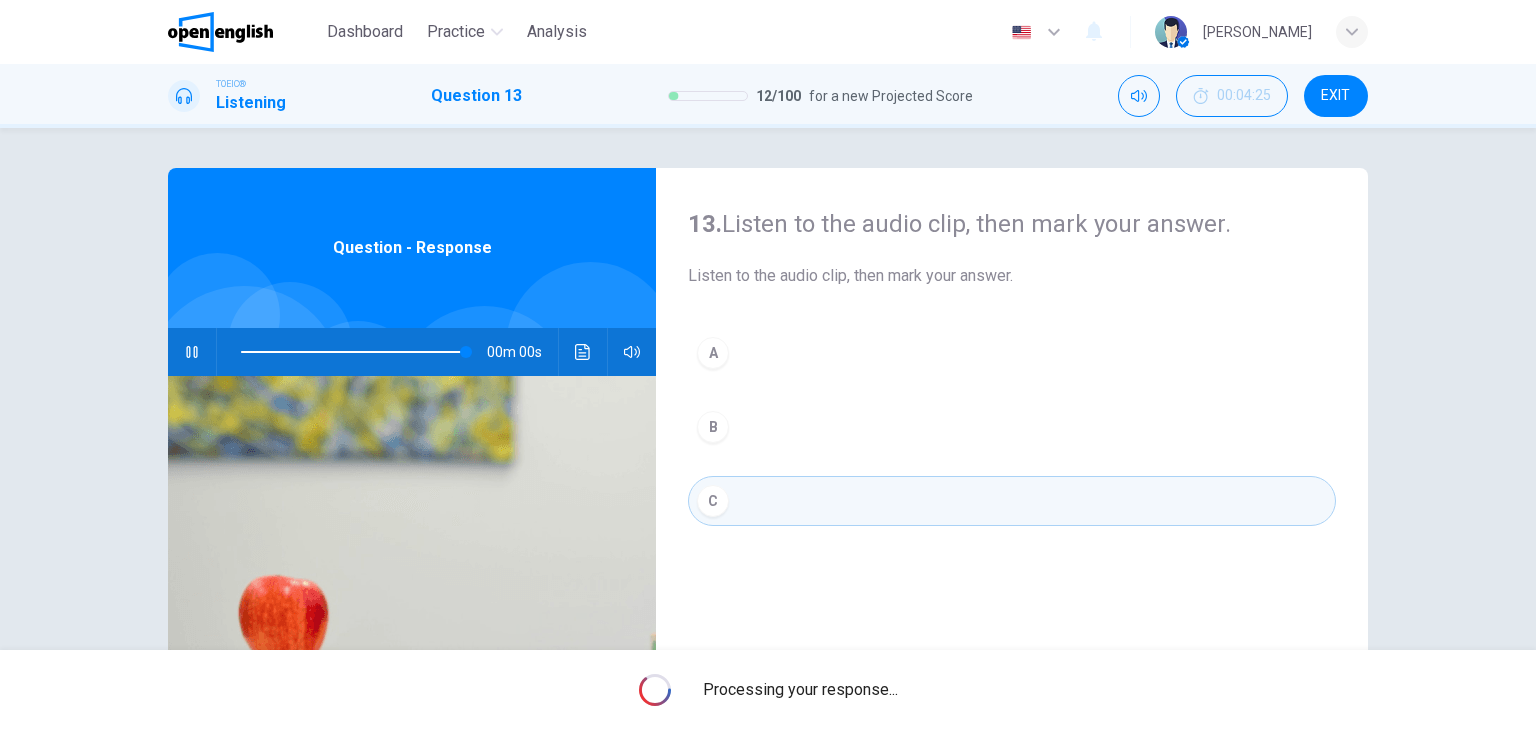 type on "*" 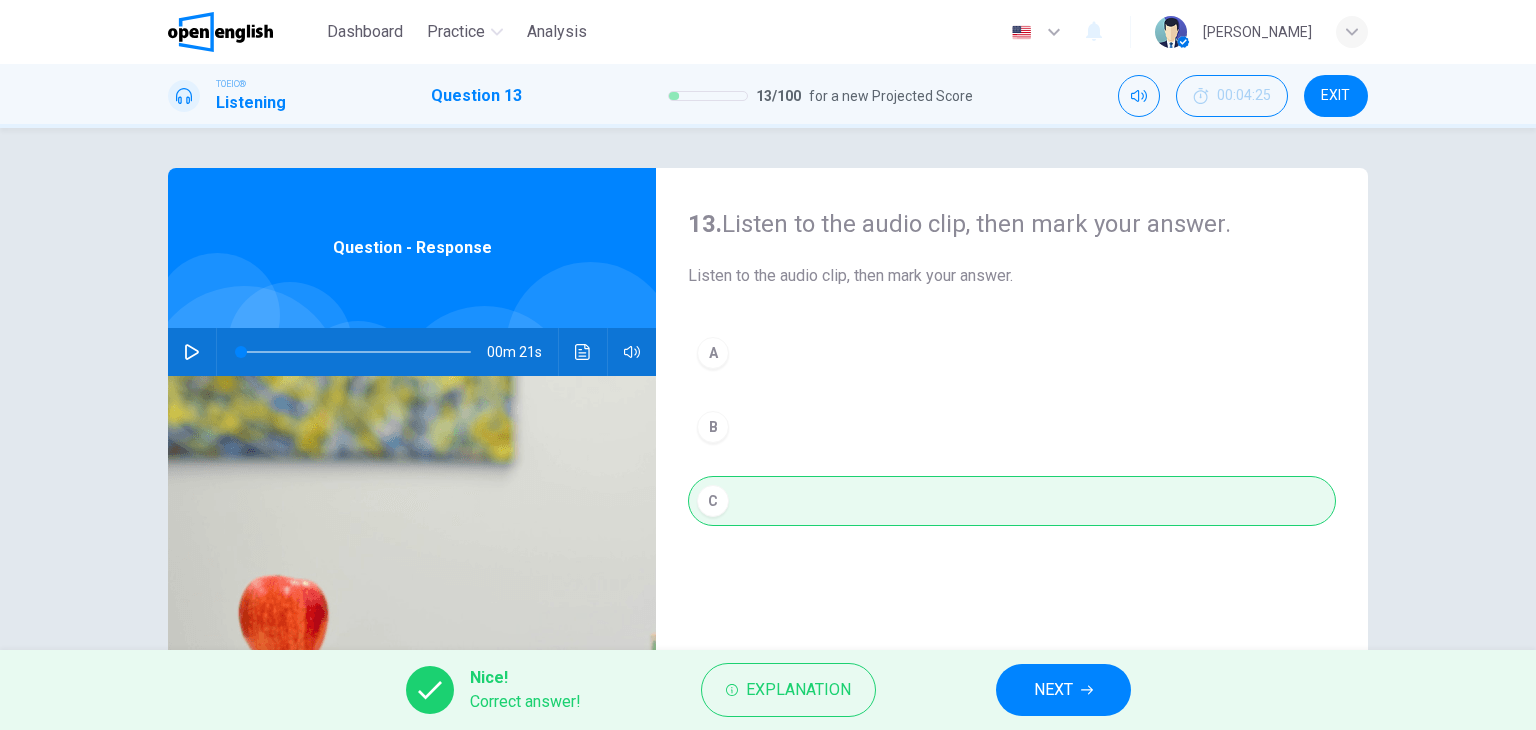 click on "NEXT" at bounding box center (1053, 690) 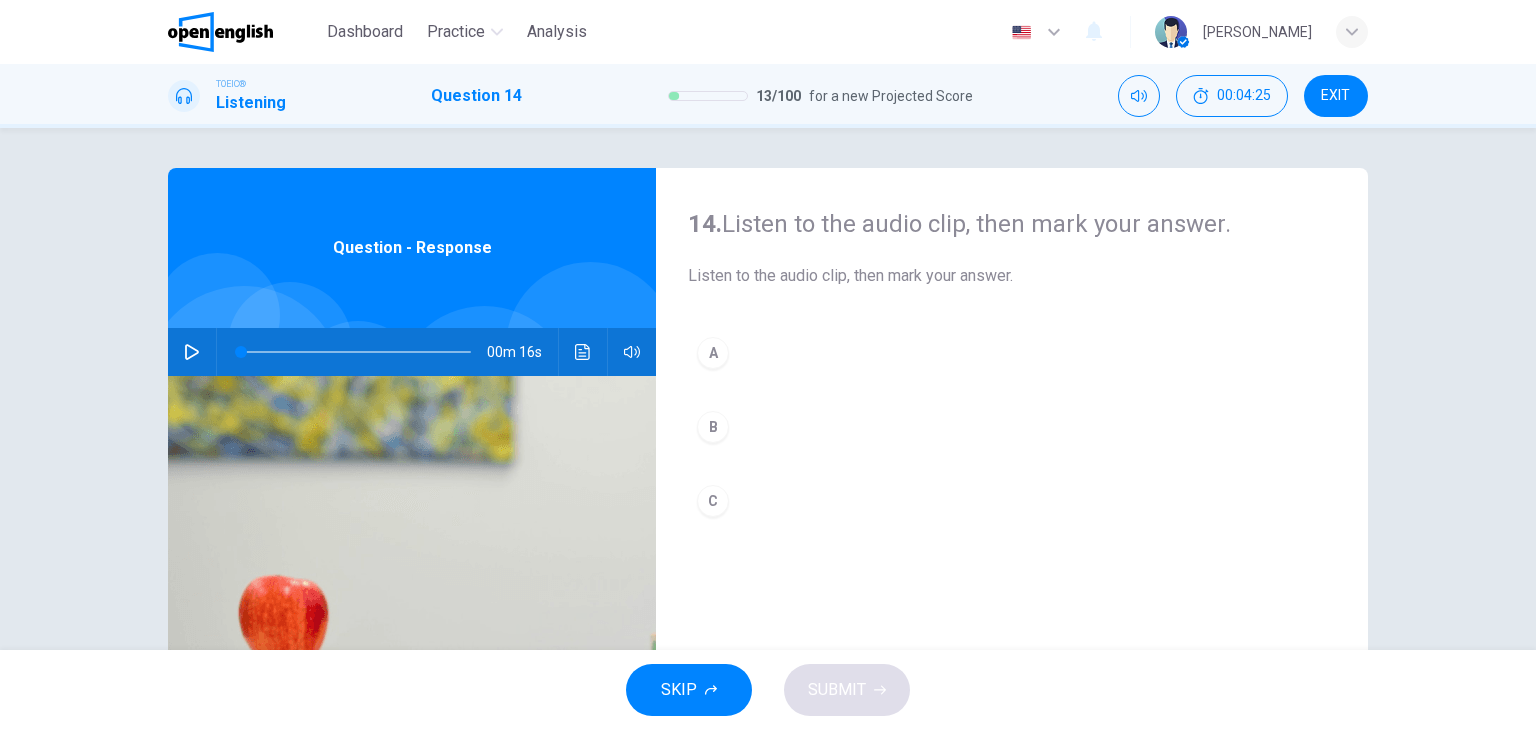 click 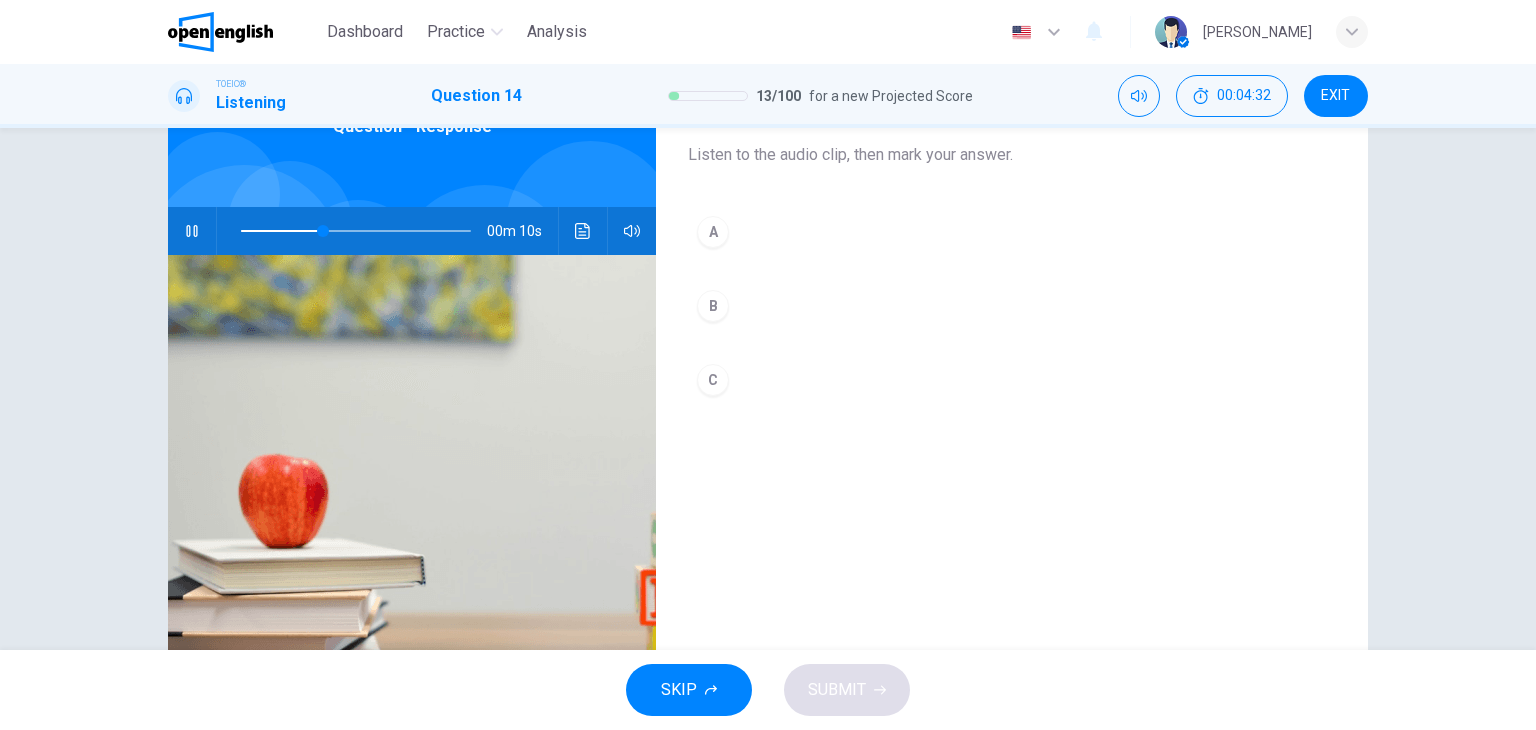 scroll, scrollTop: 100, scrollLeft: 0, axis: vertical 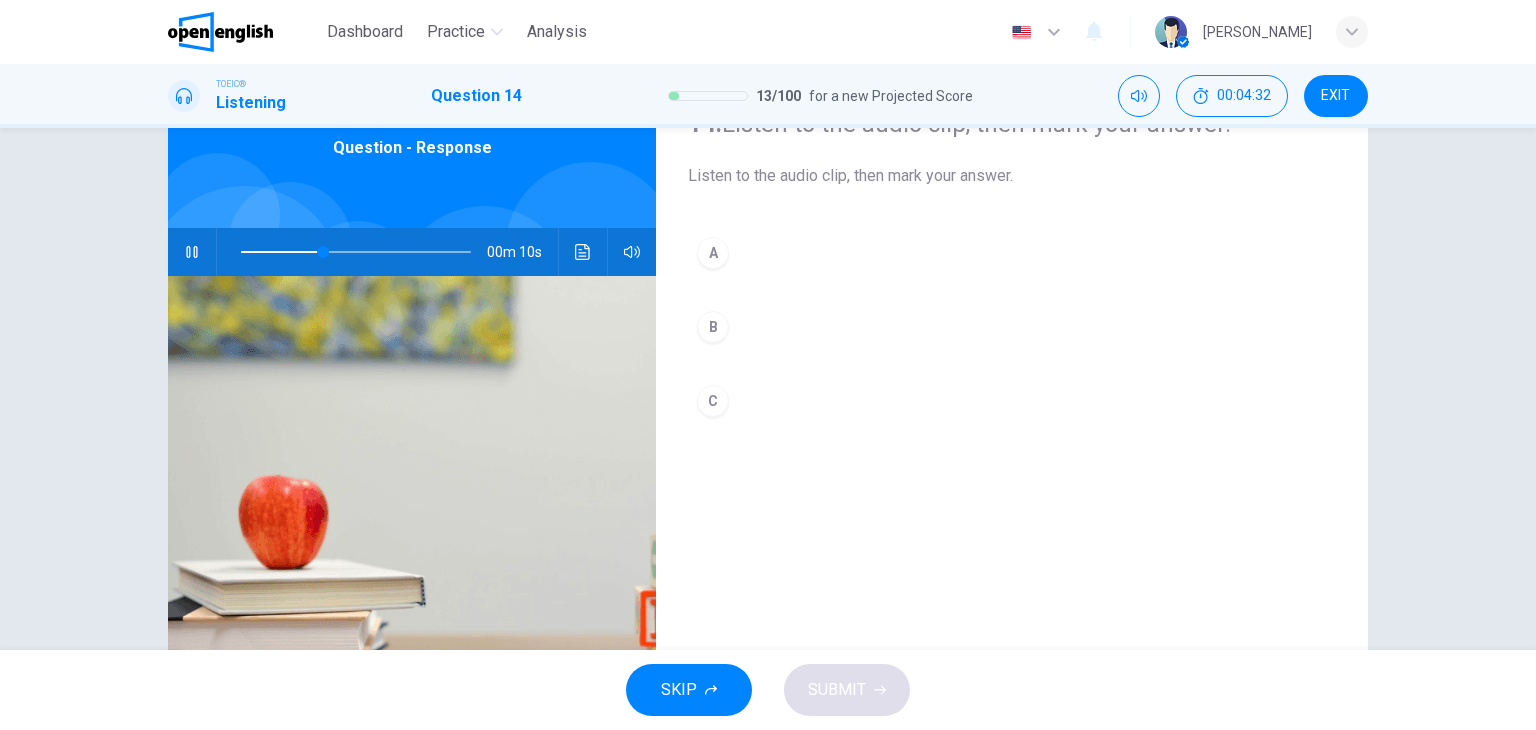 click on "A" at bounding box center [713, 253] 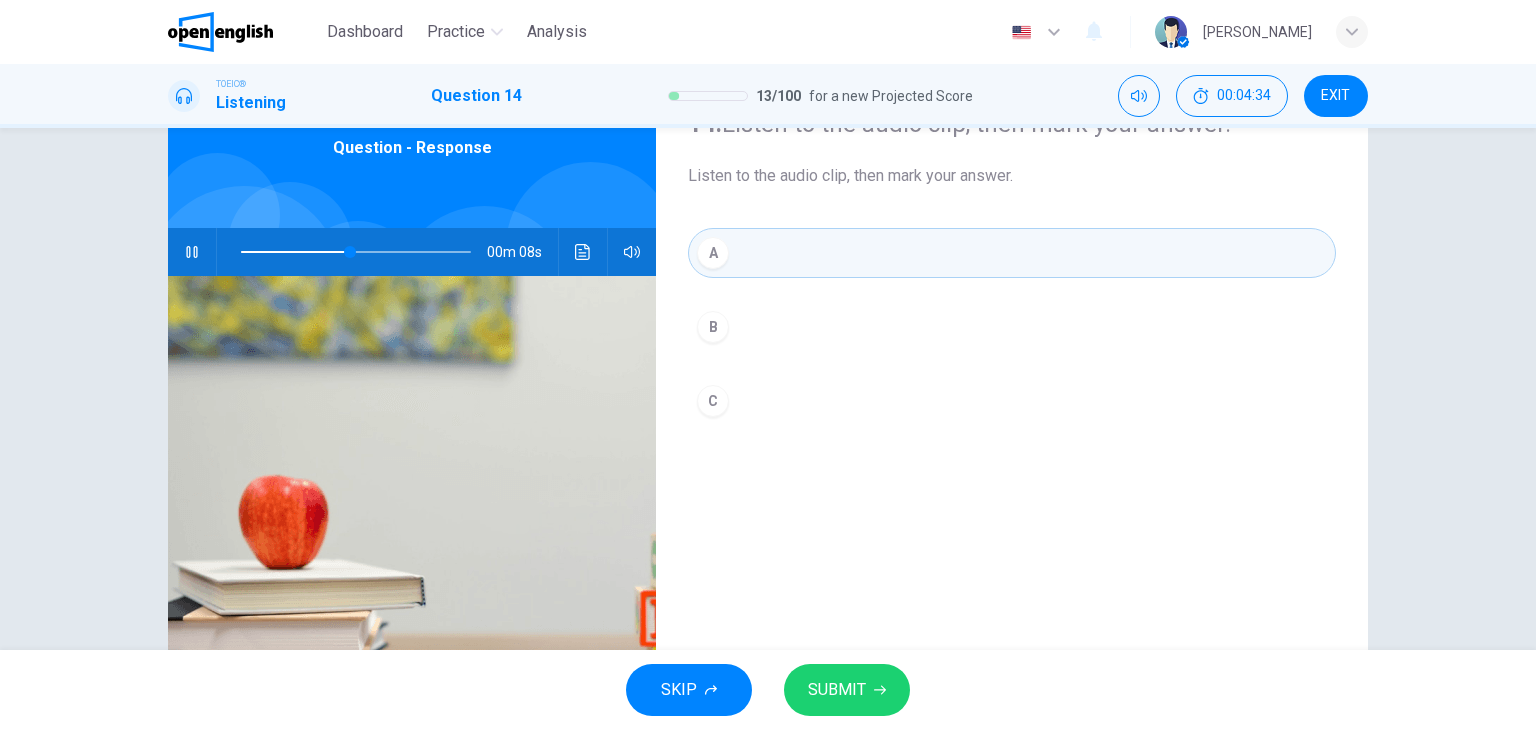 click on "SUBMIT" at bounding box center [847, 690] 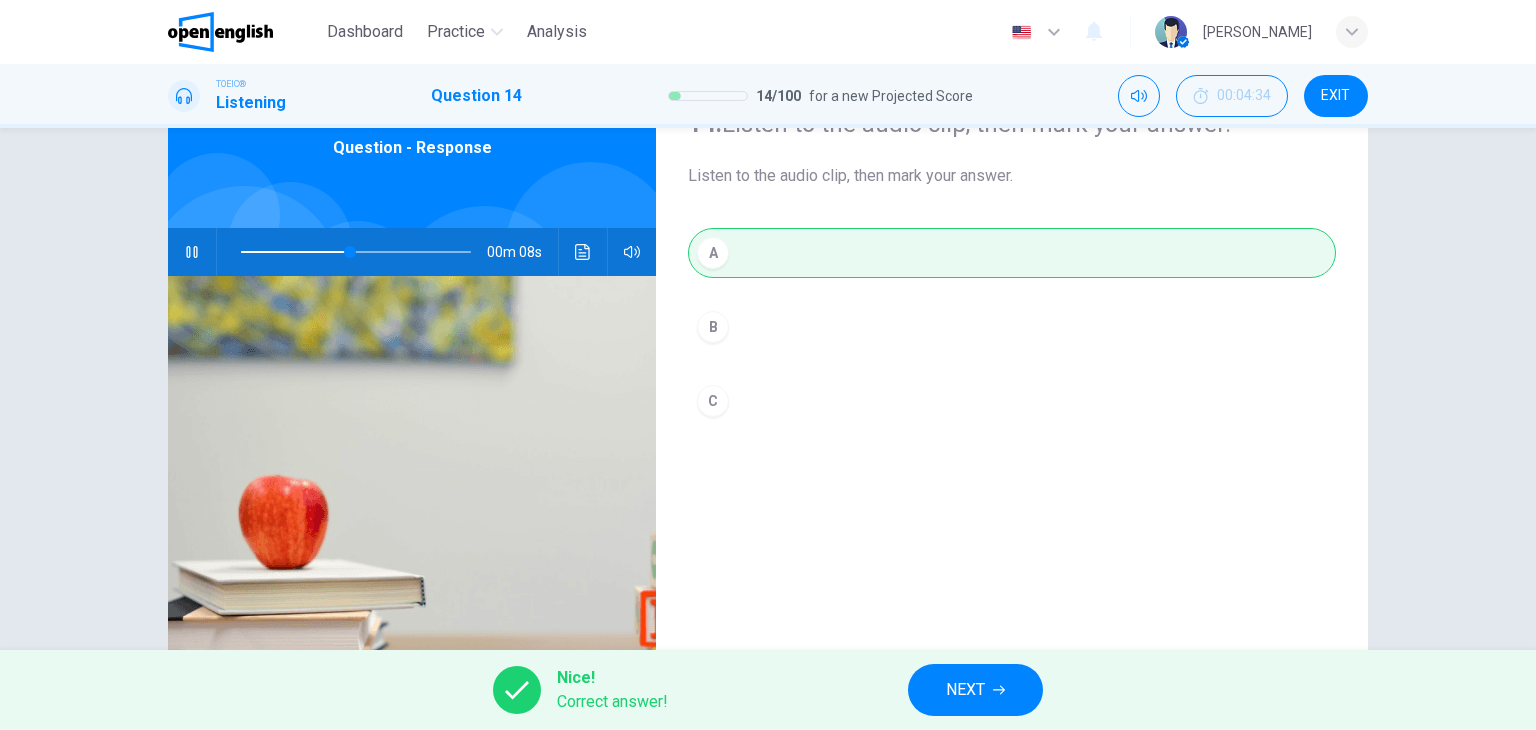 type on "**" 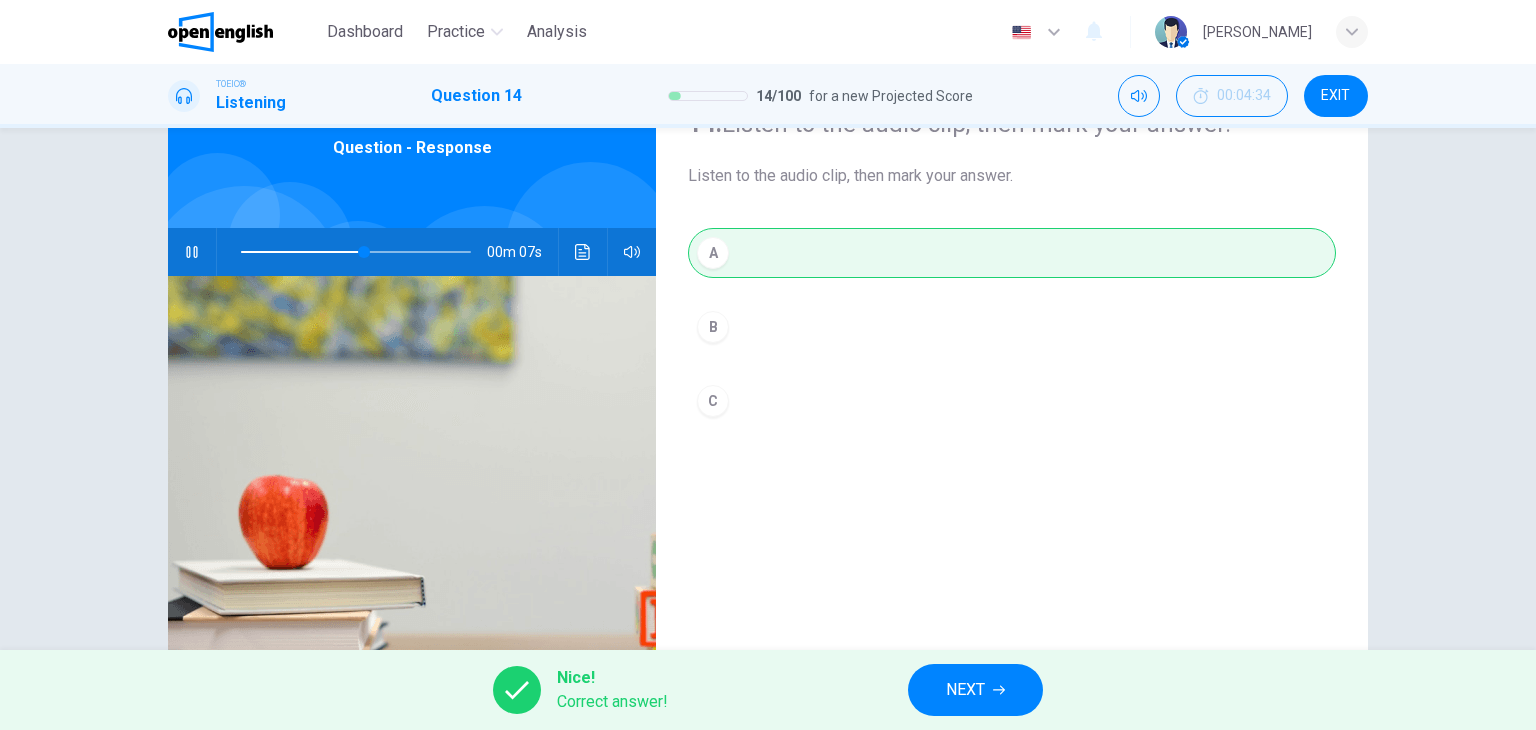 click 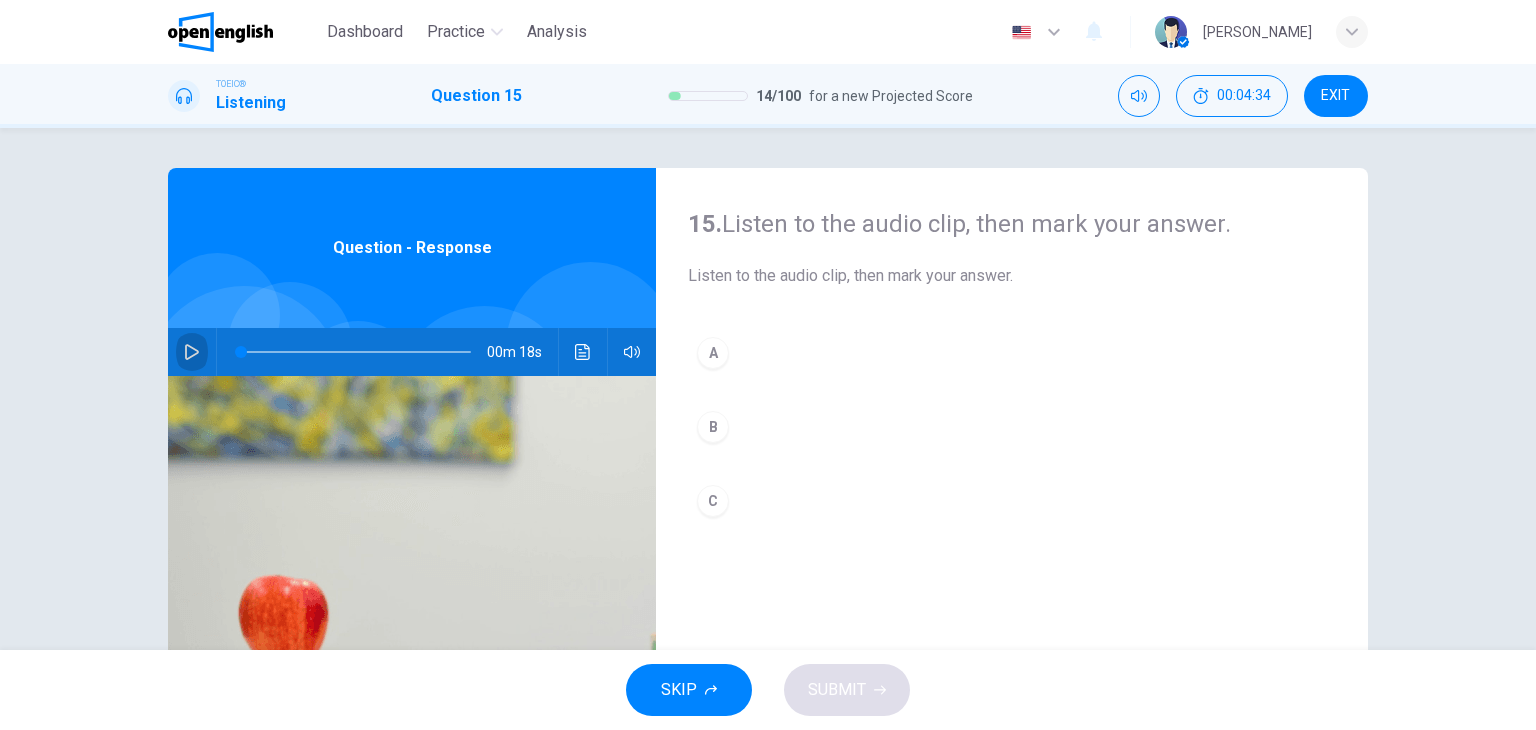 click 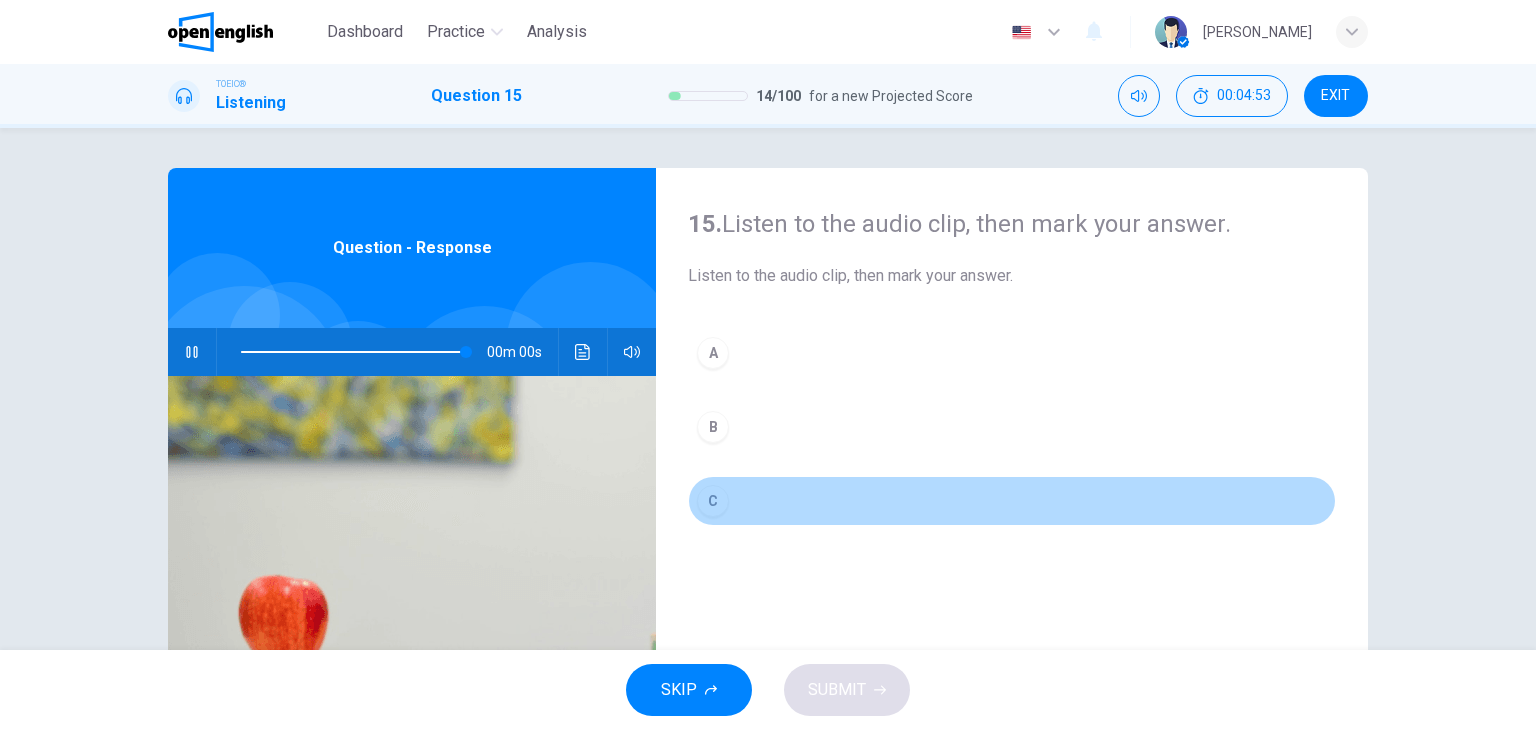 click on "C" at bounding box center (713, 501) 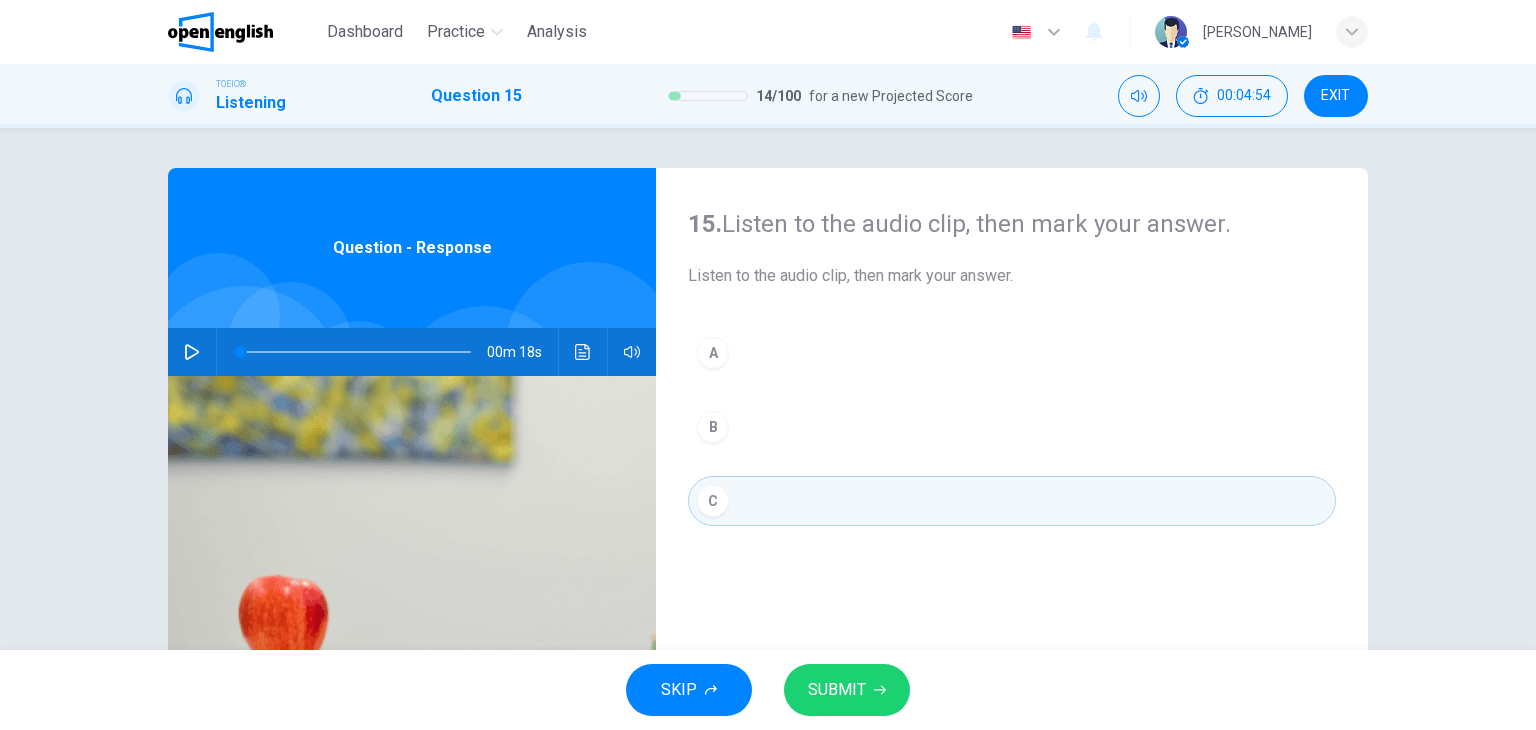click on "SUBMIT" at bounding box center [837, 690] 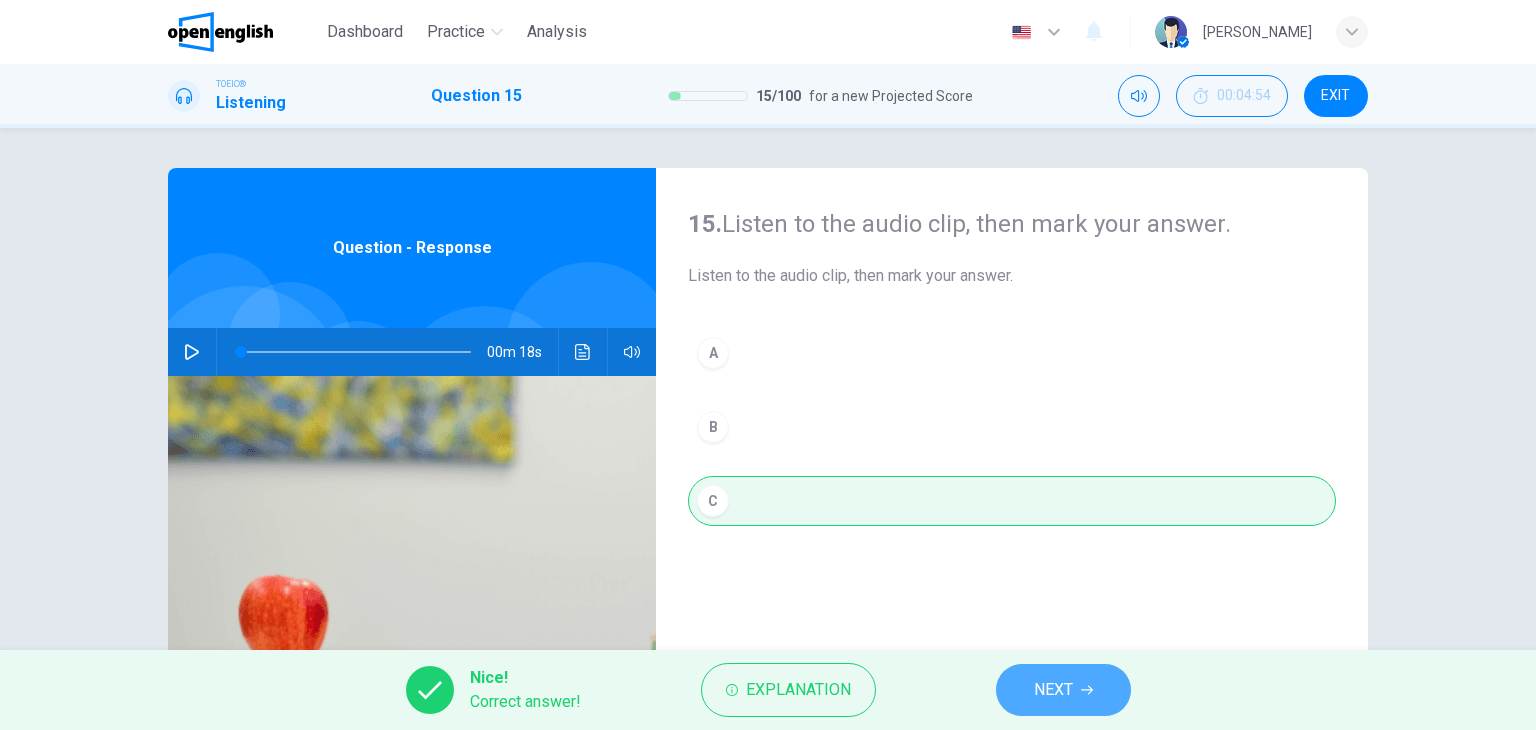 click on "NEXT" at bounding box center (1053, 690) 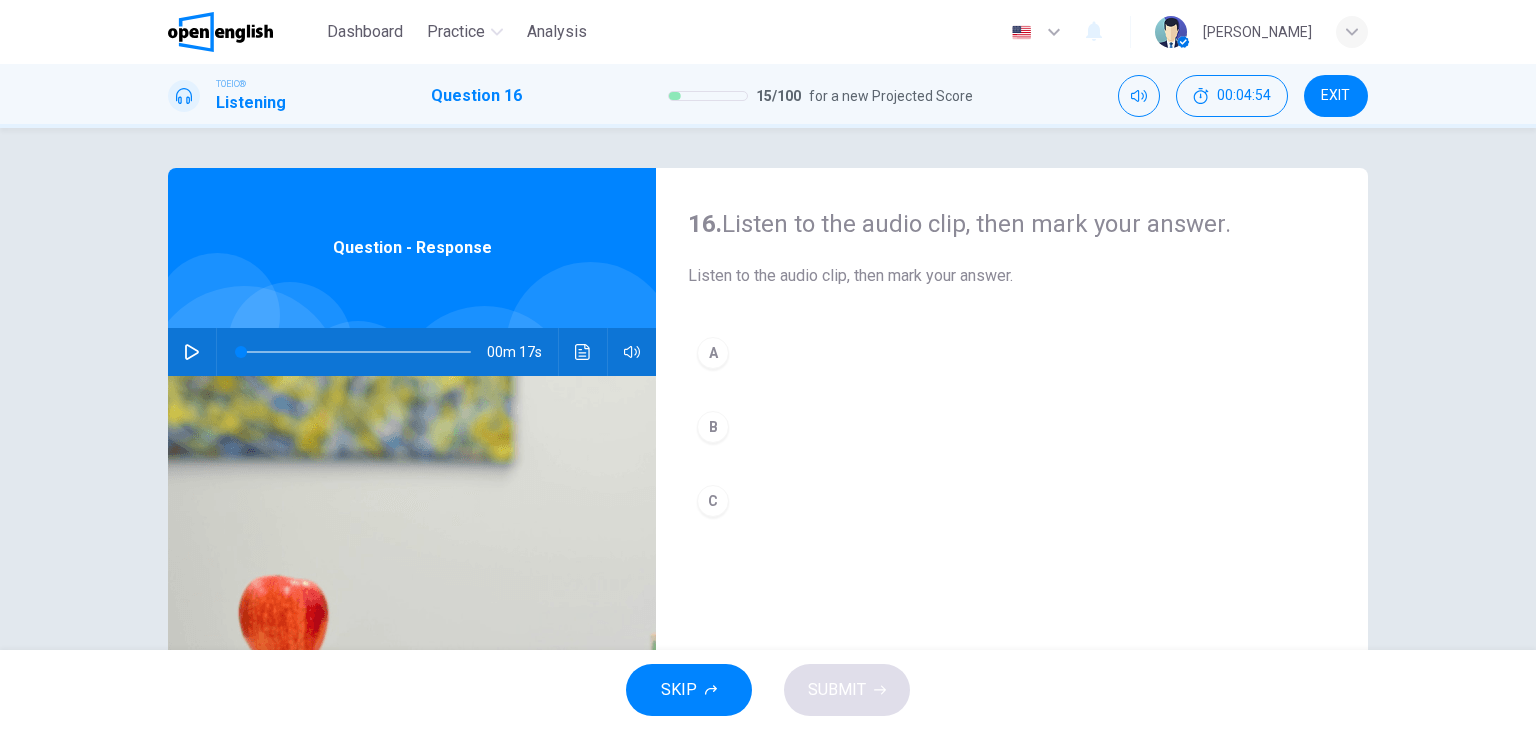 click 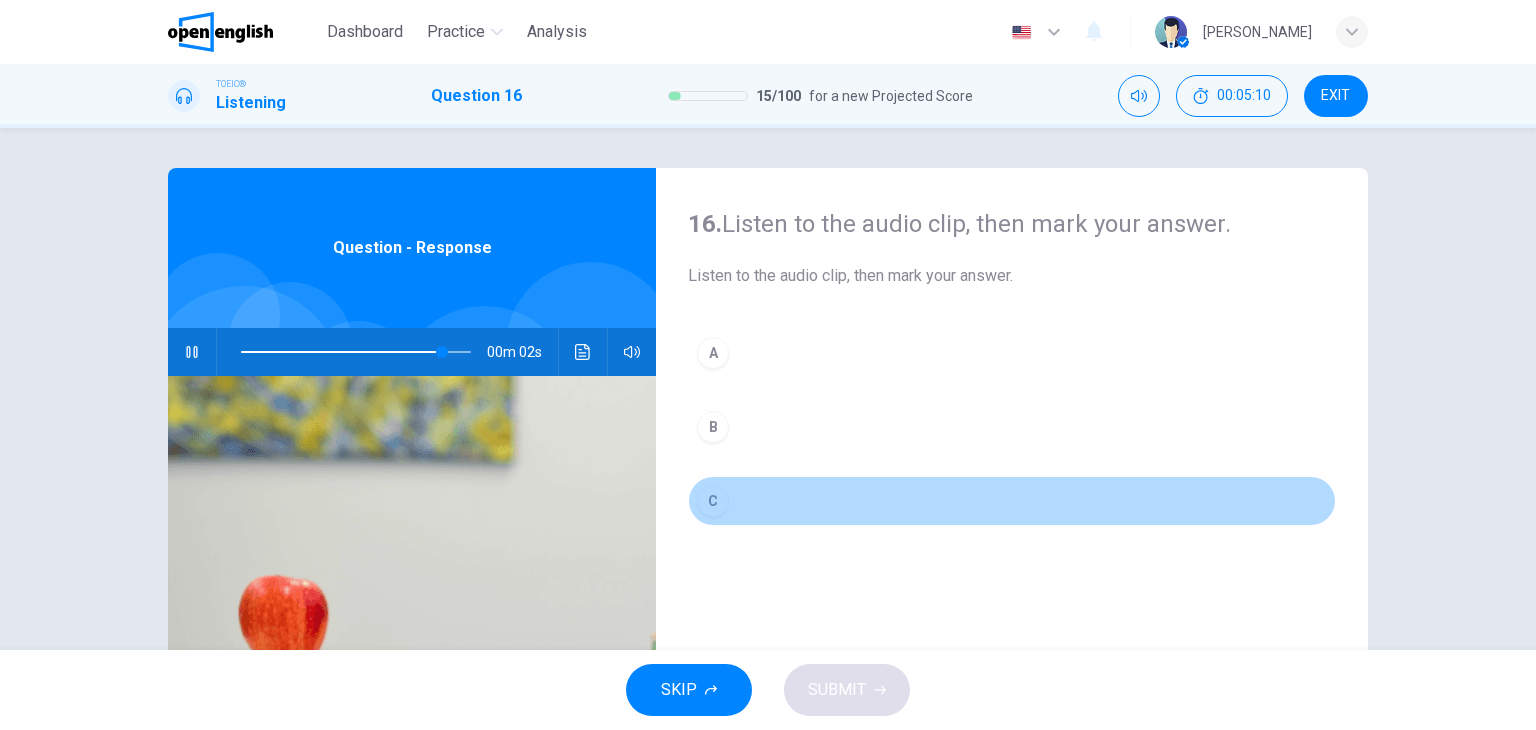 click on "C" at bounding box center (713, 501) 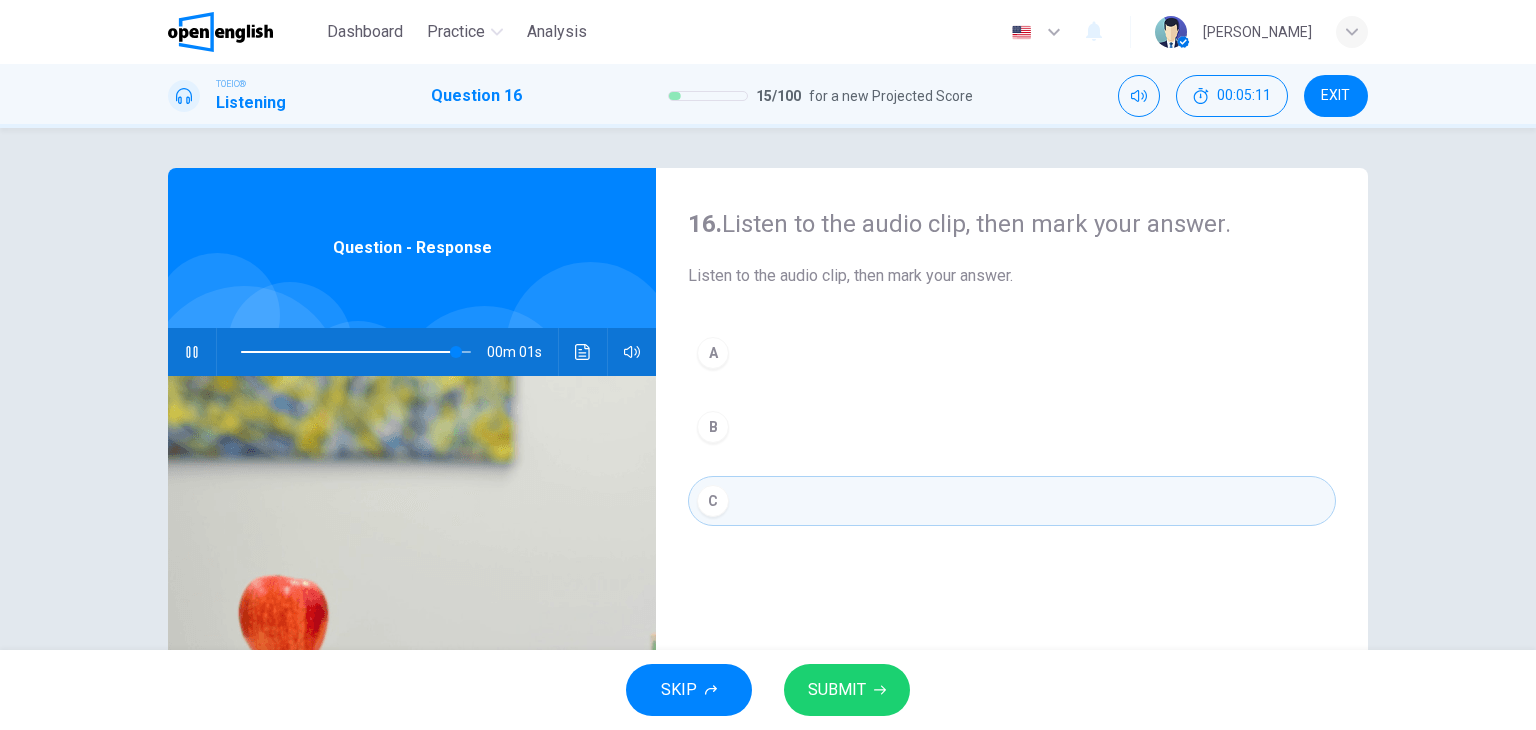 click on "SUBMIT" at bounding box center [847, 690] 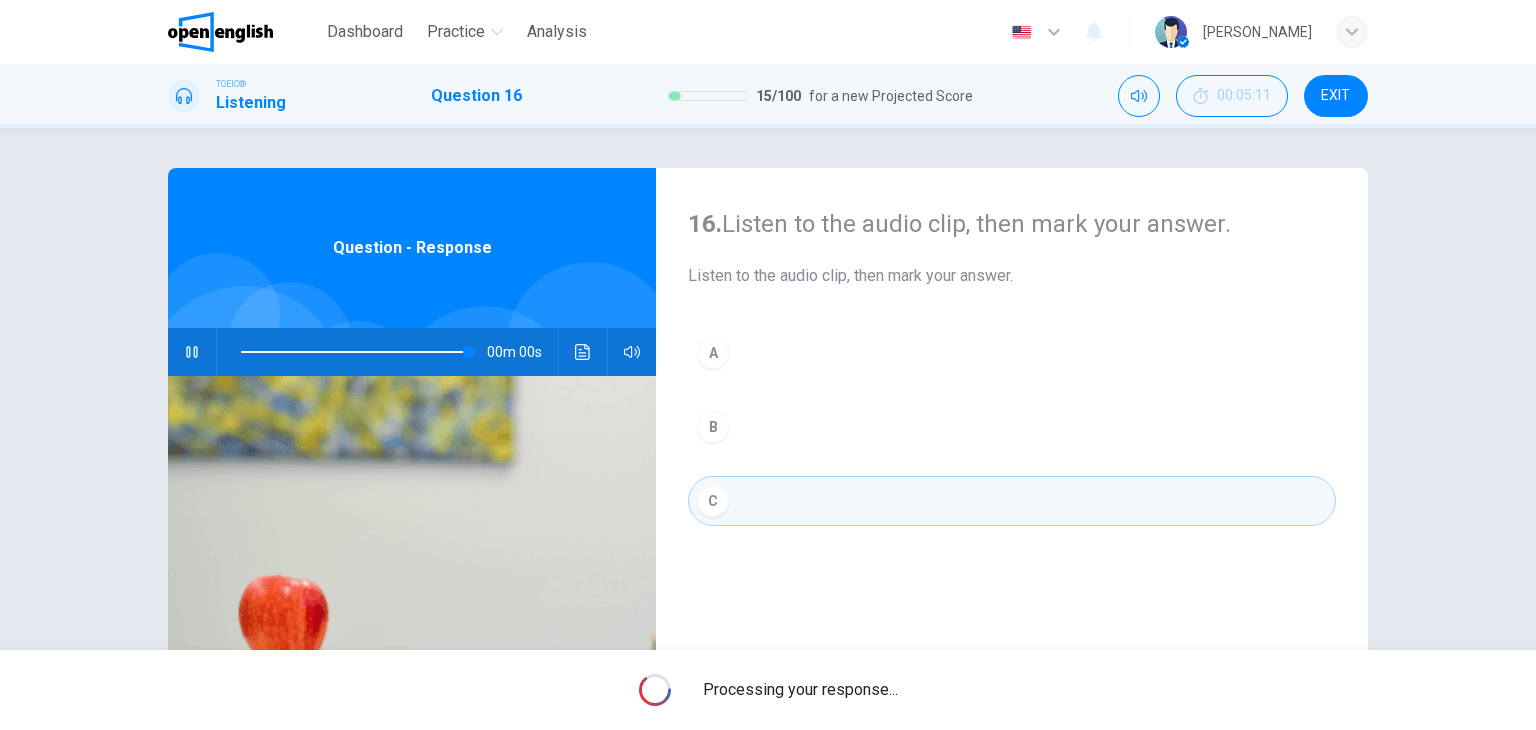type on "*" 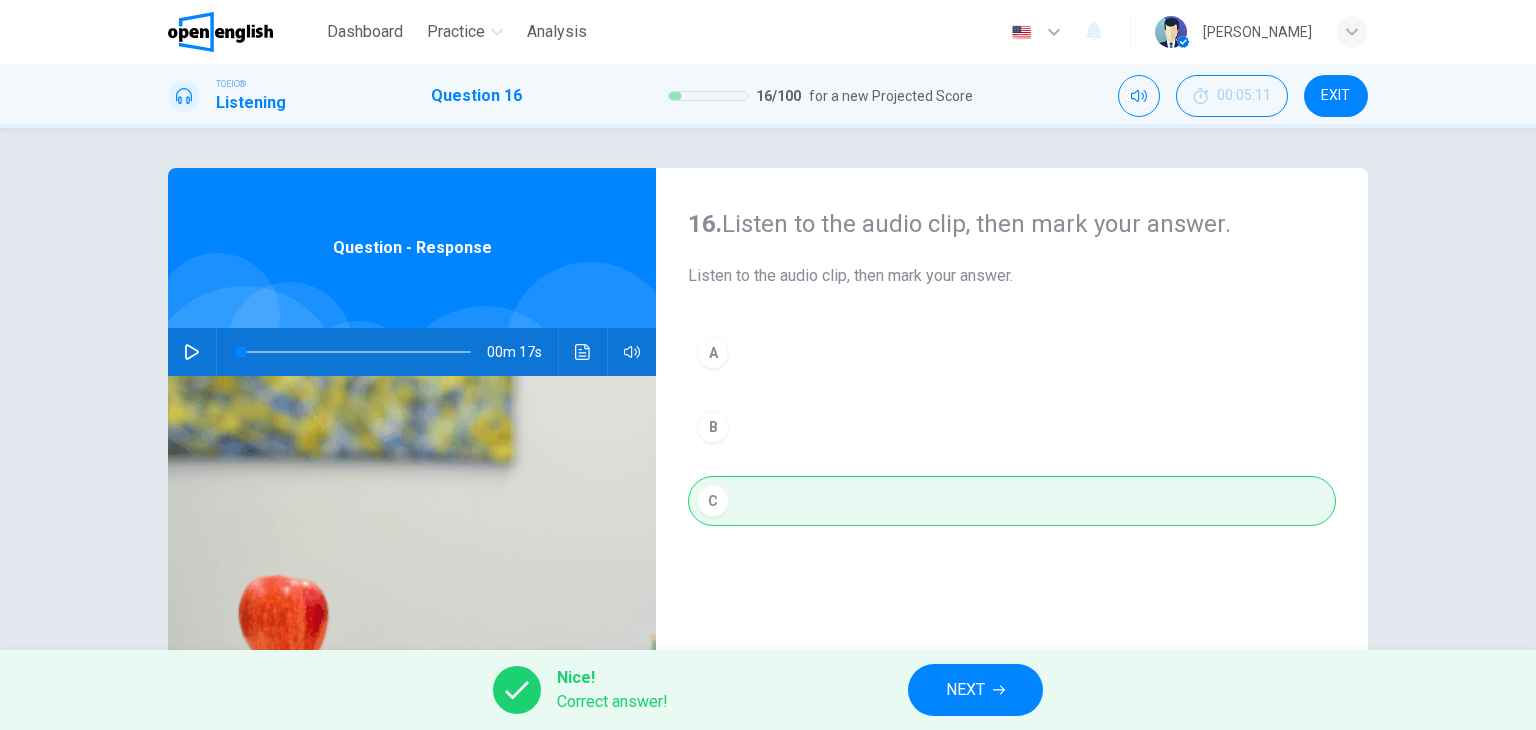 click on "NEXT" at bounding box center [975, 690] 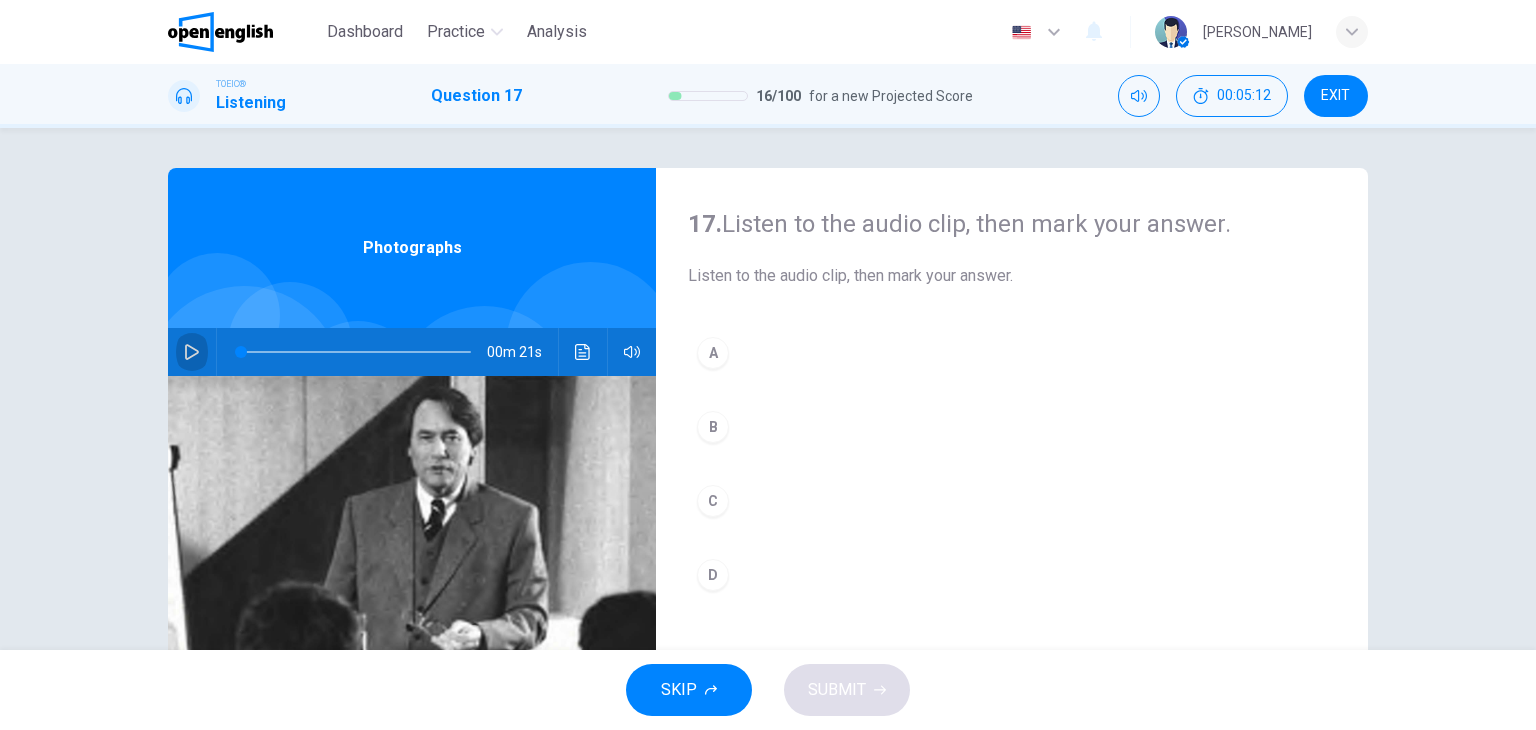 click 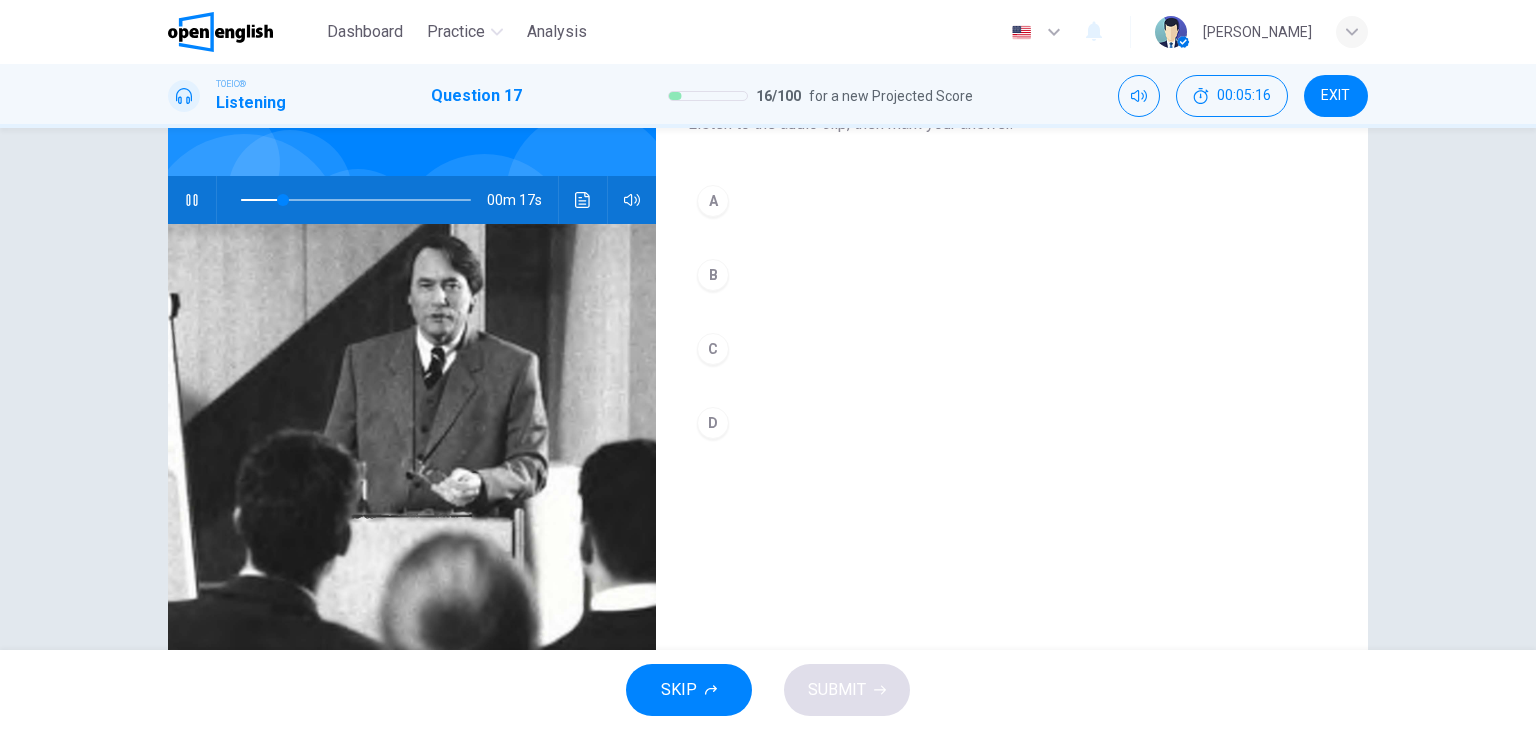 scroll, scrollTop: 200, scrollLeft: 0, axis: vertical 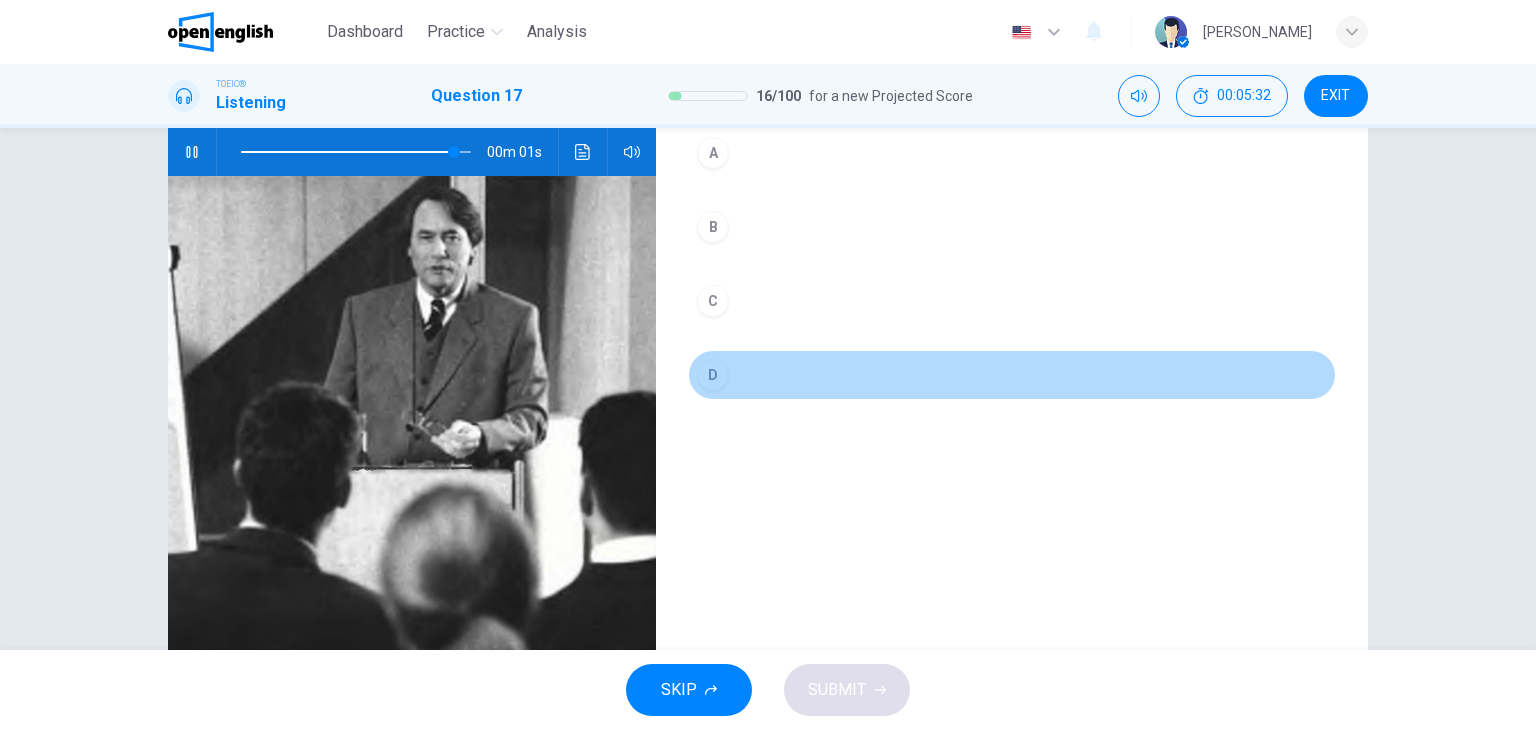 click on "D" at bounding box center (713, 375) 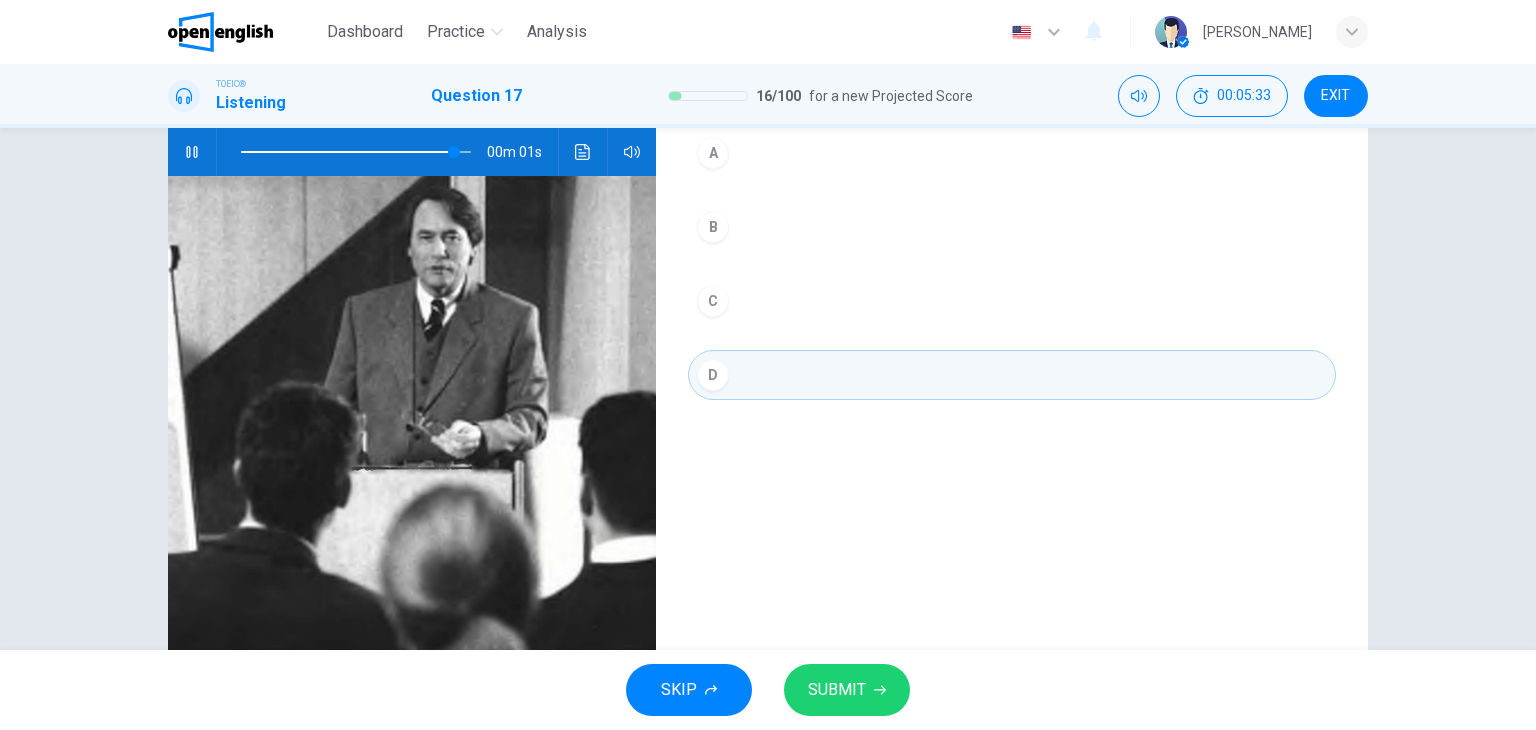 click on "SUBMIT" at bounding box center [837, 690] 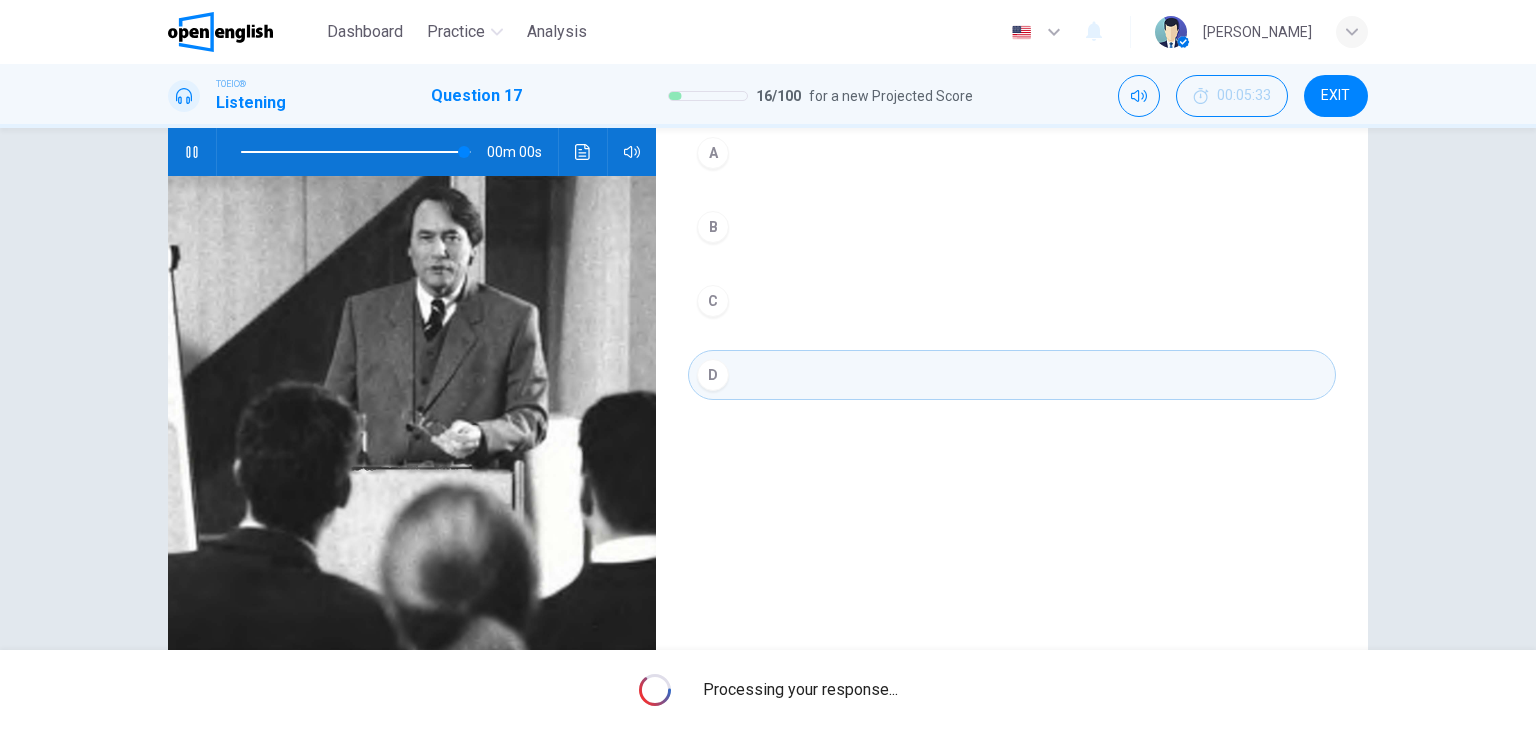 type on "*" 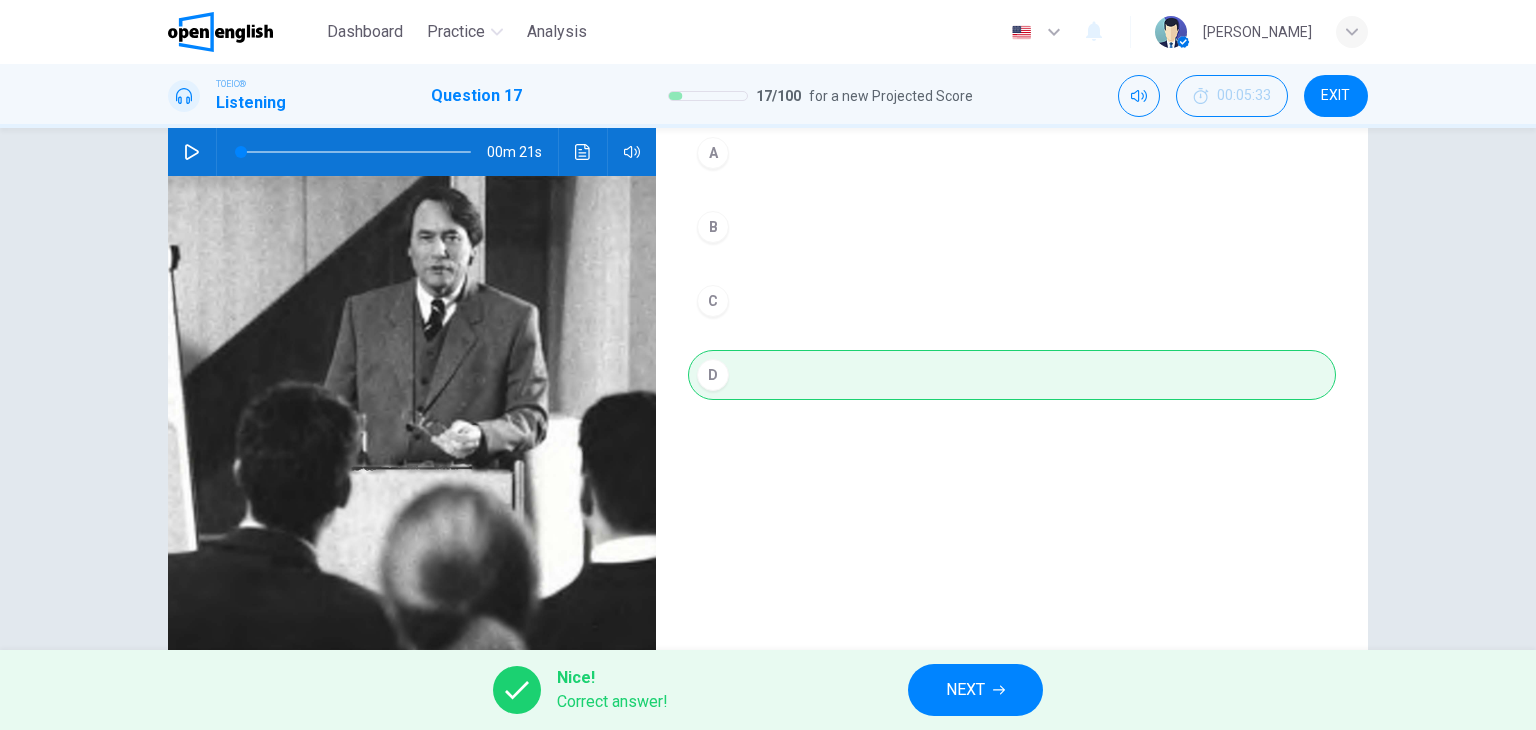 click on "NEXT" at bounding box center (975, 690) 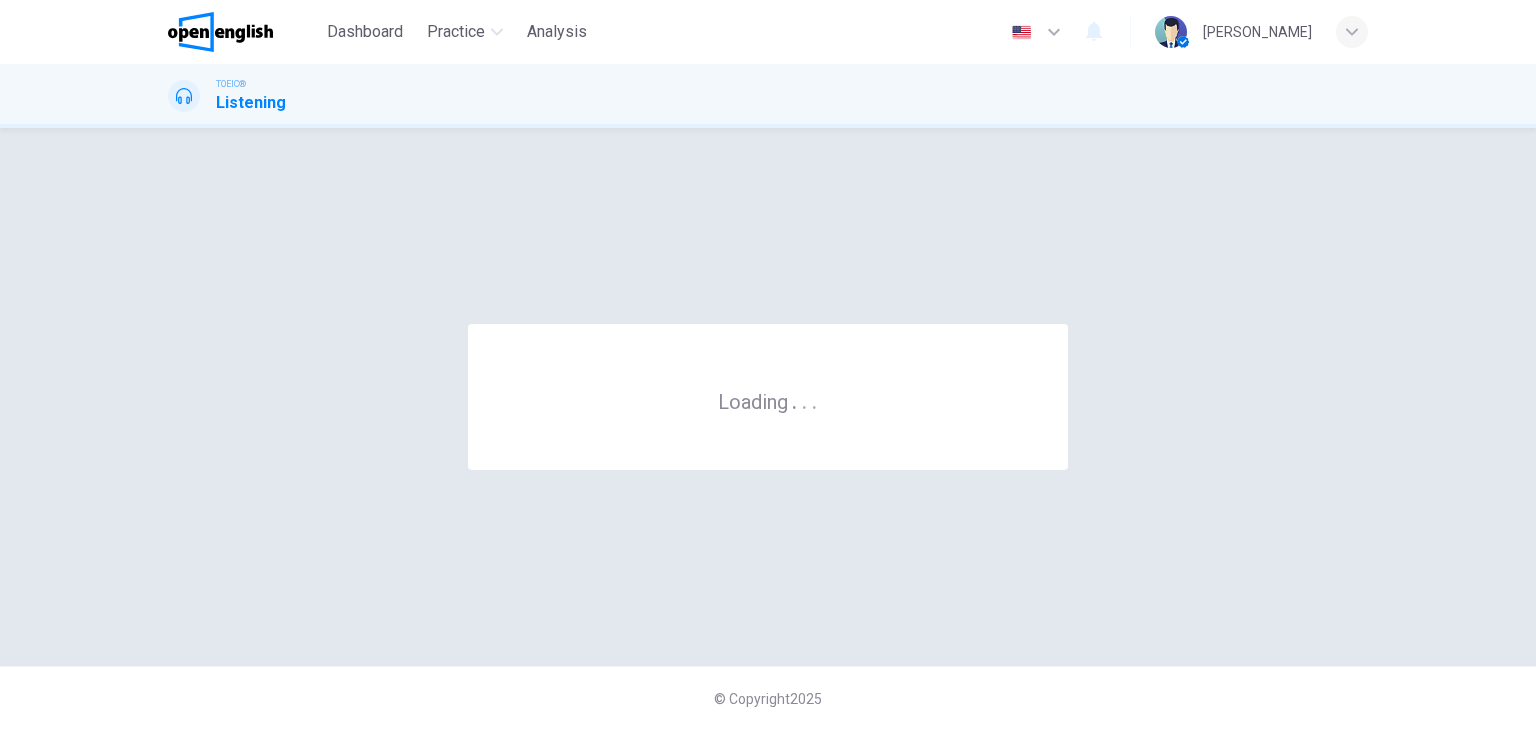 scroll, scrollTop: 0, scrollLeft: 0, axis: both 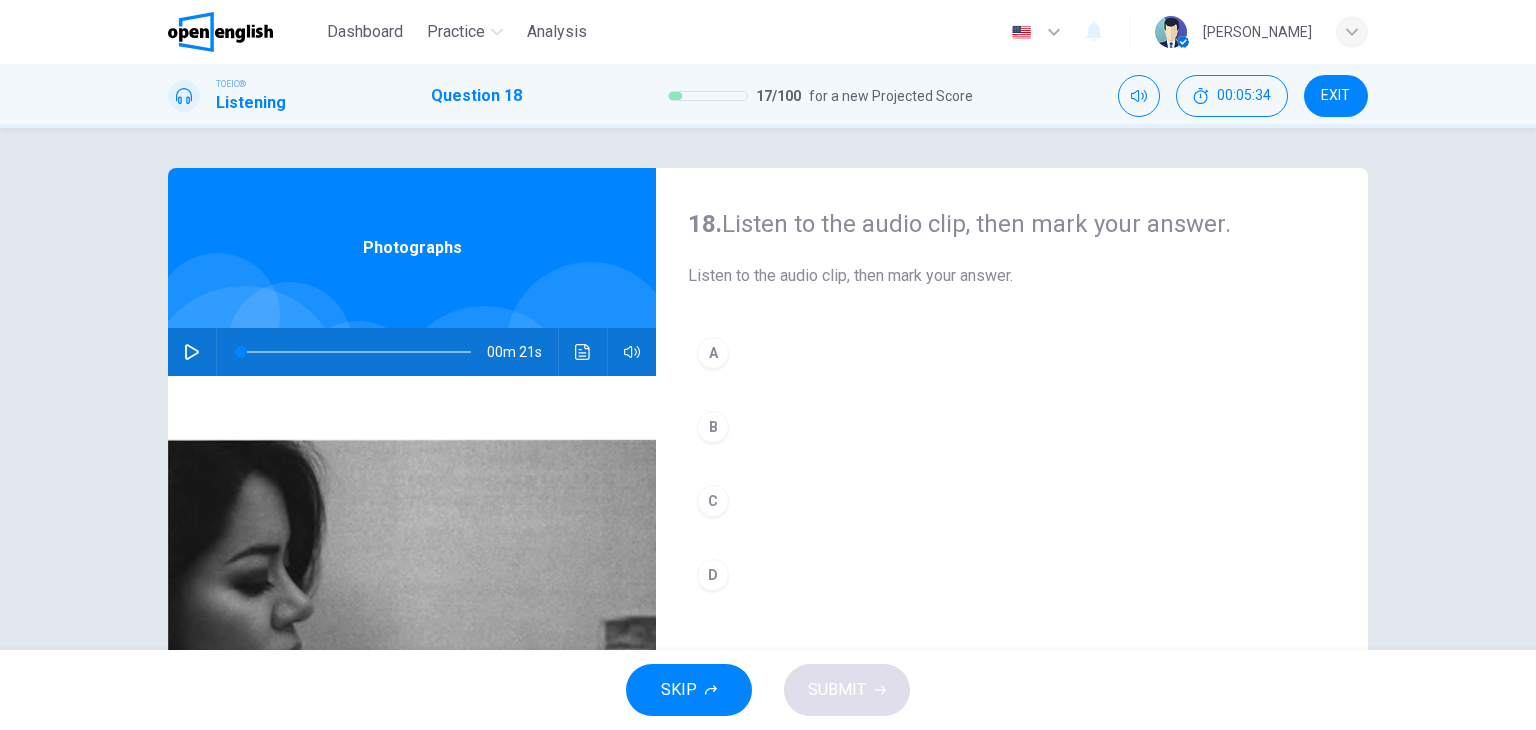 click 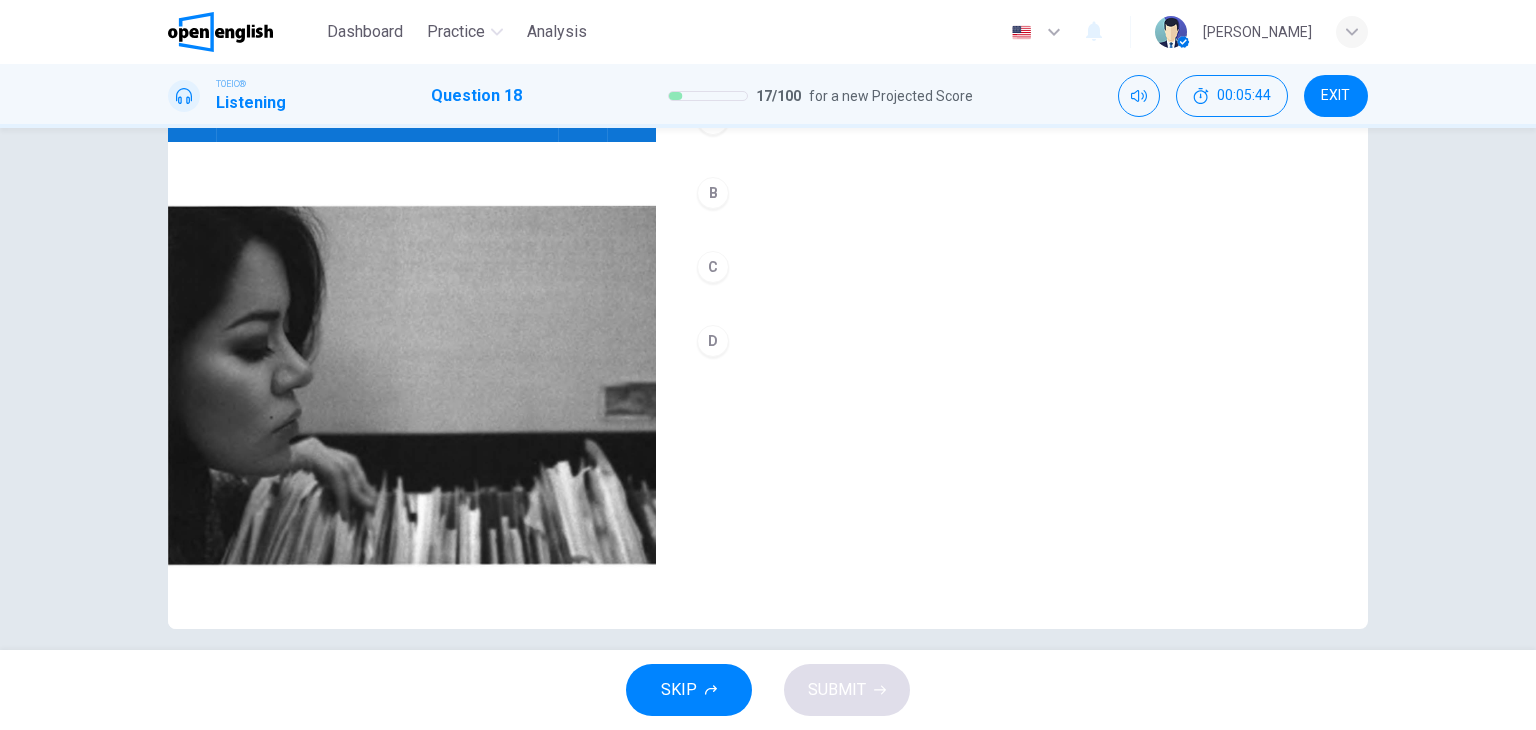 scroll, scrollTop: 253, scrollLeft: 0, axis: vertical 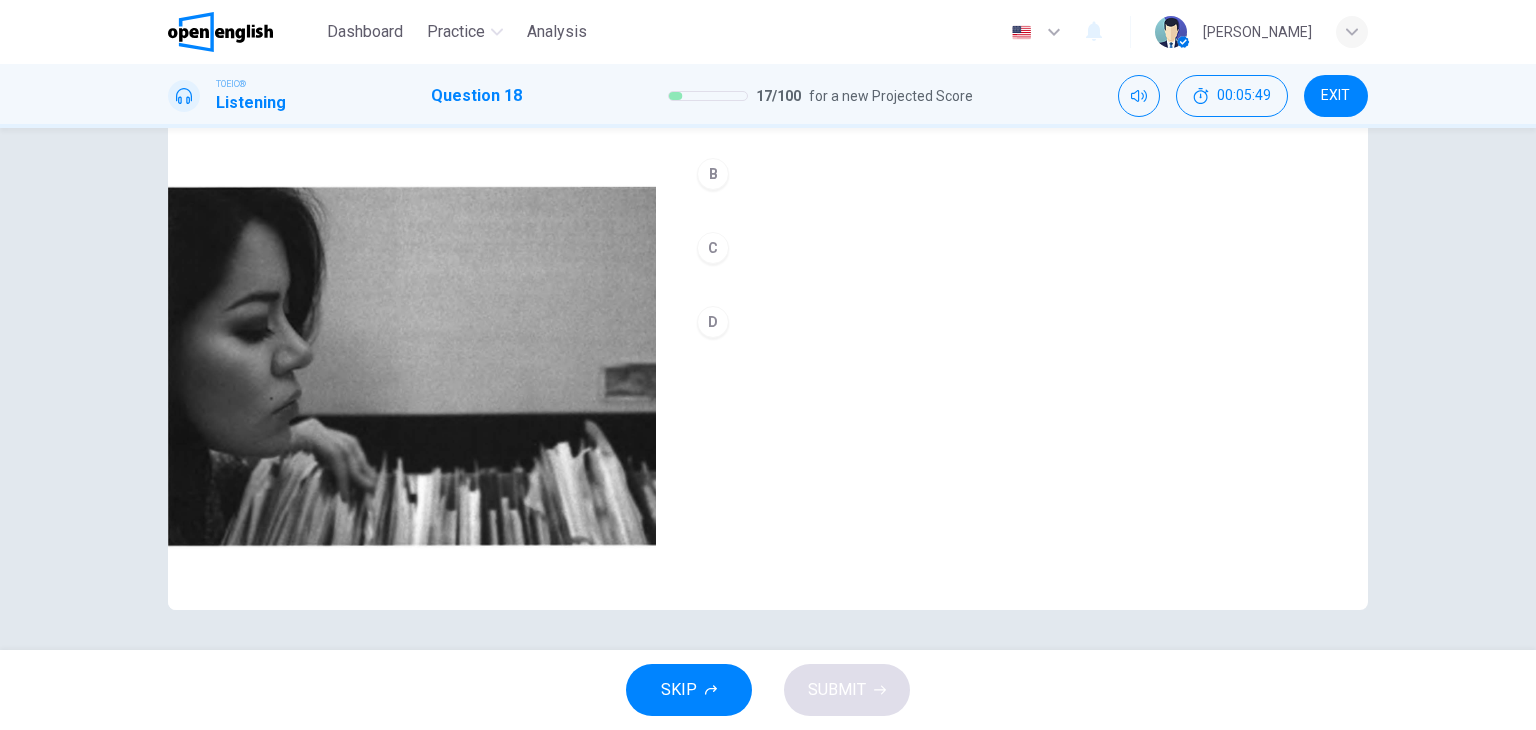 click on "C" at bounding box center [713, 248] 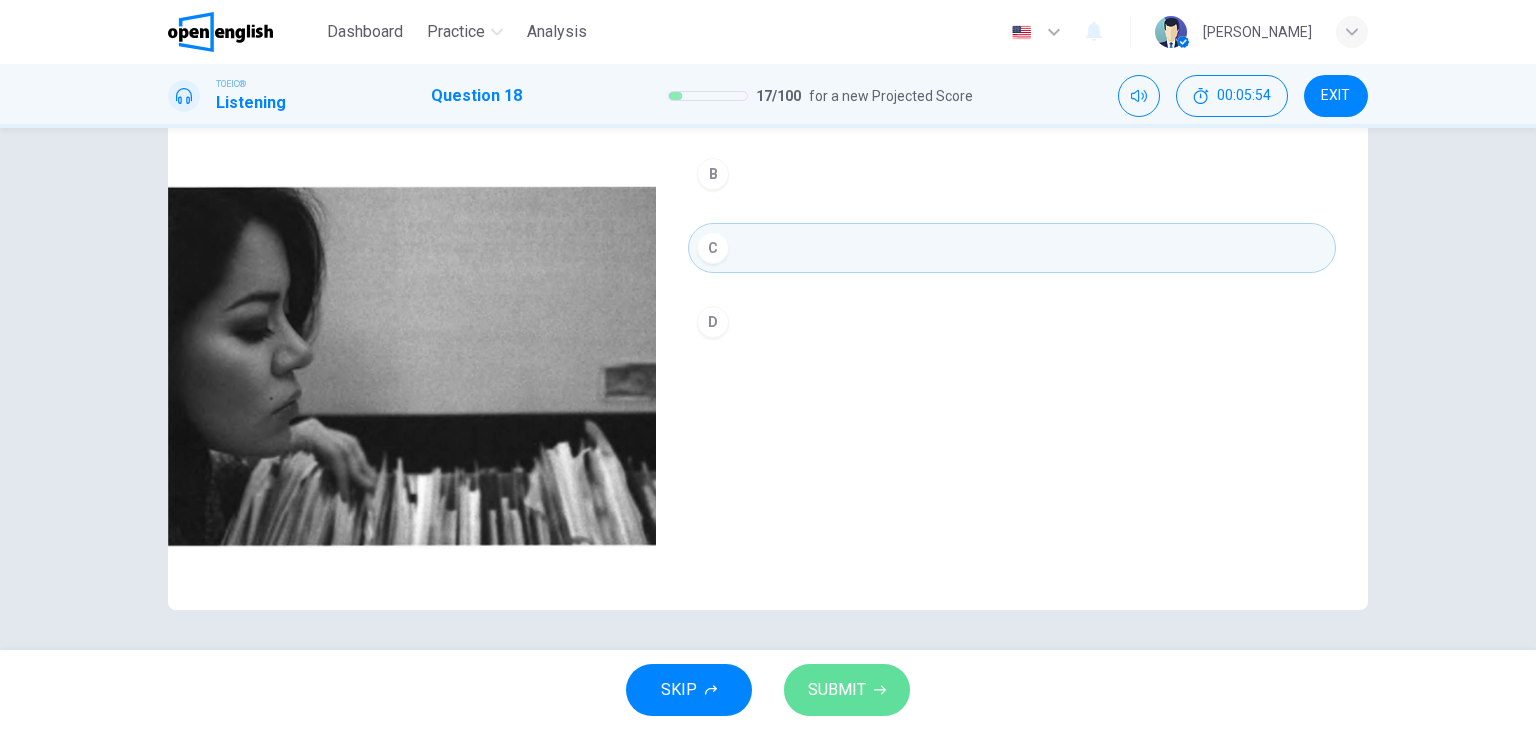 click on "SUBMIT" at bounding box center [837, 690] 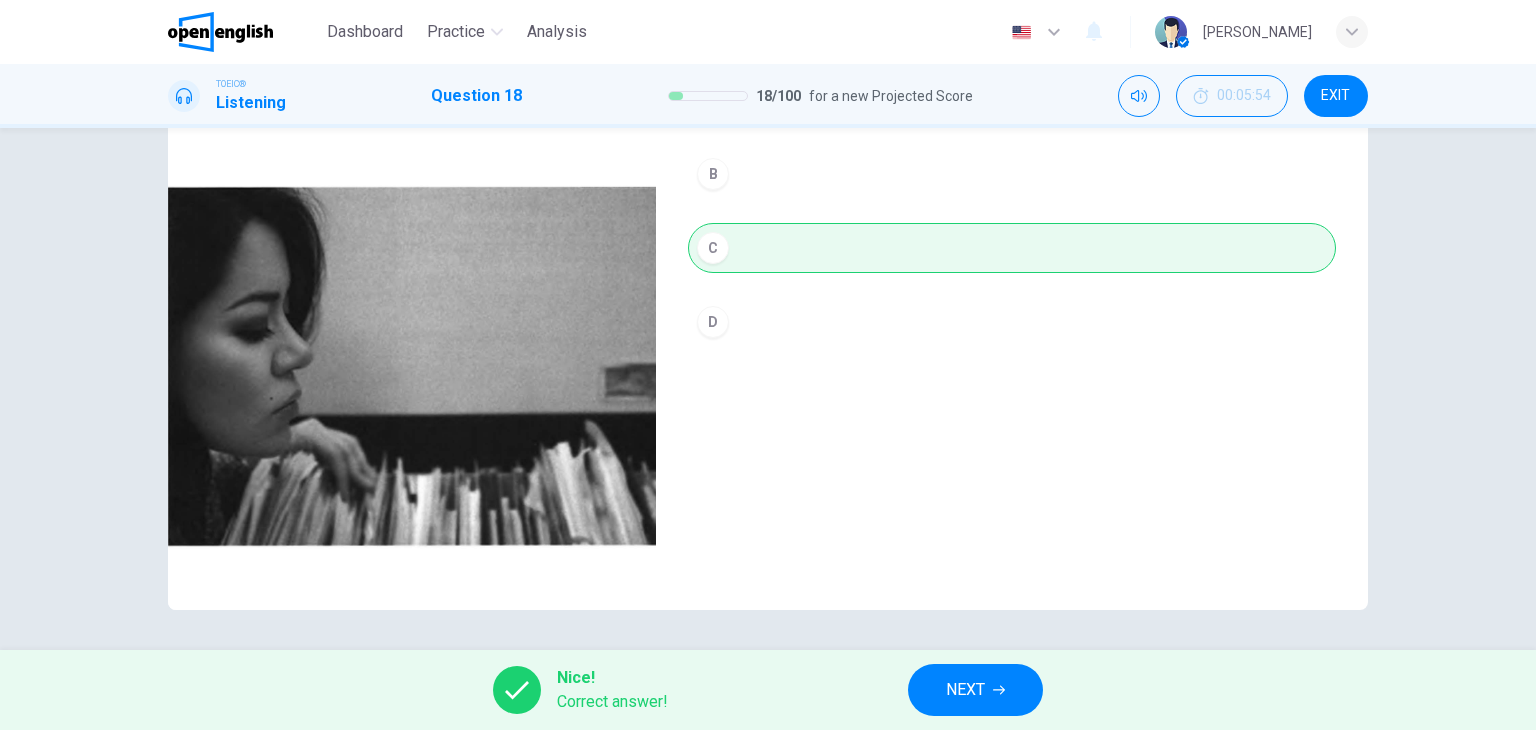 type on "*" 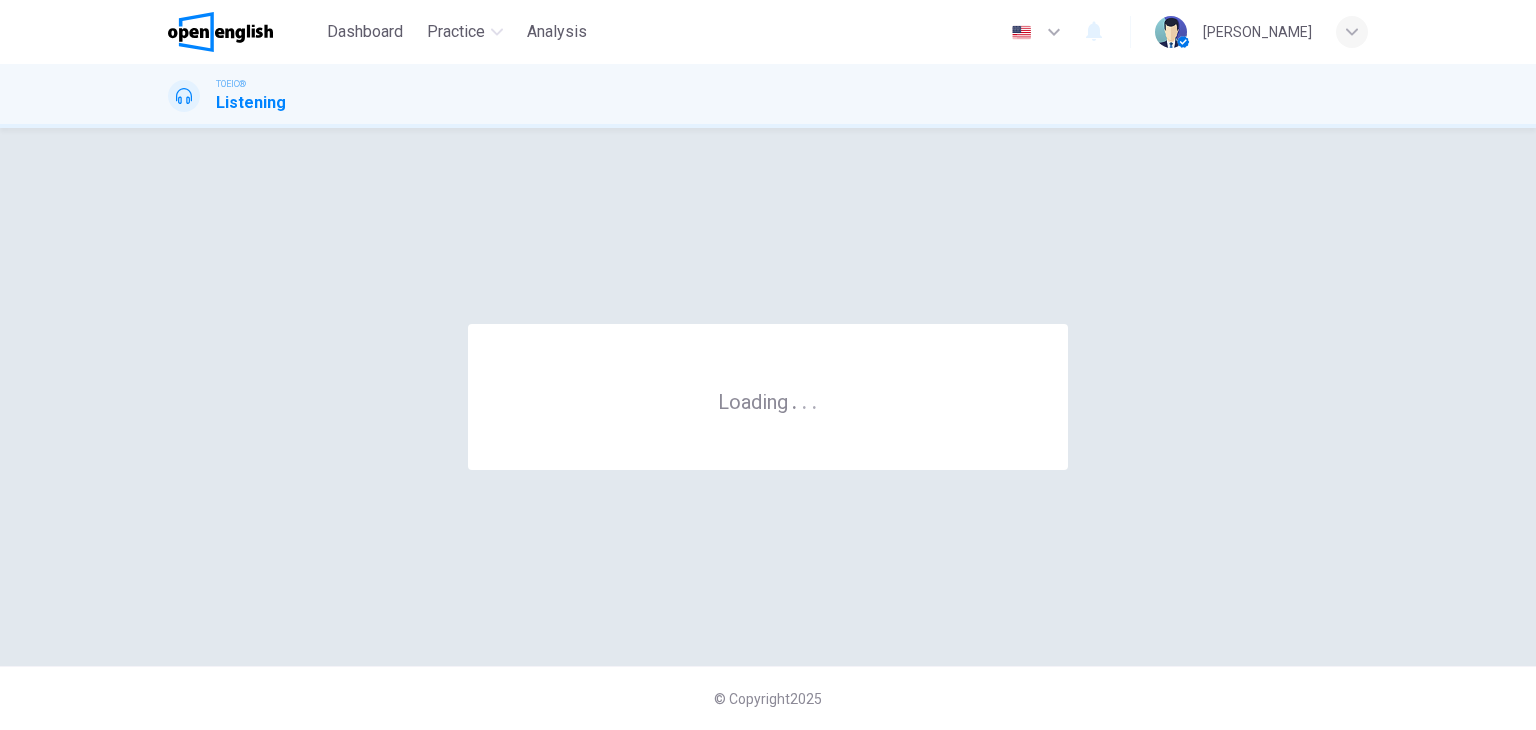 scroll, scrollTop: 0, scrollLeft: 0, axis: both 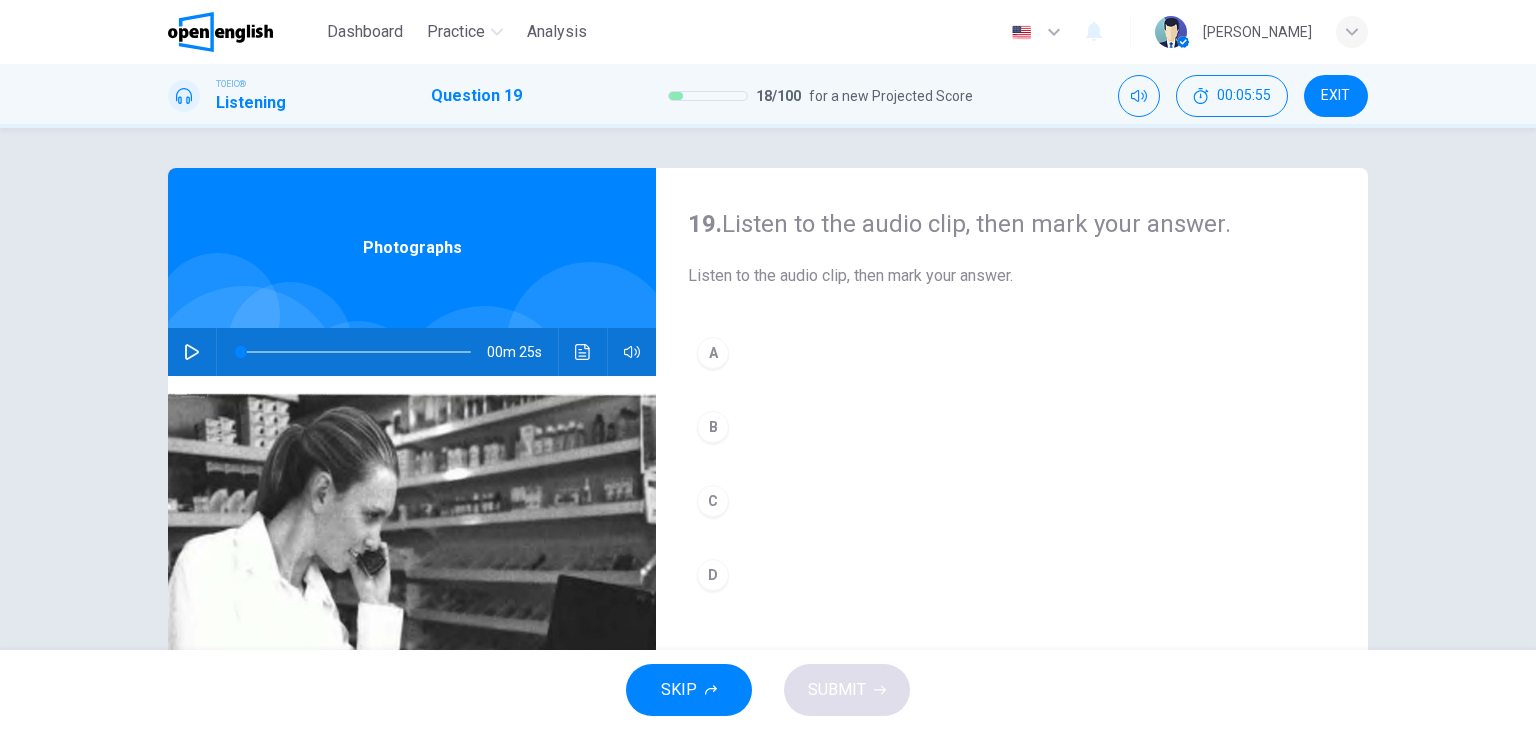 click 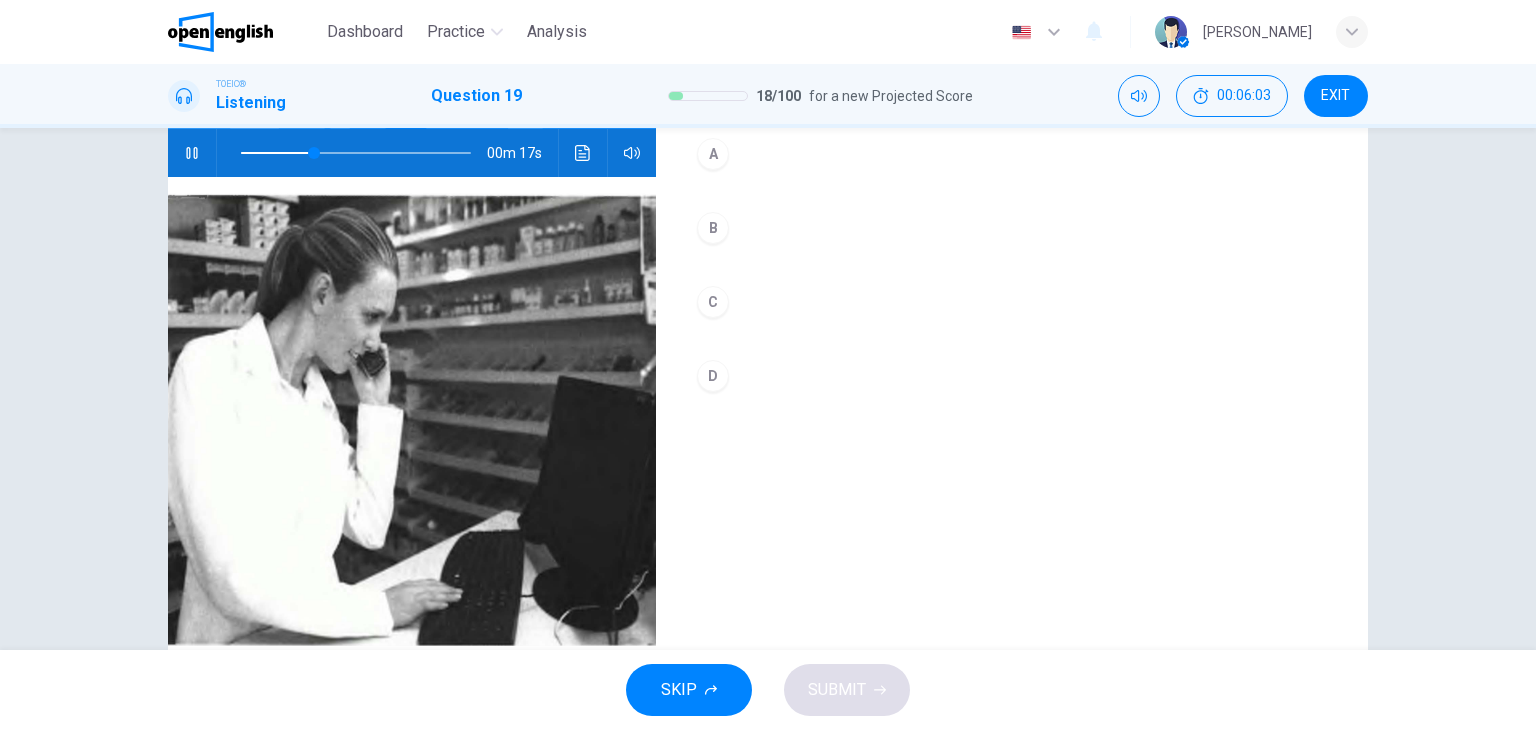 scroll, scrollTop: 200, scrollLeft: 0, axis: vertical 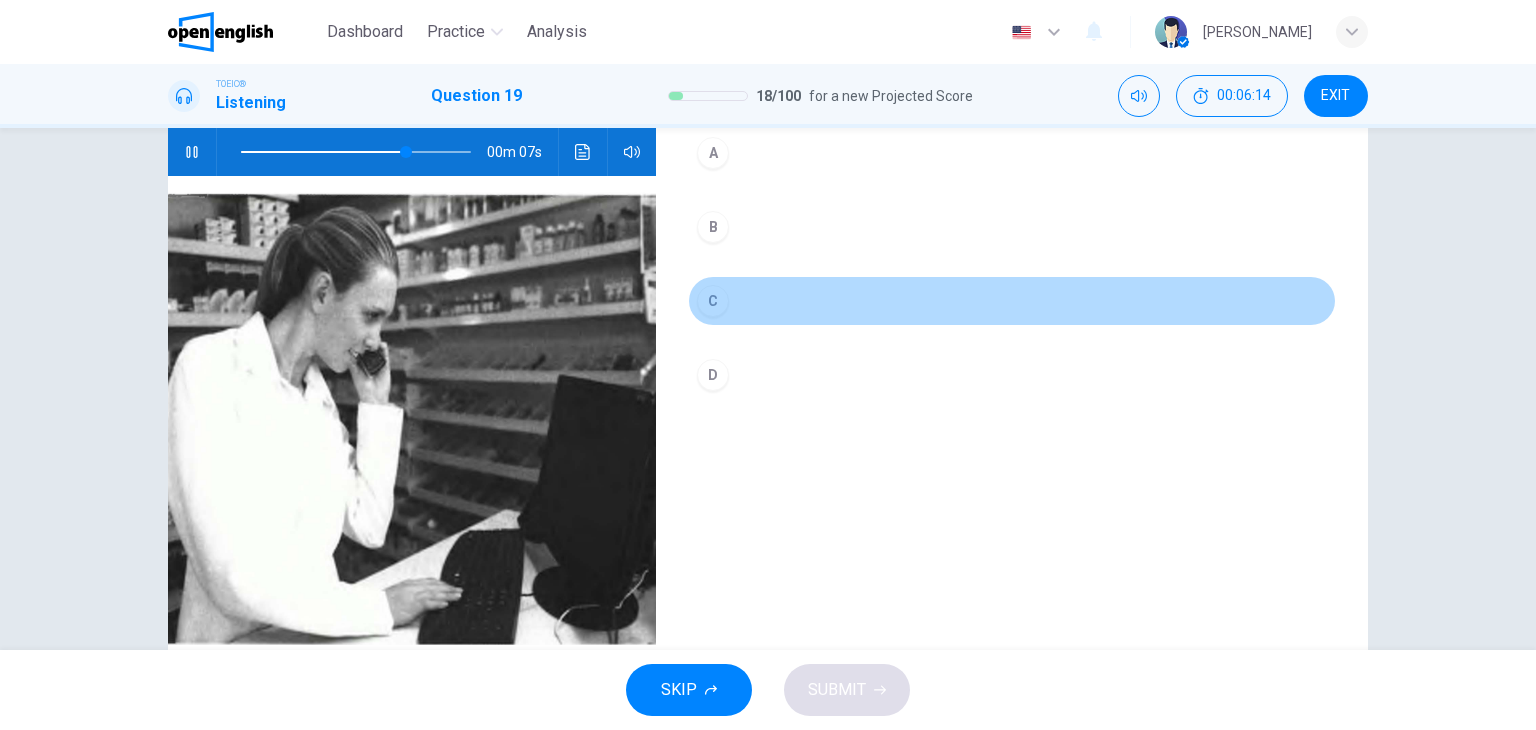 click on "C" at bounding box center (713, 301) 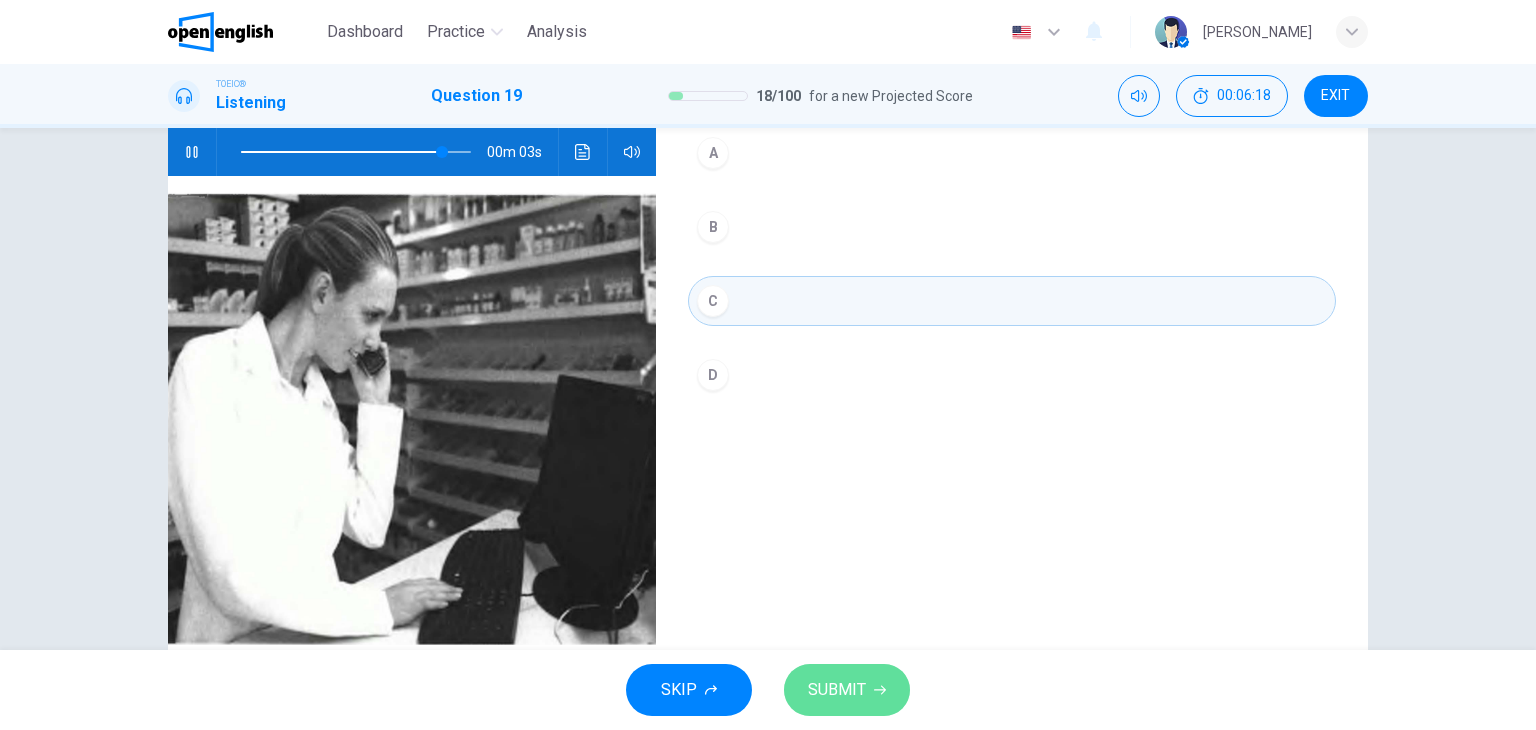 click on "SUBMIT" at bounding box center (837, 690) 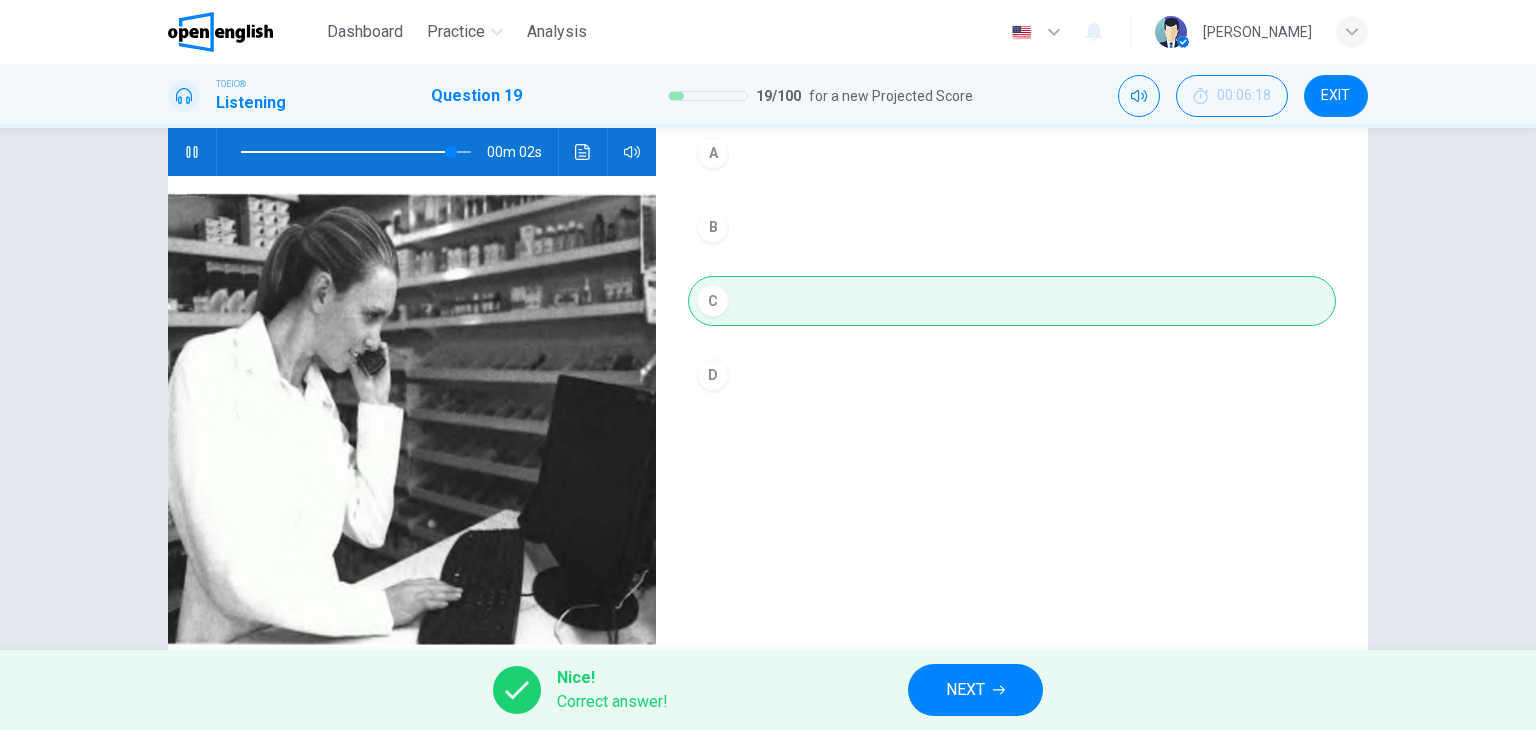 type on "**" 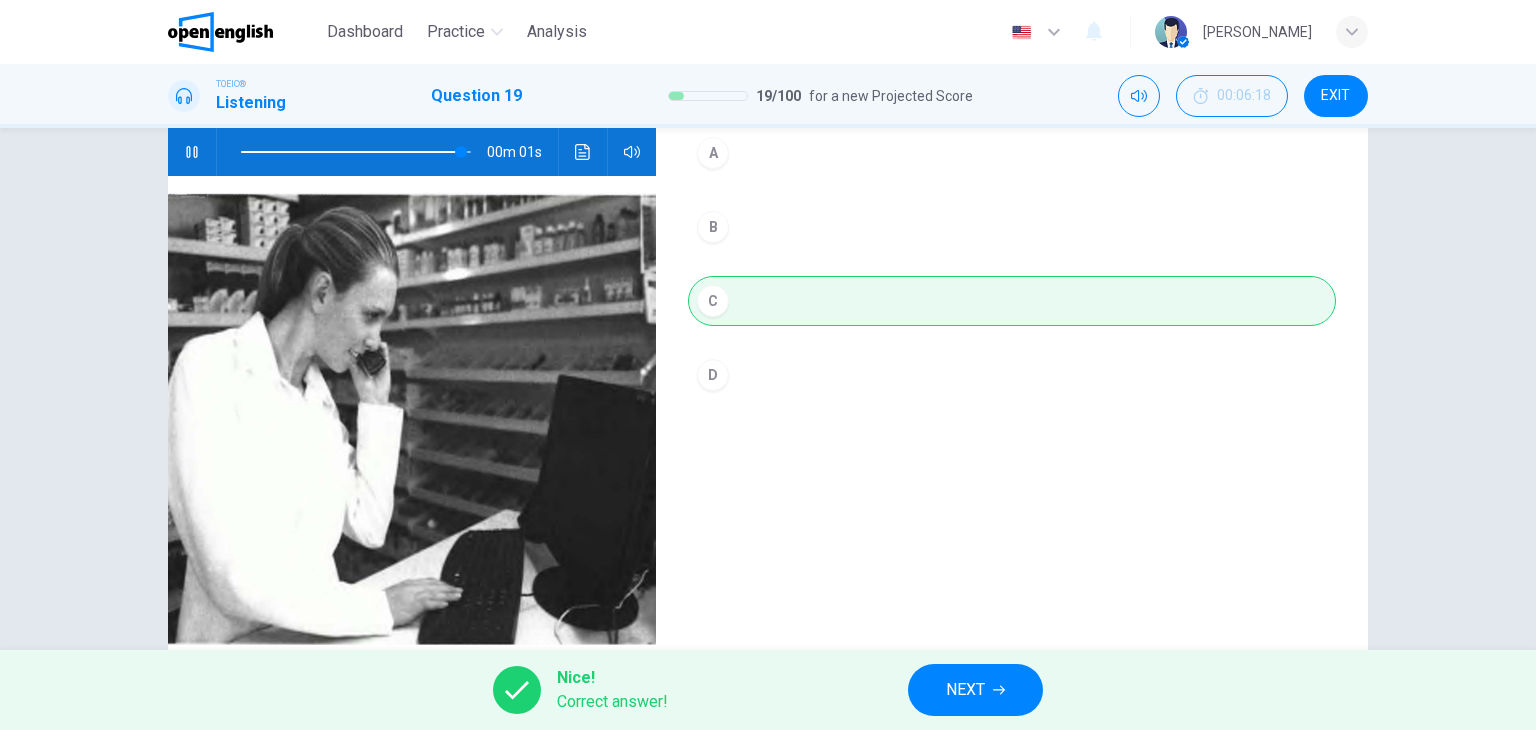 click 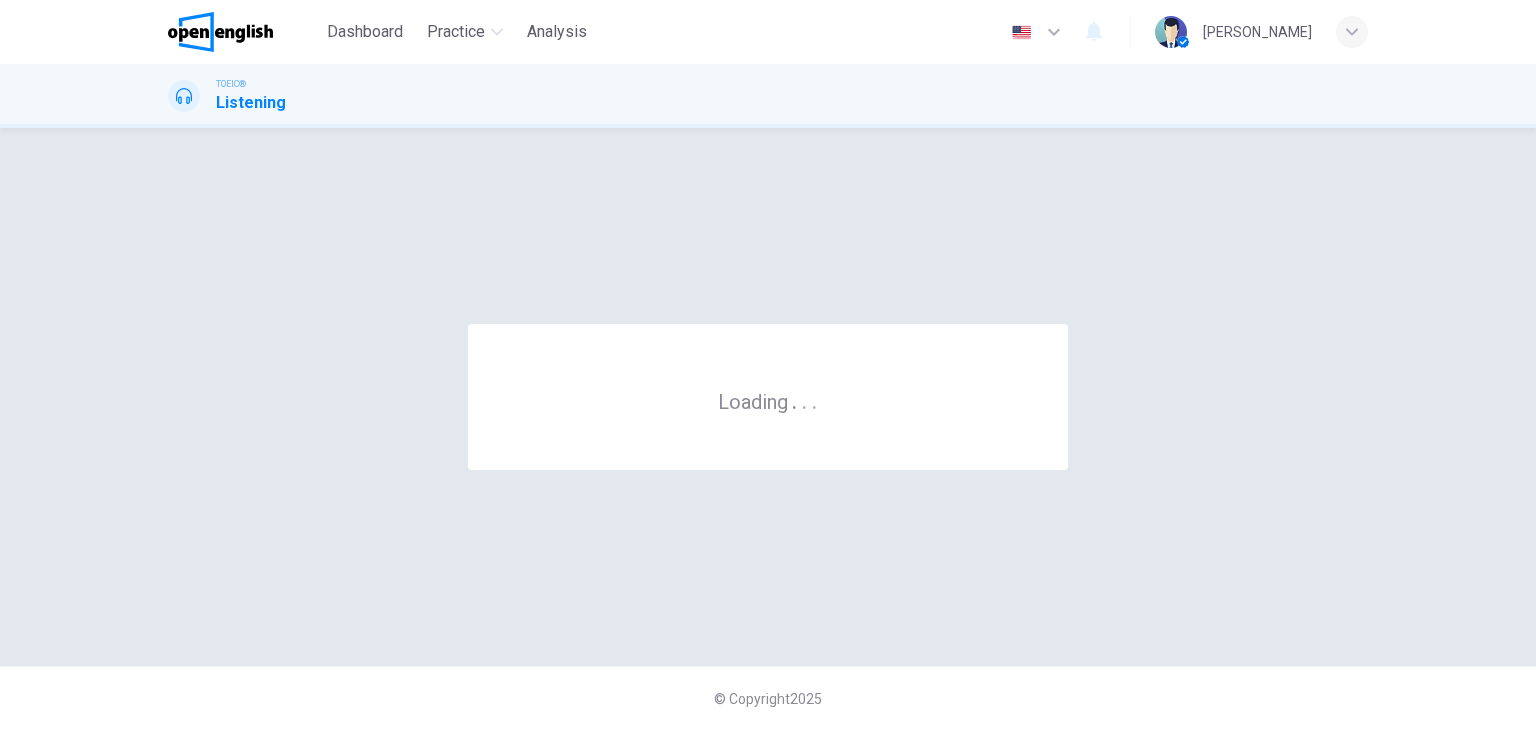 scroll, scrollTop: 0, scrollLeft: 0, axis: both 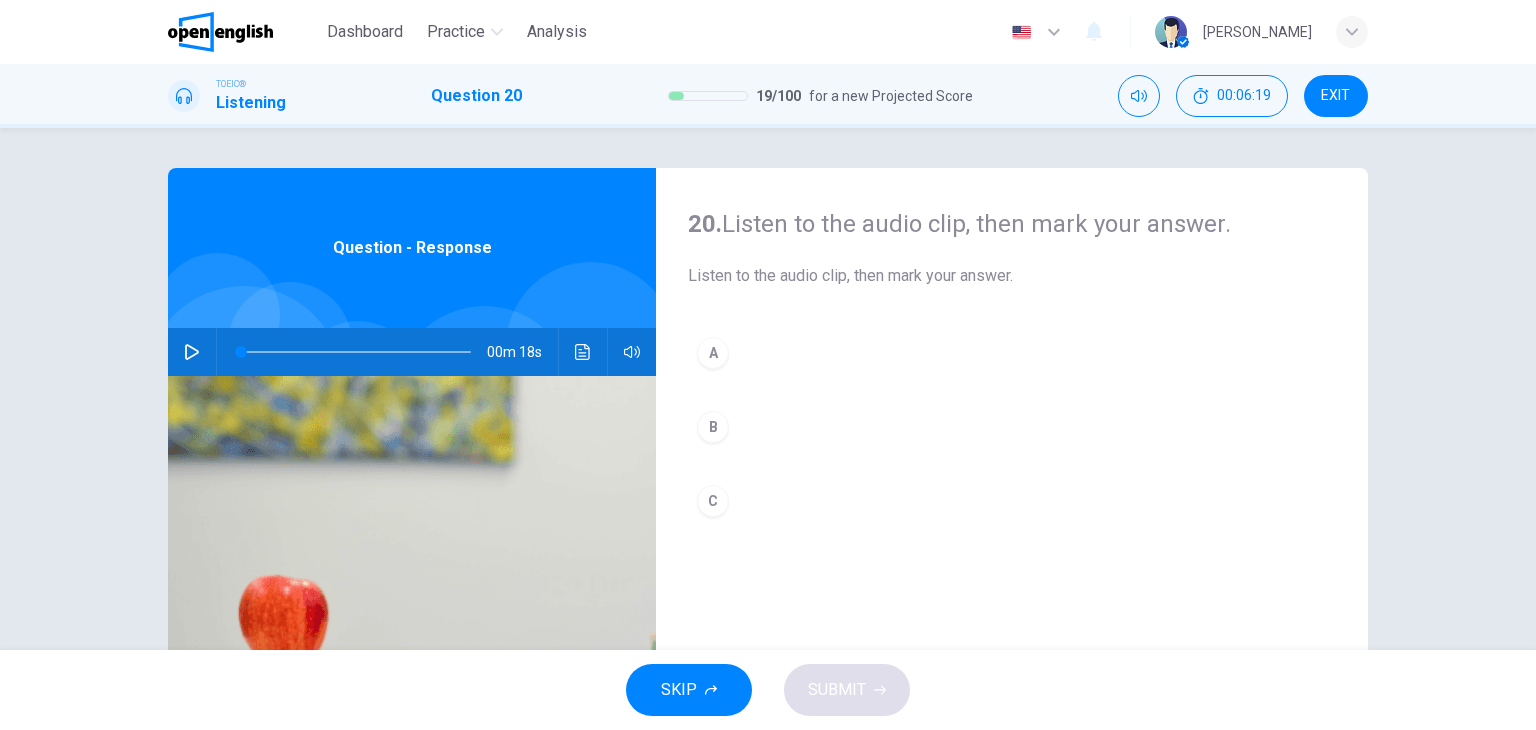 click on "EXIT" at bounding box center (1335, 96) 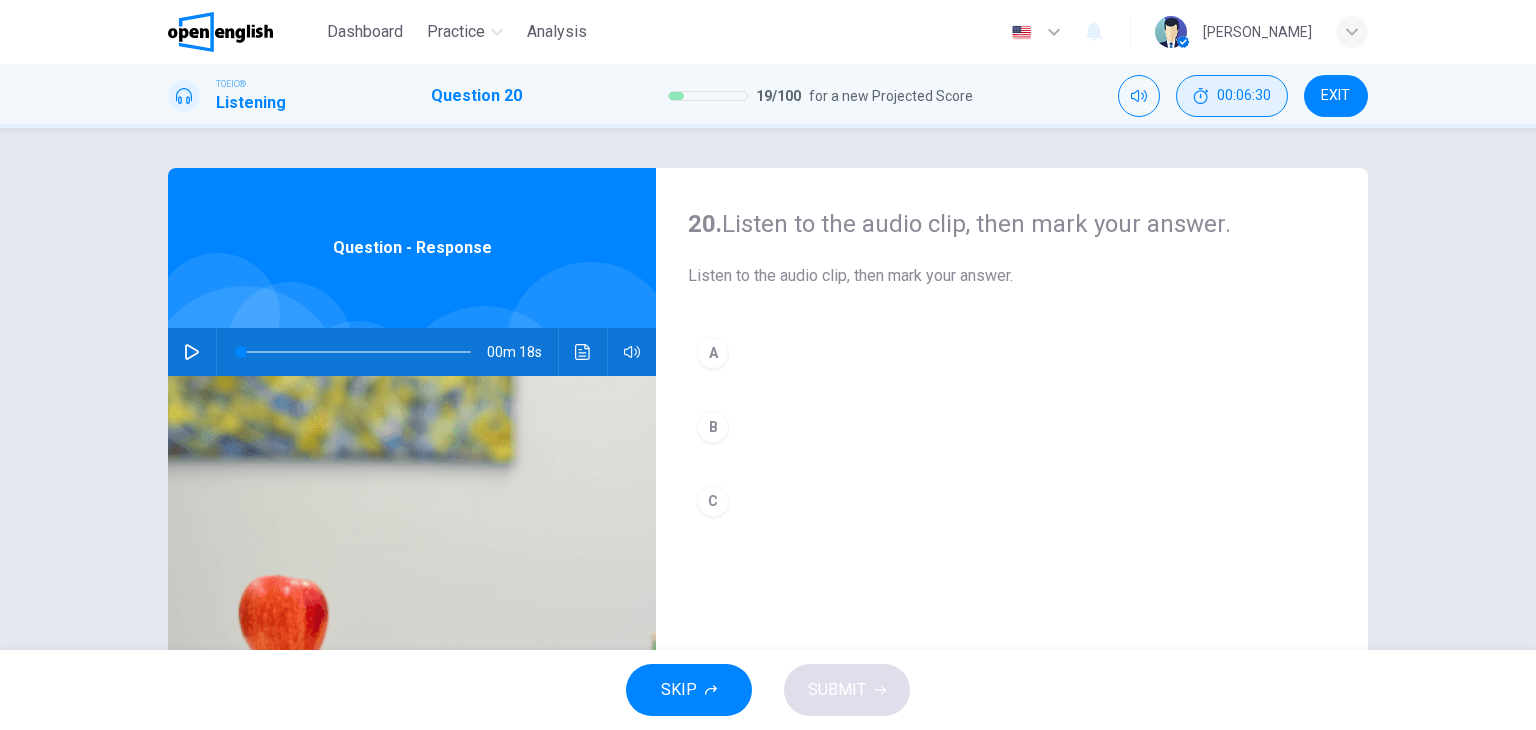 click on "00:06:30" at bounding box center (1244, 96) 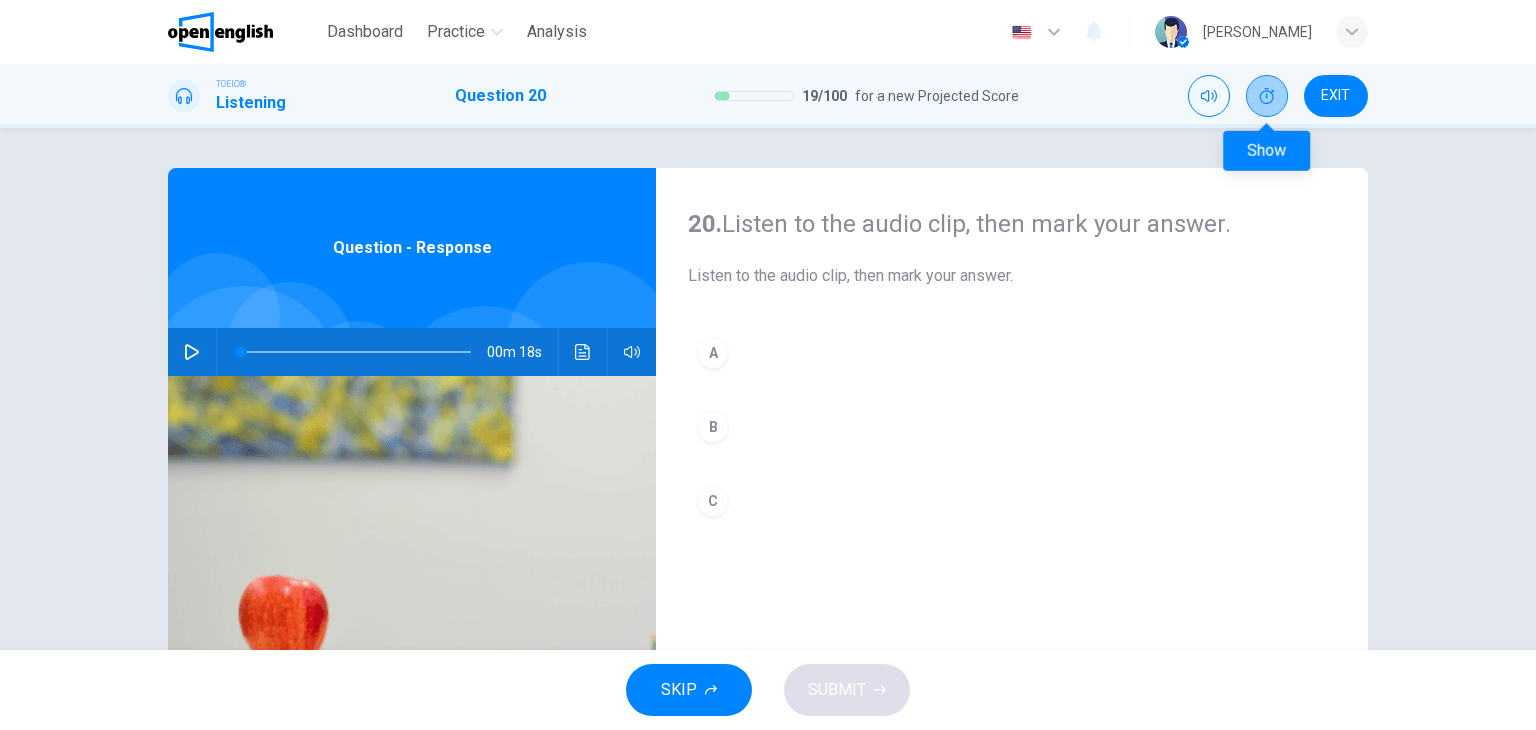 click at bounding box center (1267, 96) 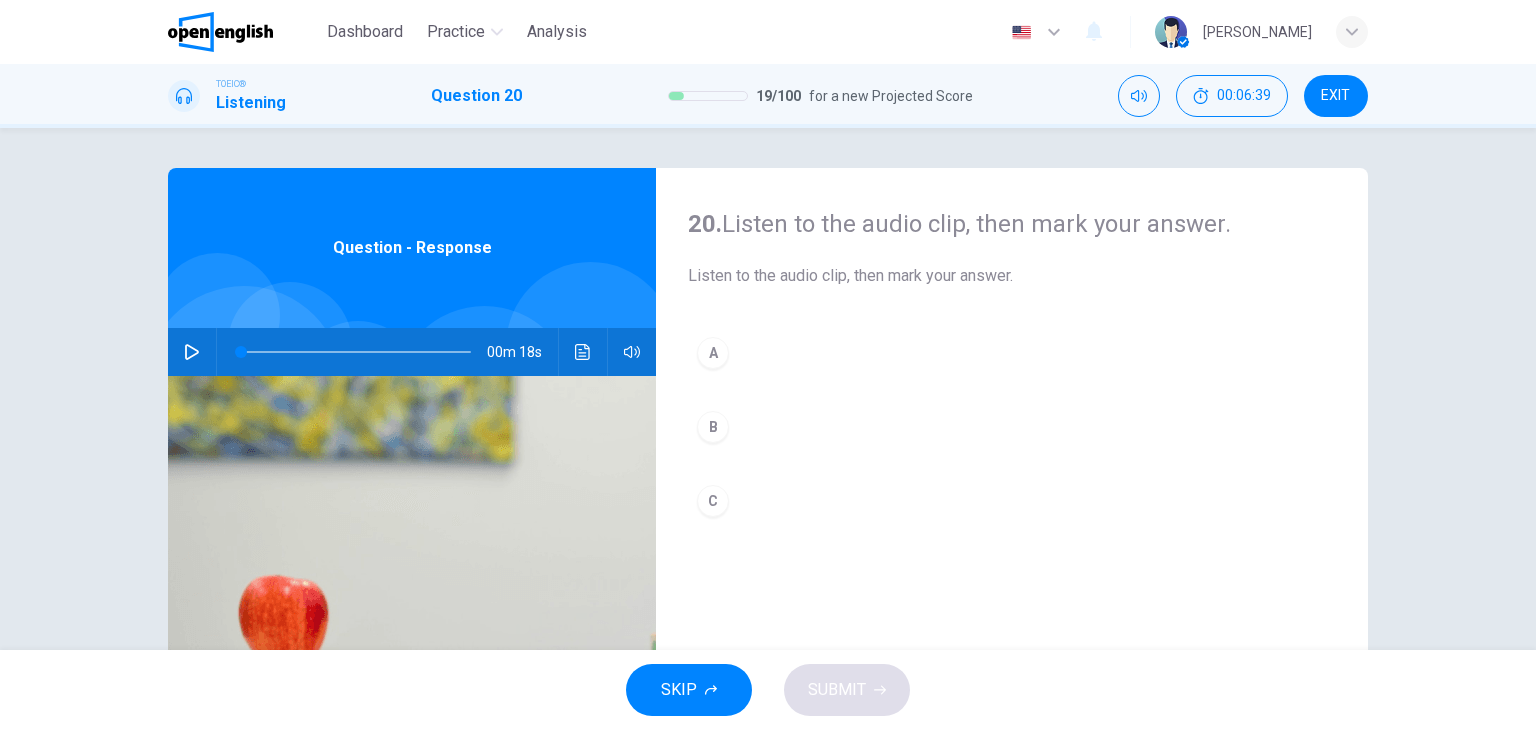 click on "Listening" at bounding box center (251, 103) 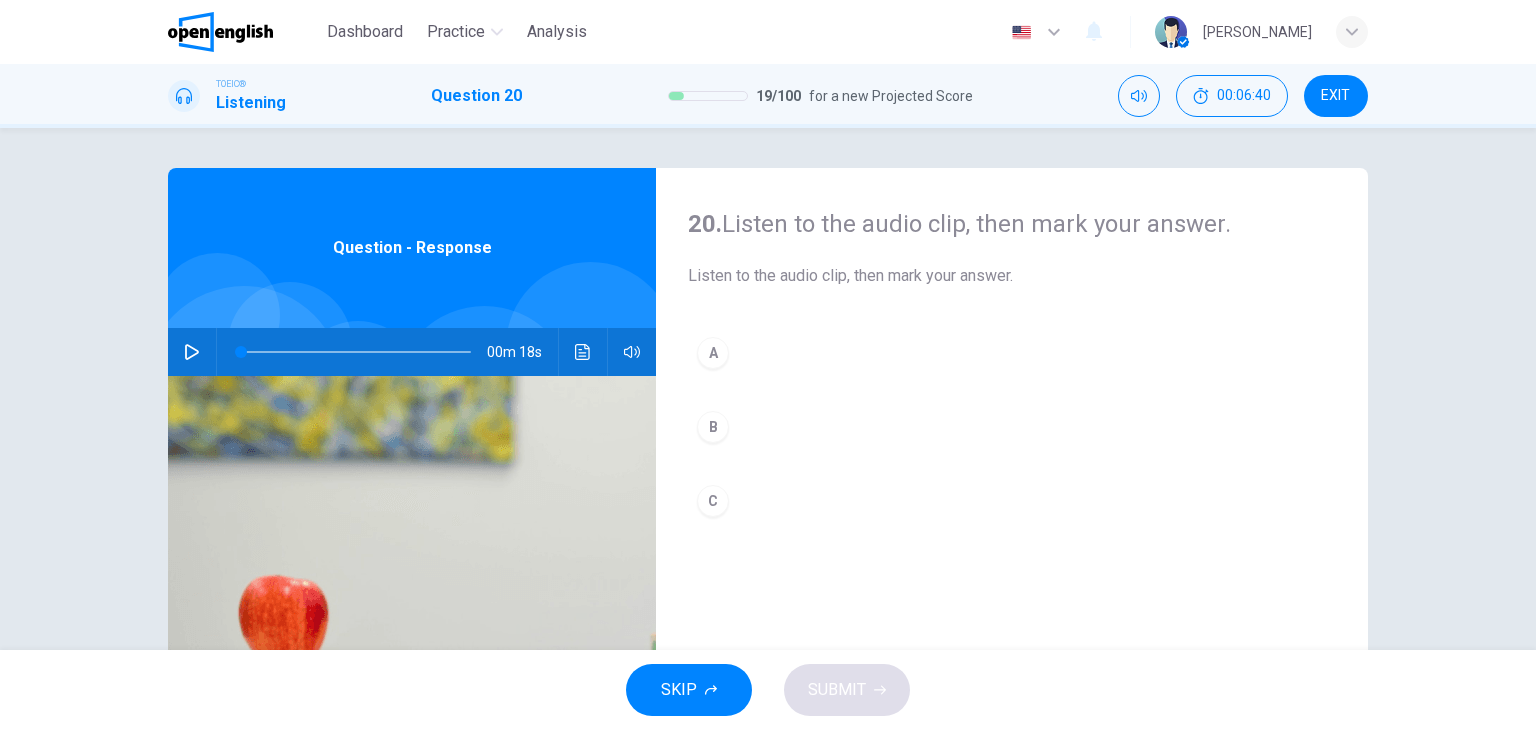 click on "EXIT" at bounding box center [1335, 96] 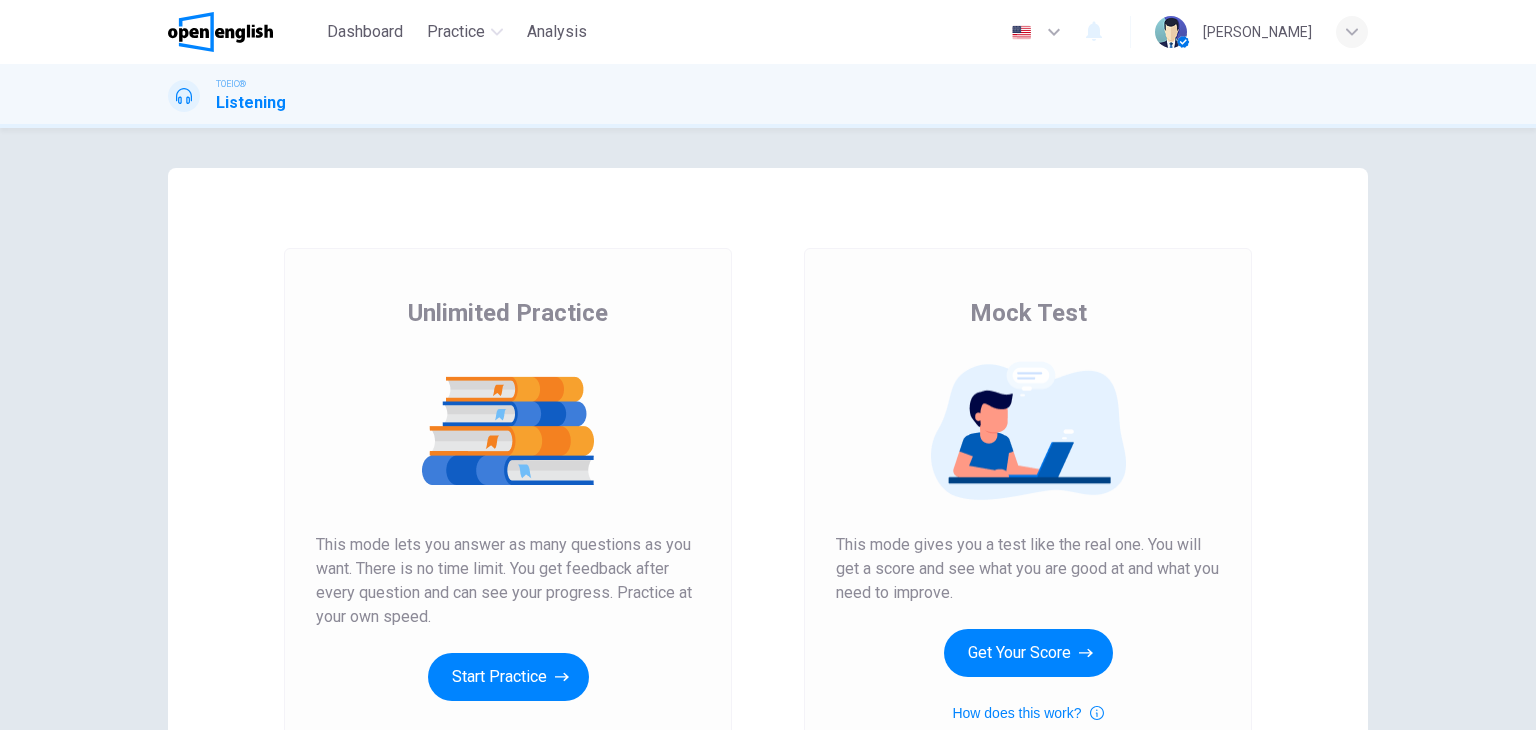scroll, scrollTop: 0, scrollLeft: 0, axis: both 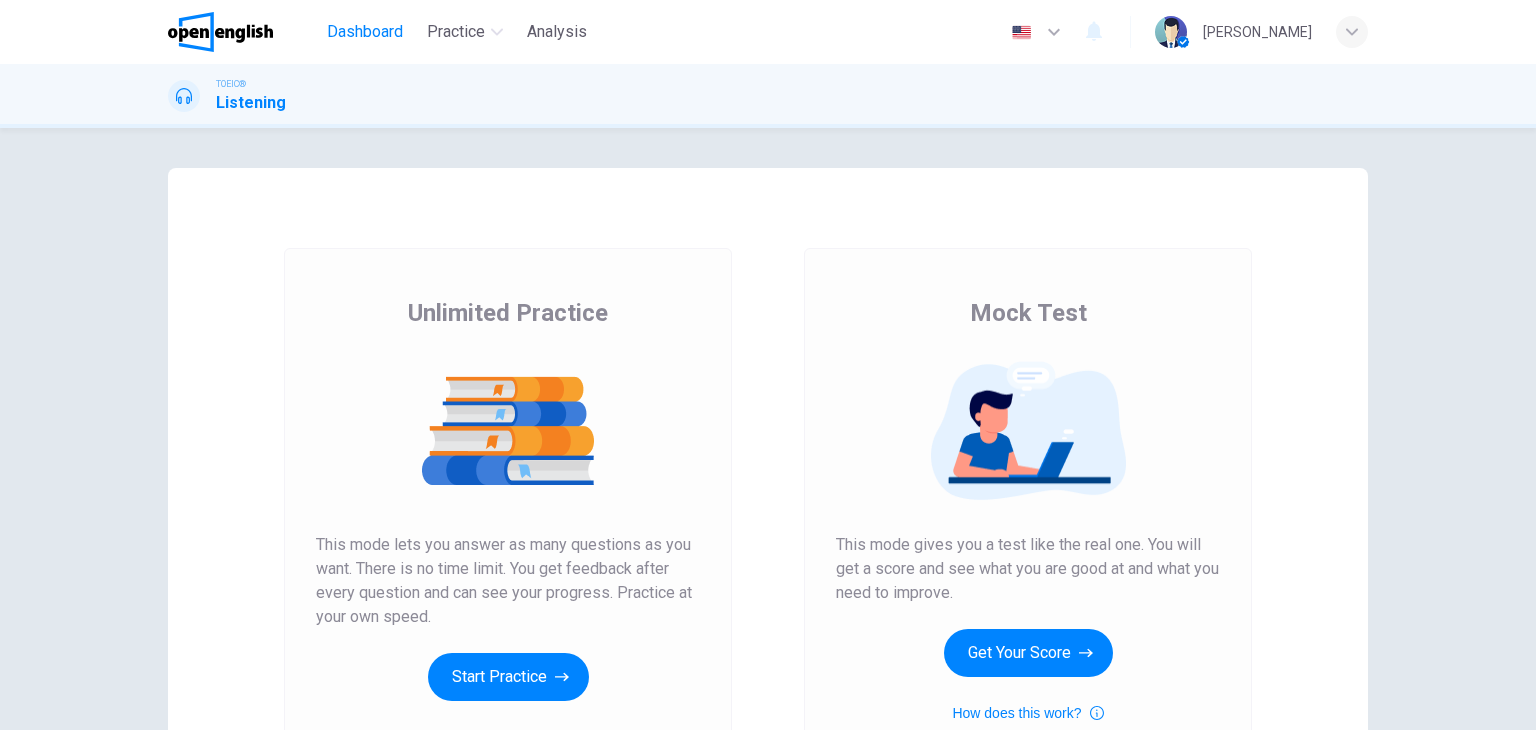 click on "Dashboard" at bounding box center [365, 32] 